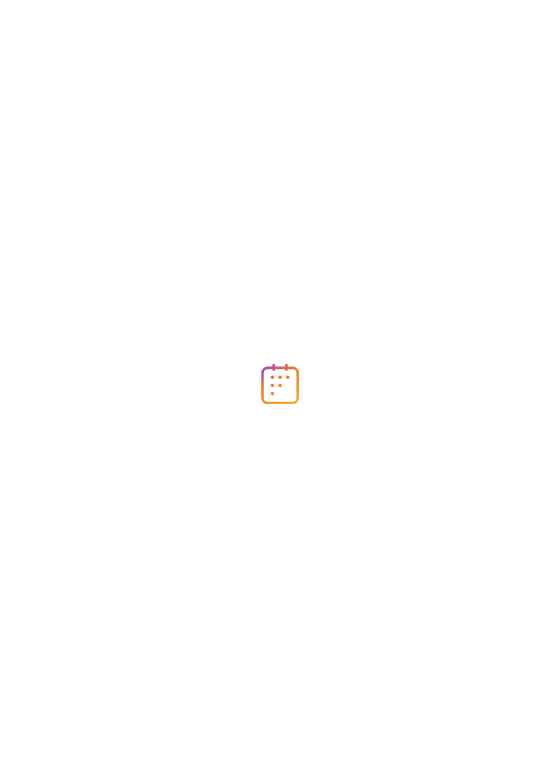 scroll, scrollTop: 0, scrollLeft: 0, axis: both 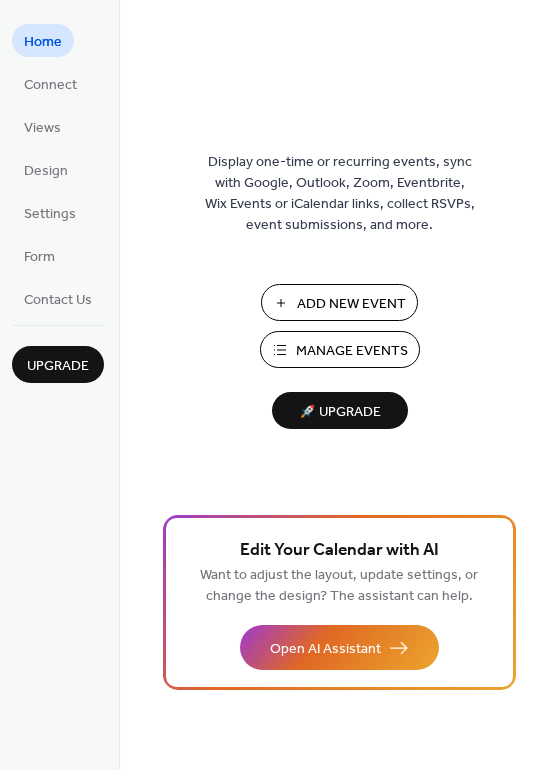 click on "Manage Events" at bounding box center [352, 351] 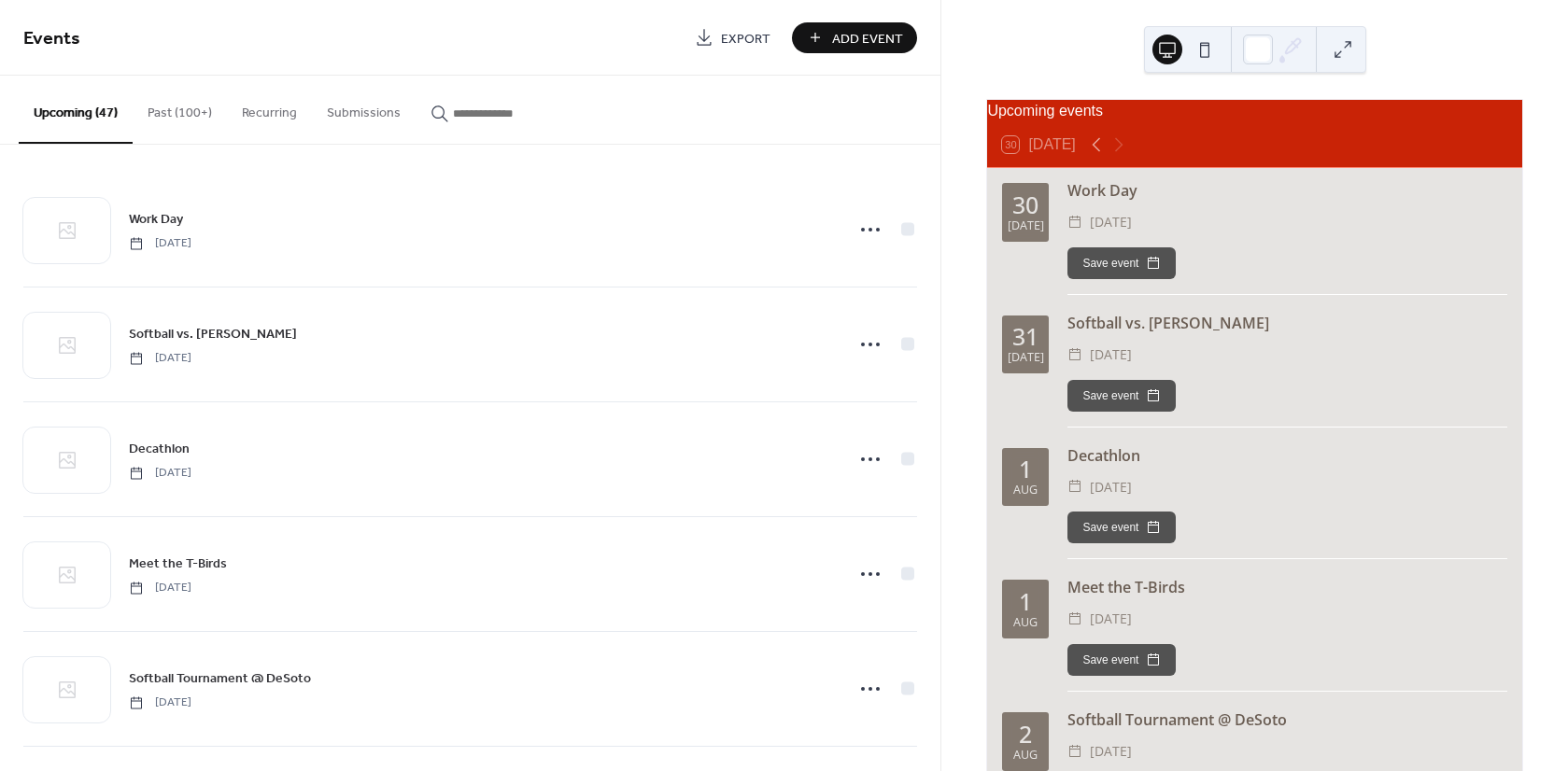 scroll, scrollTop: 0, scrollLeft: 0, axis: both 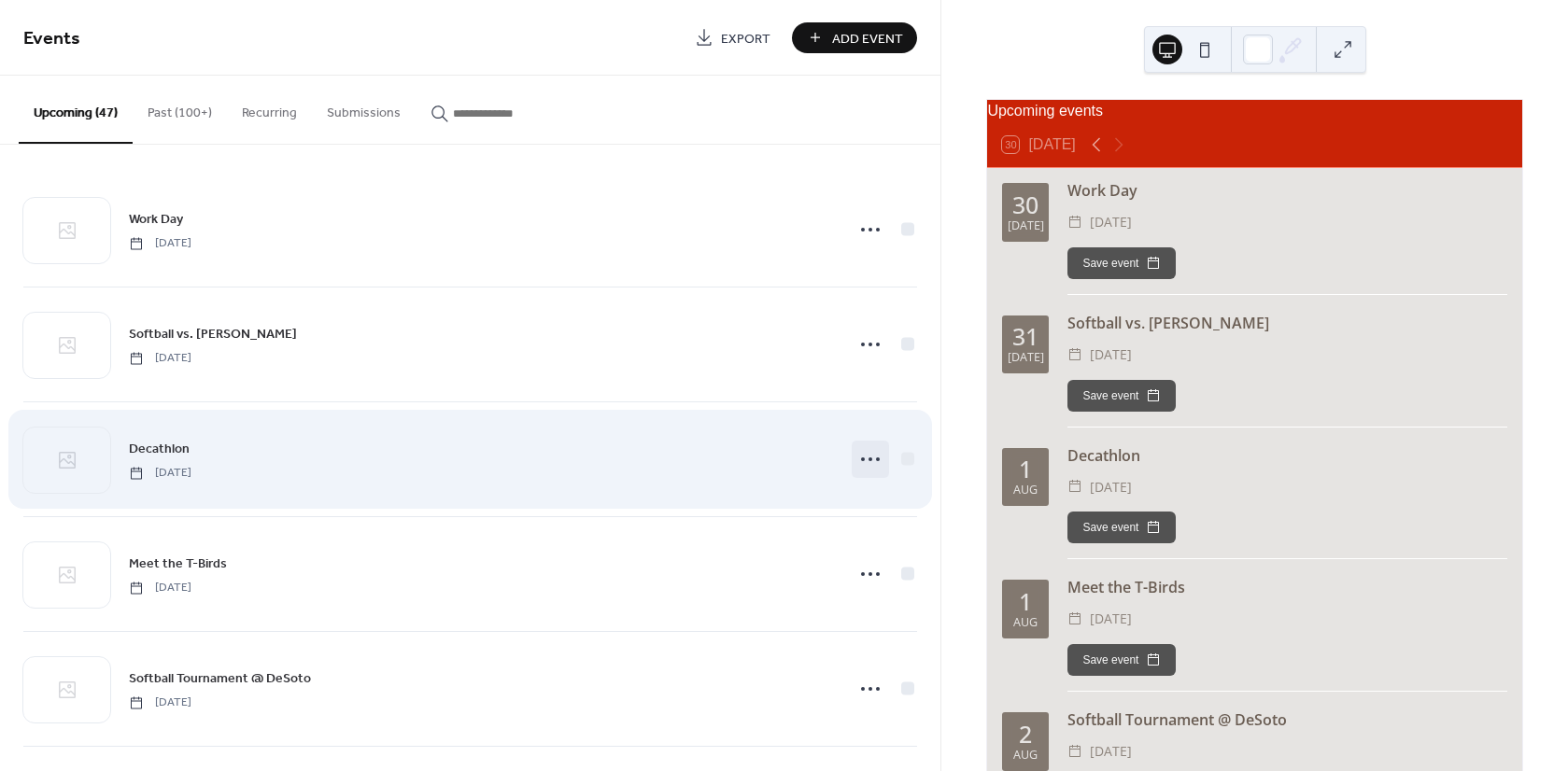 click 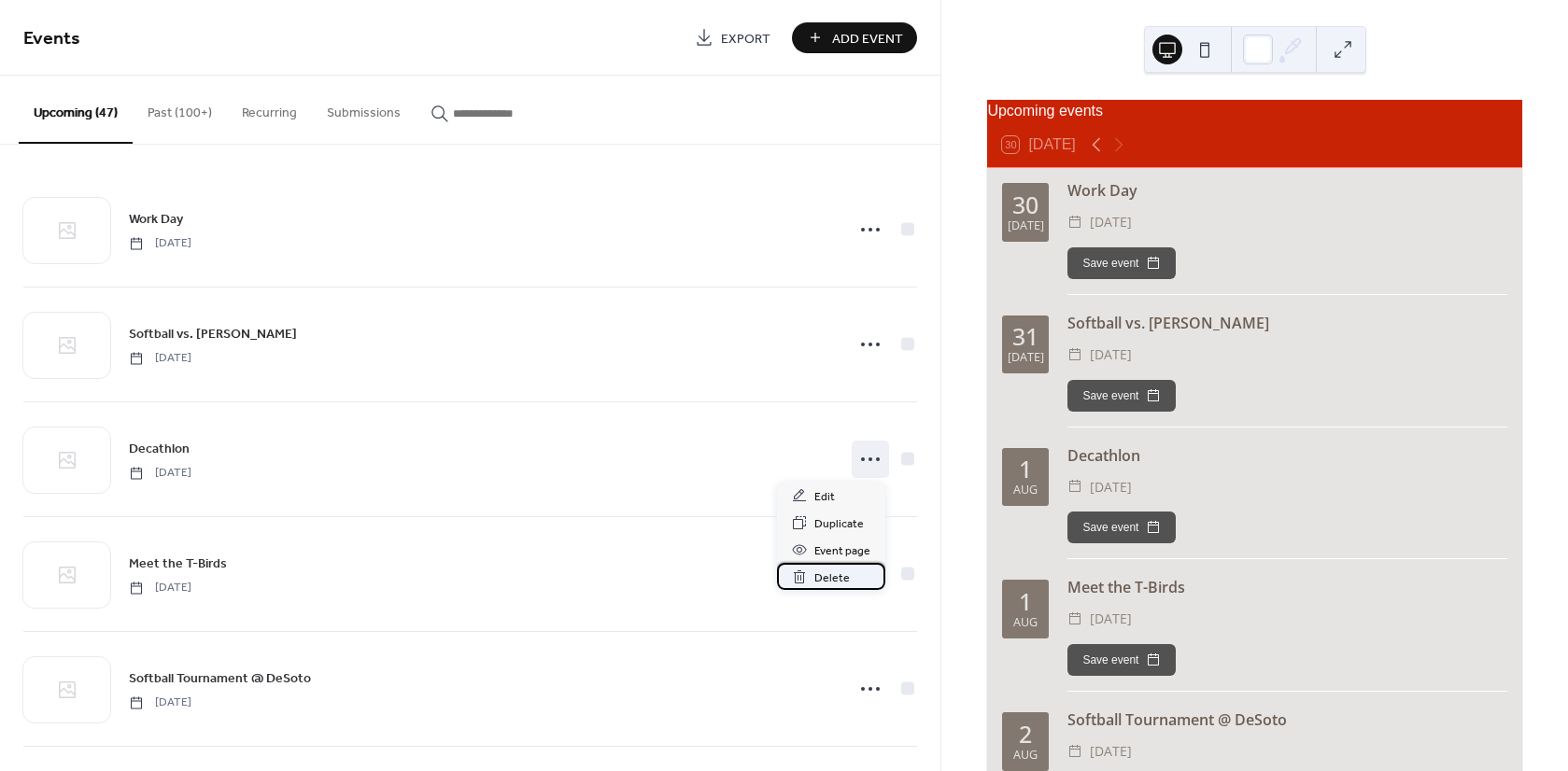 click on "Delete" at bounding box center (832, 578) 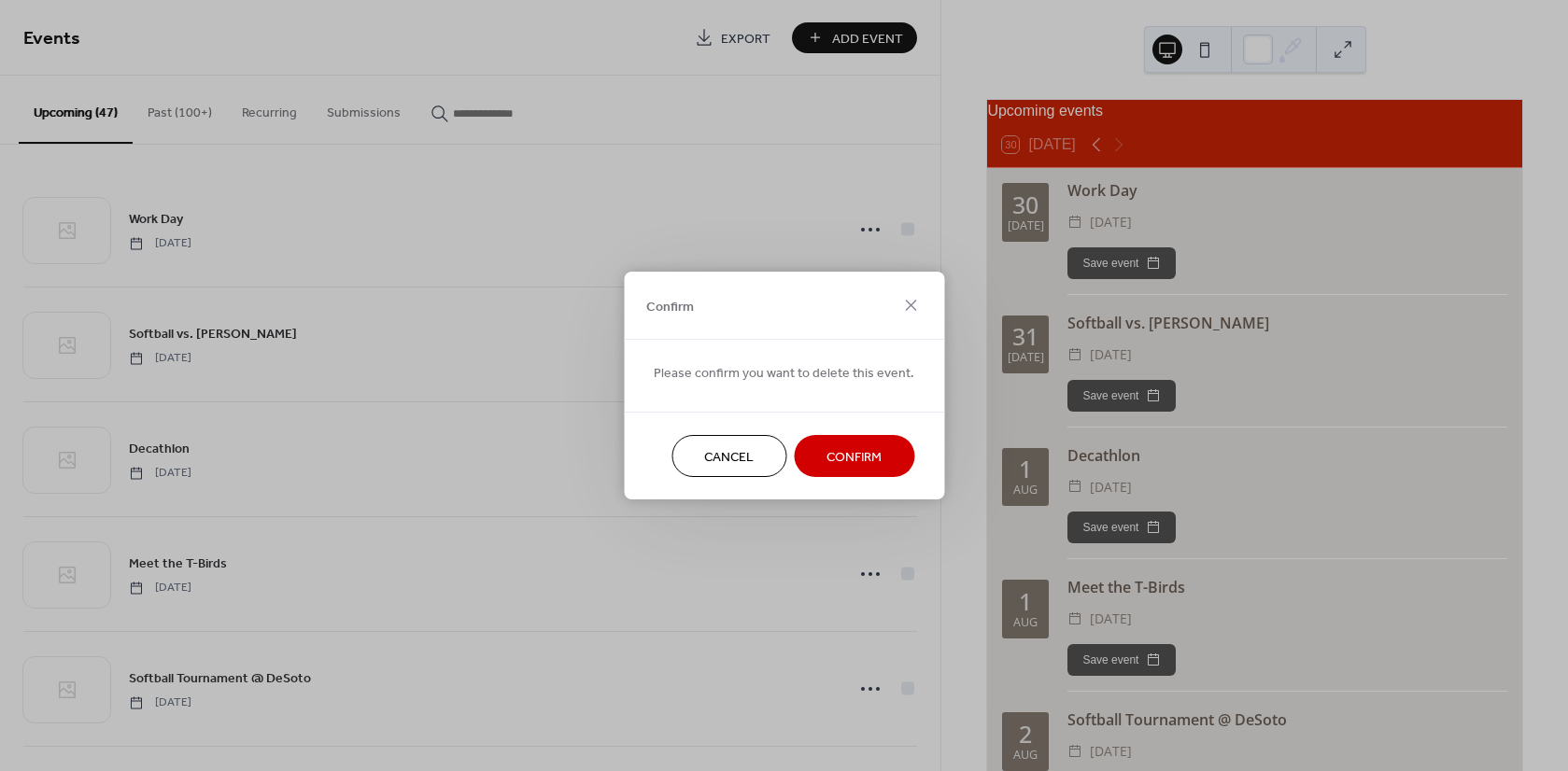 click on "Confirm" at bounding box center (854, 457) 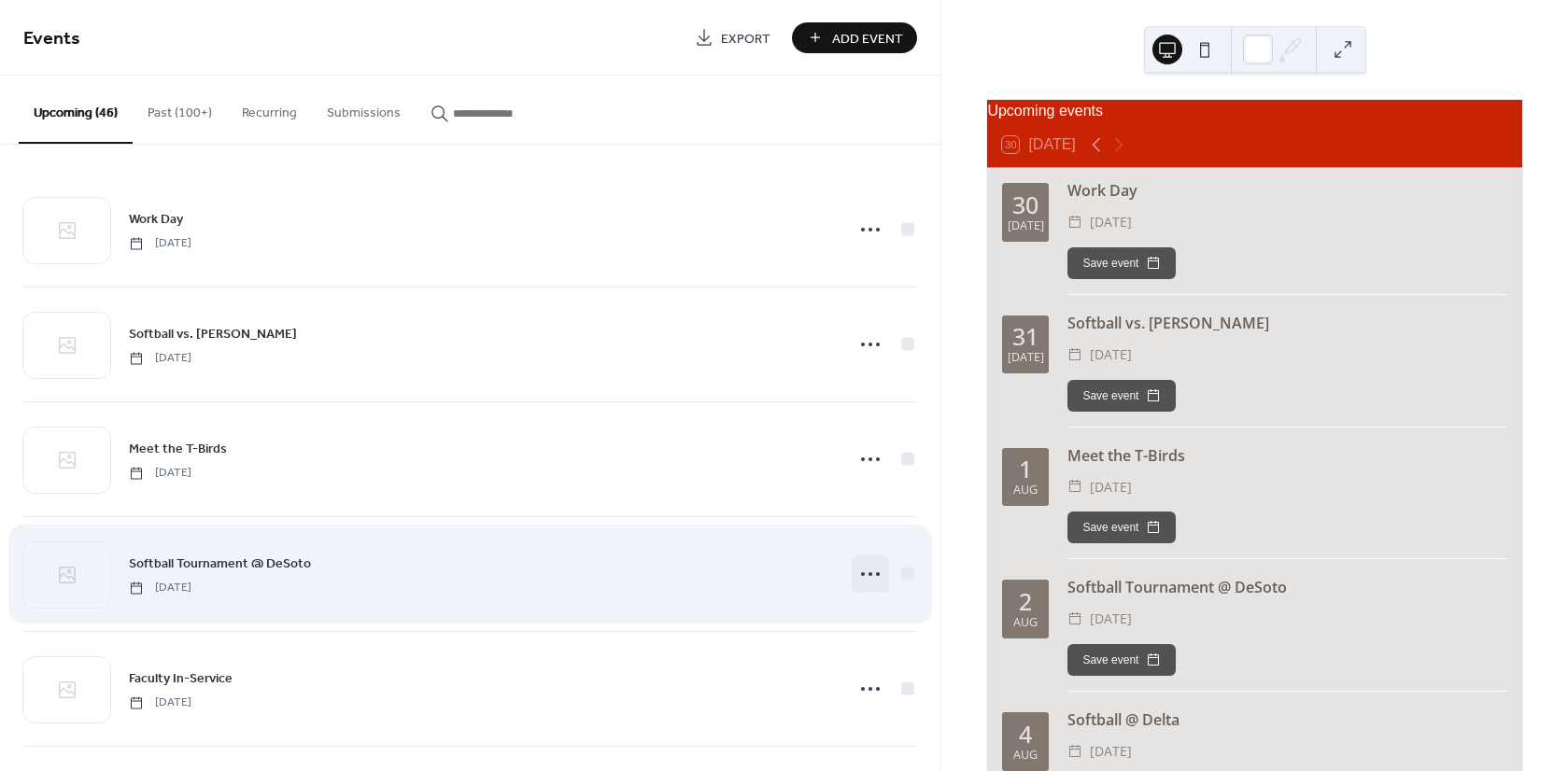 click 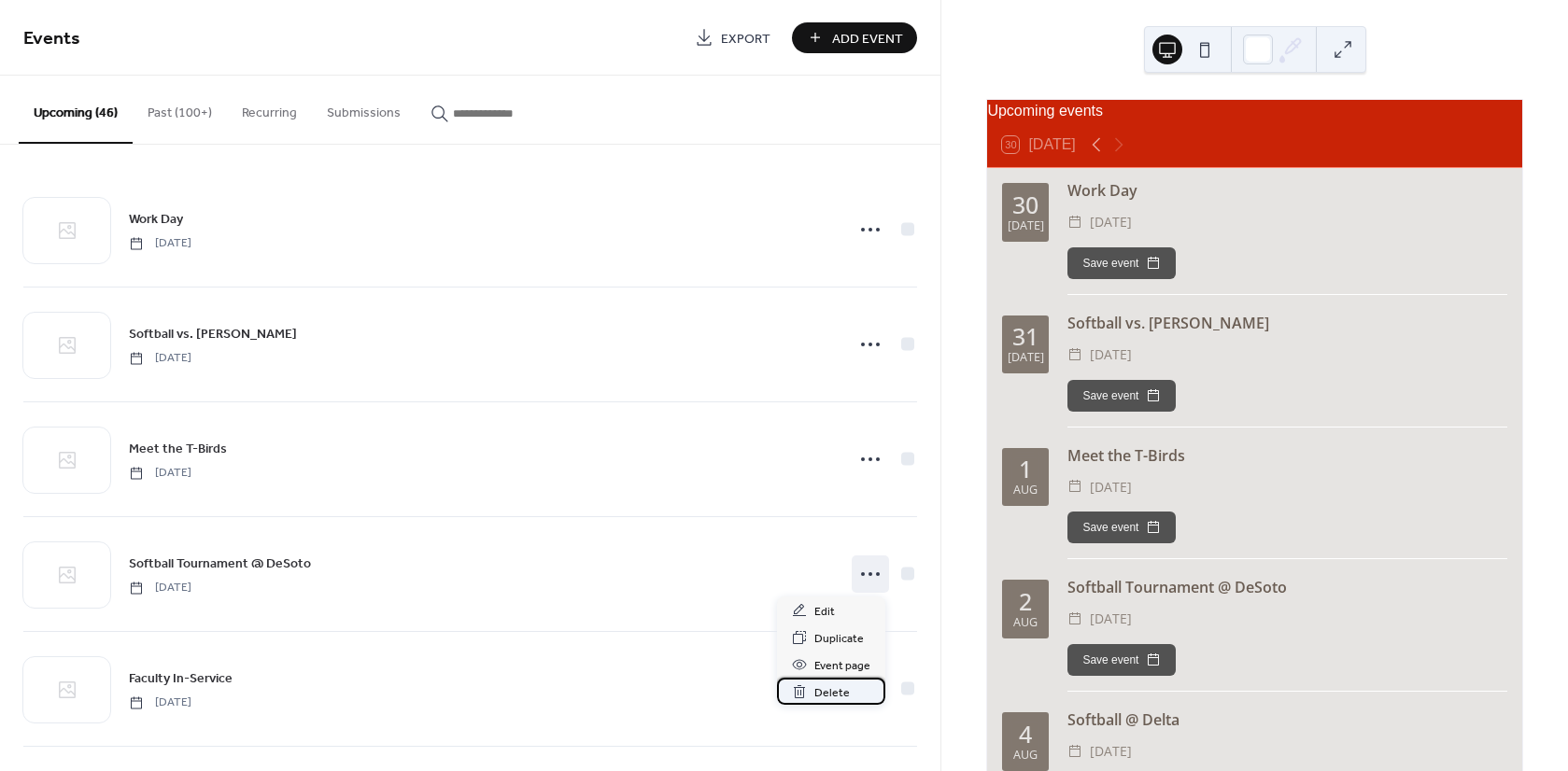 click on "Delete" at bounding box center [831, 691] 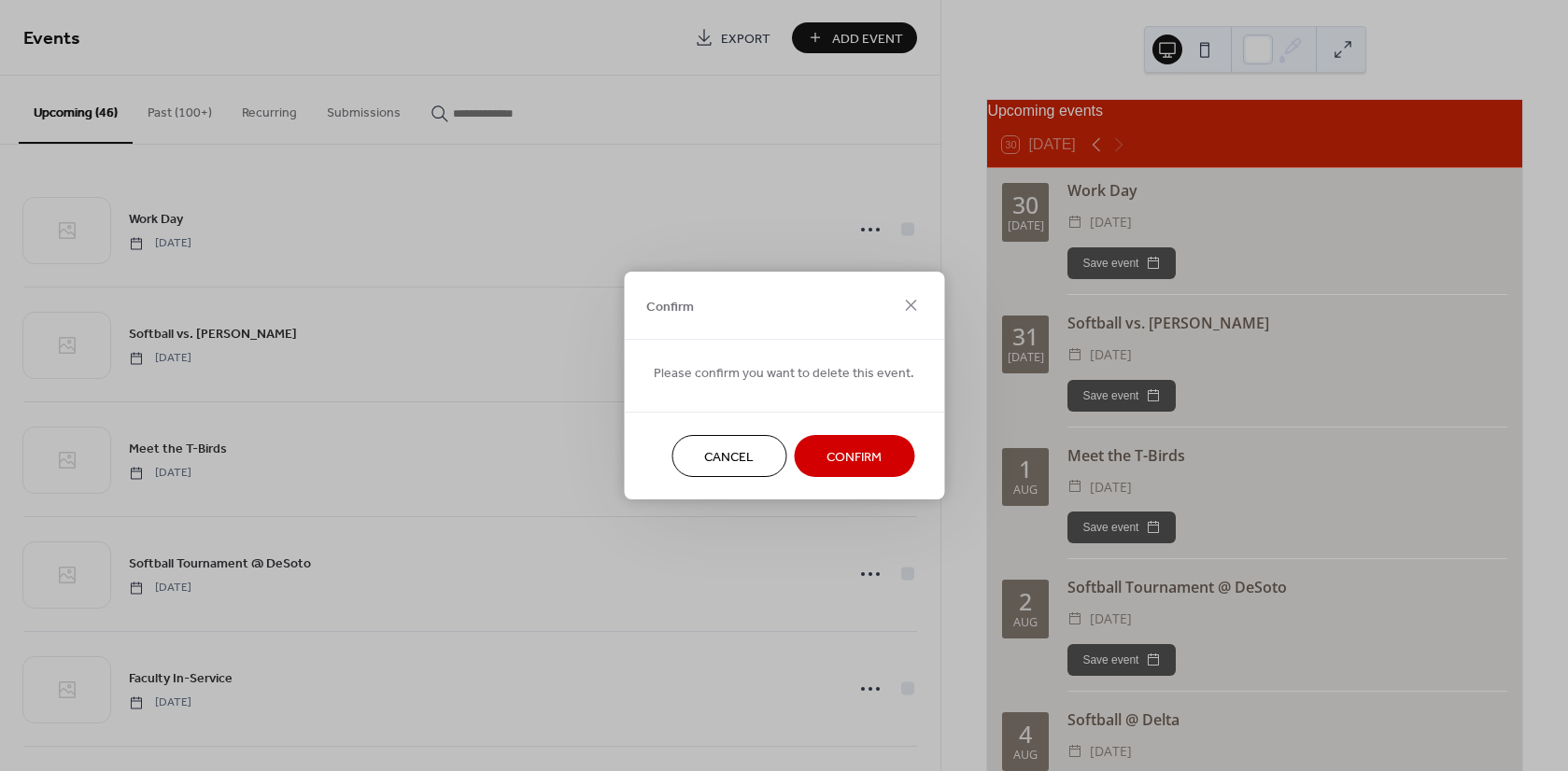 click on "Confirm" at bounding box center [854, 457] 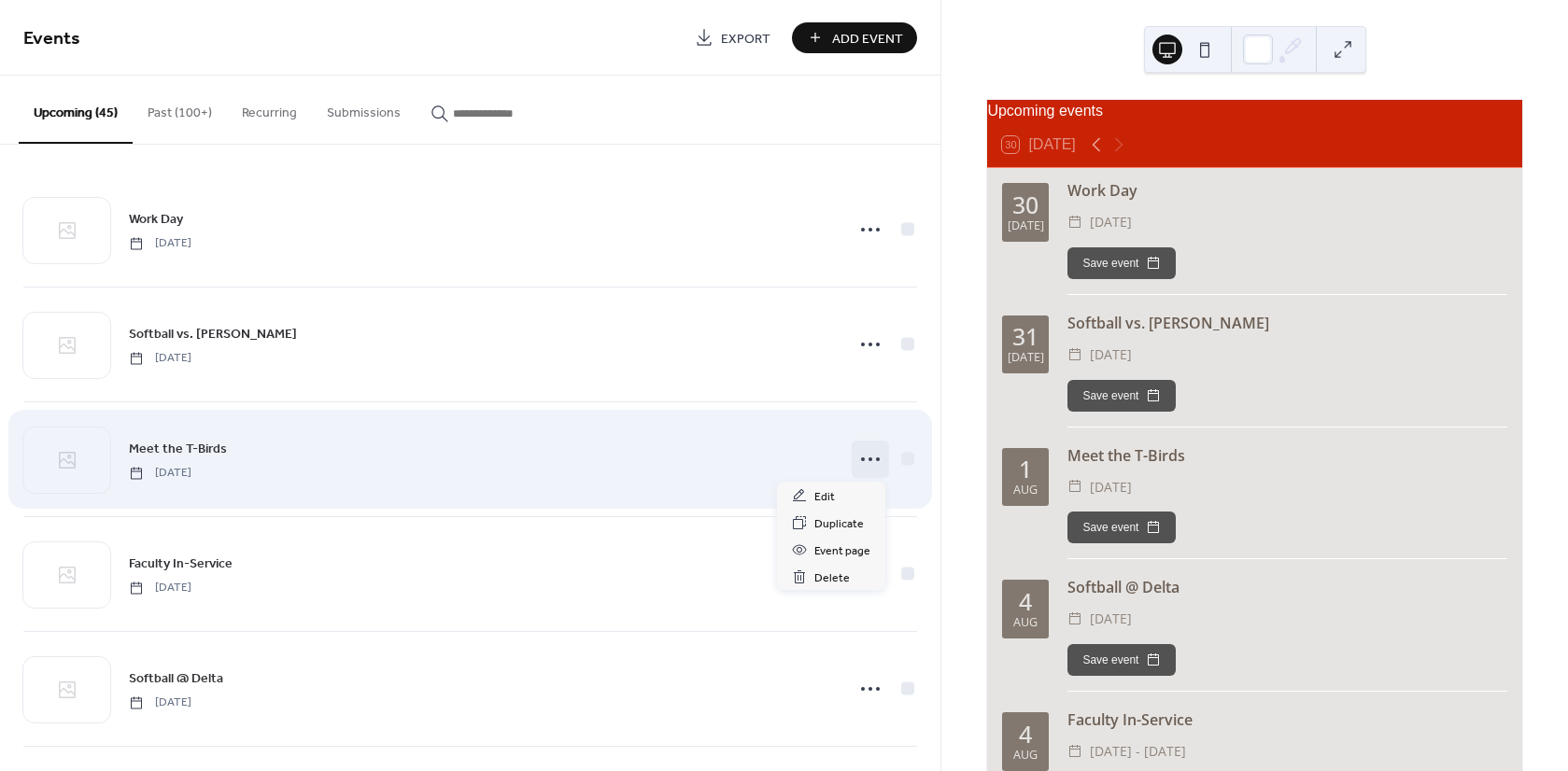 click 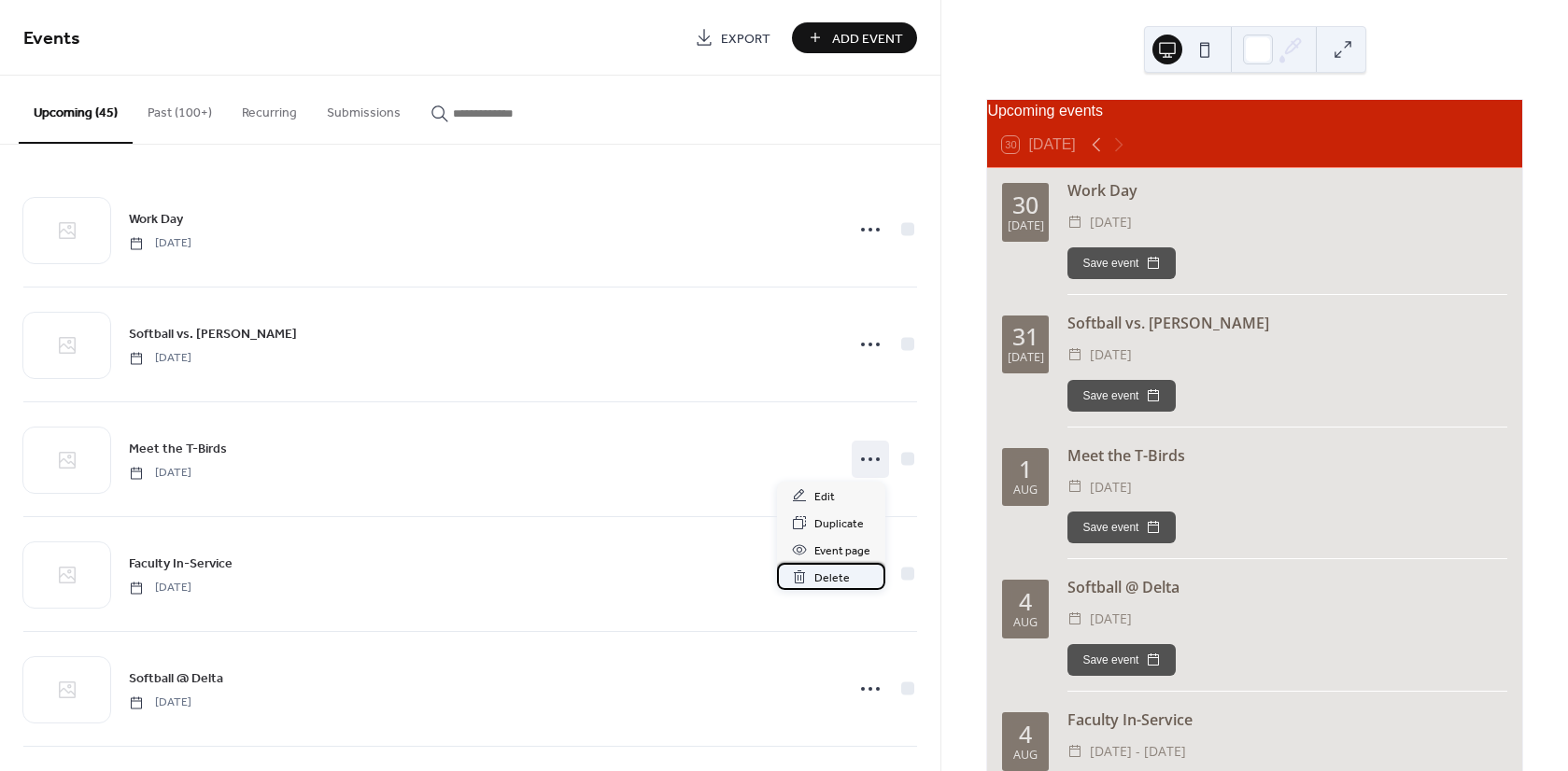 click on "Delete" at bounding box center [832, 578] 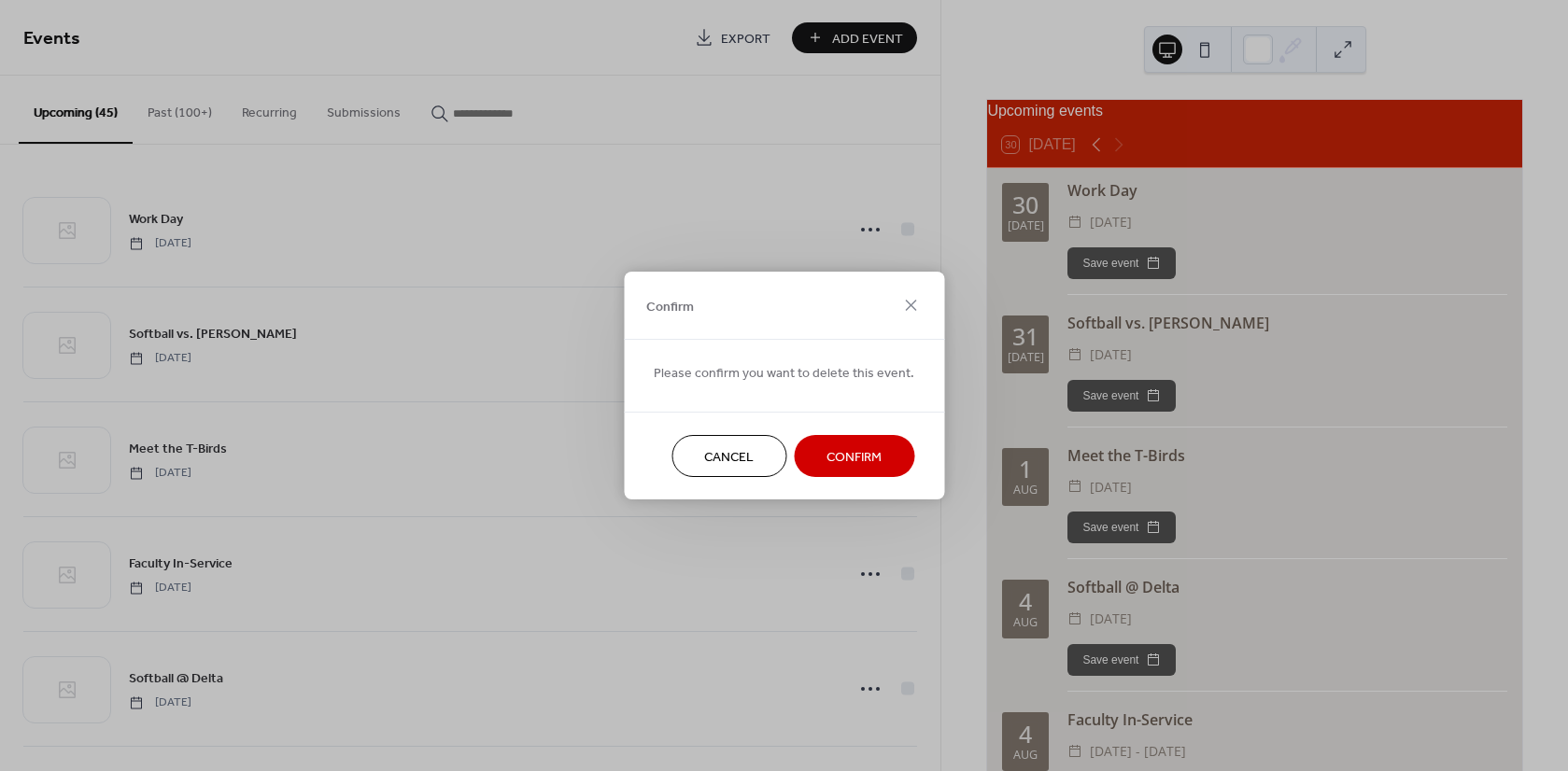 click on "Confirm Please confirm you want to delete this event. Cancel Confirm" at bounding box center (784, 386) 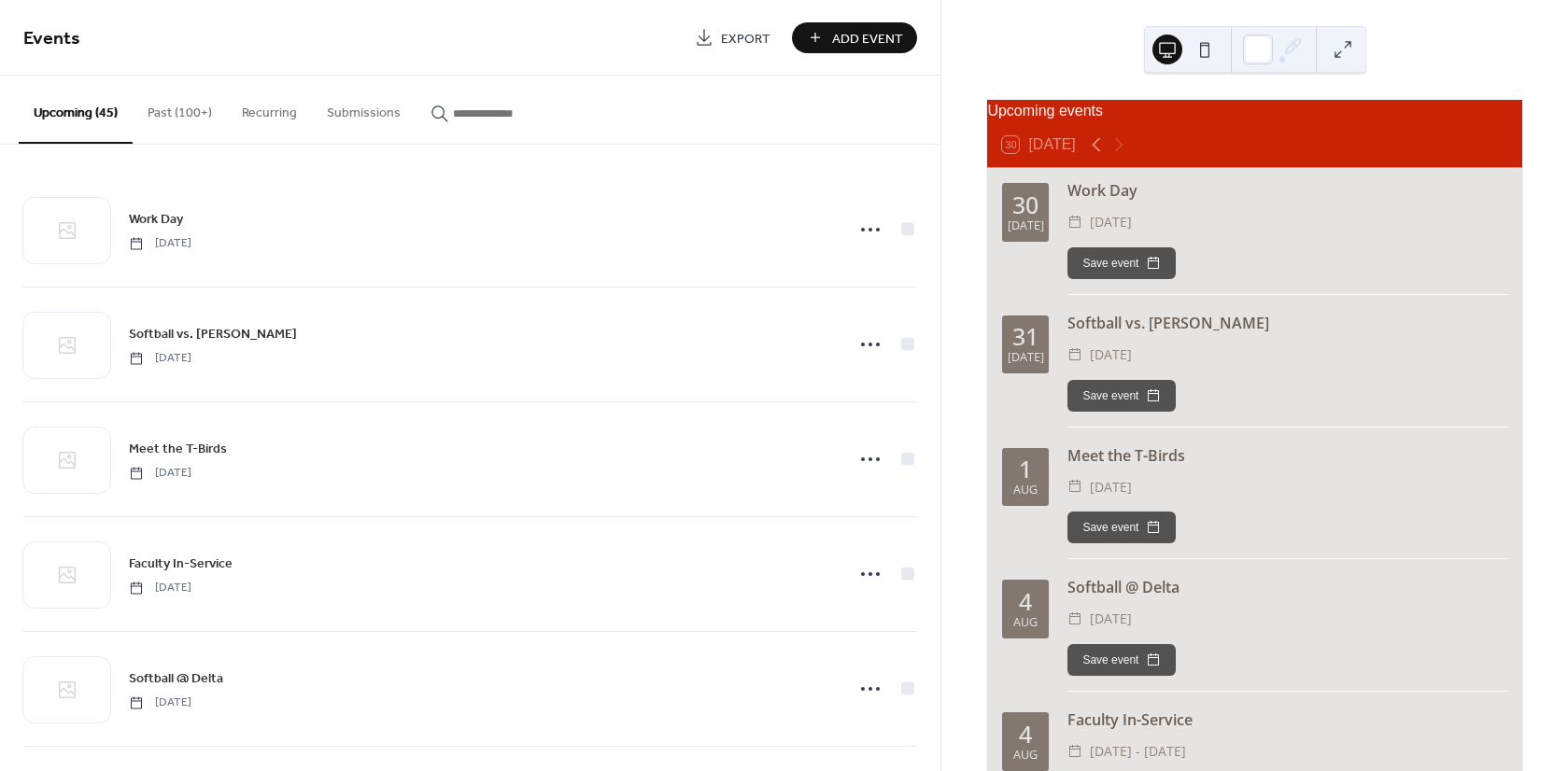 click on "Meet the T-Birds ​ Friday, August 1, 2025 Save event" at bounding box center [1287, 502] 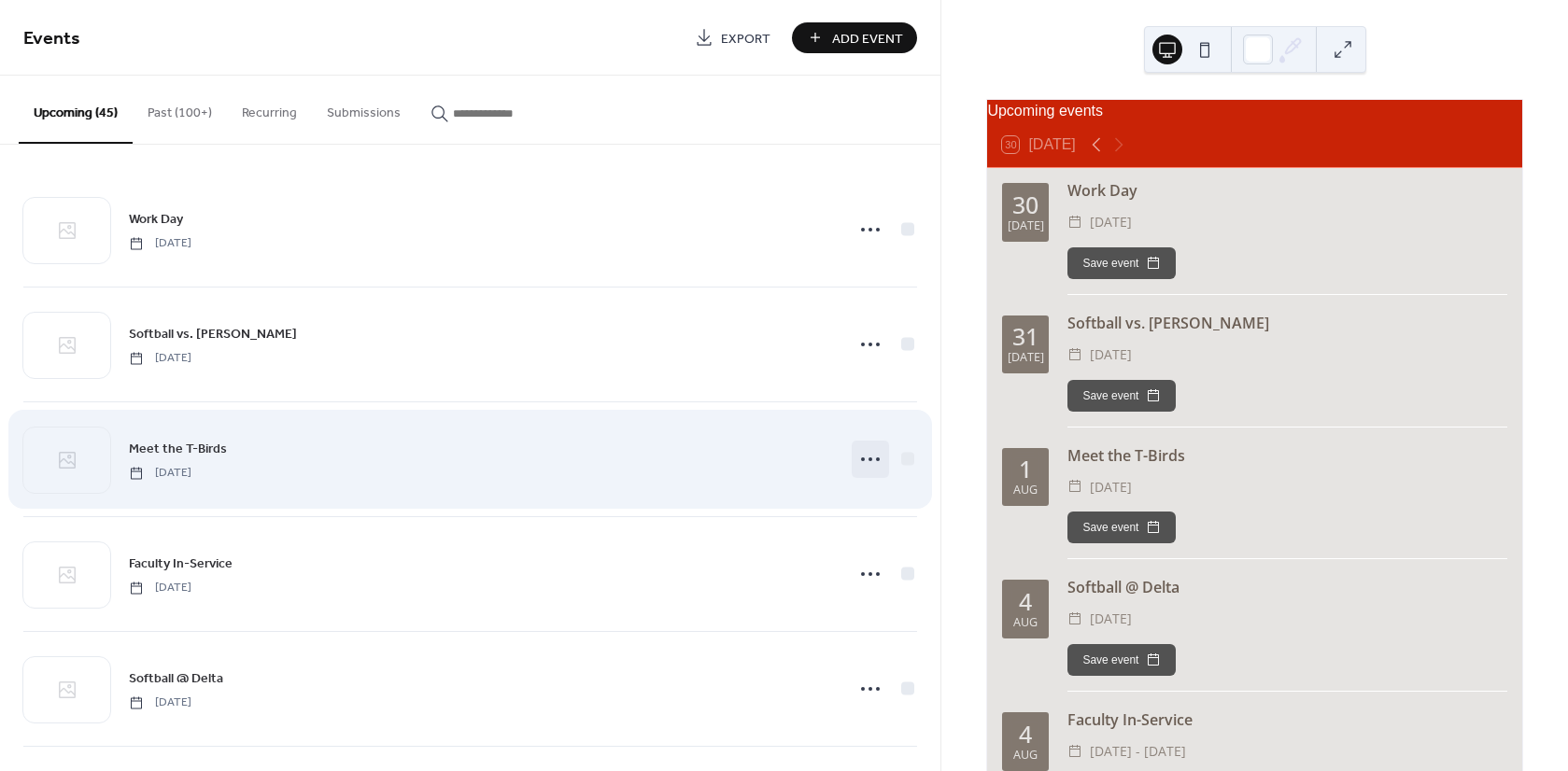 click 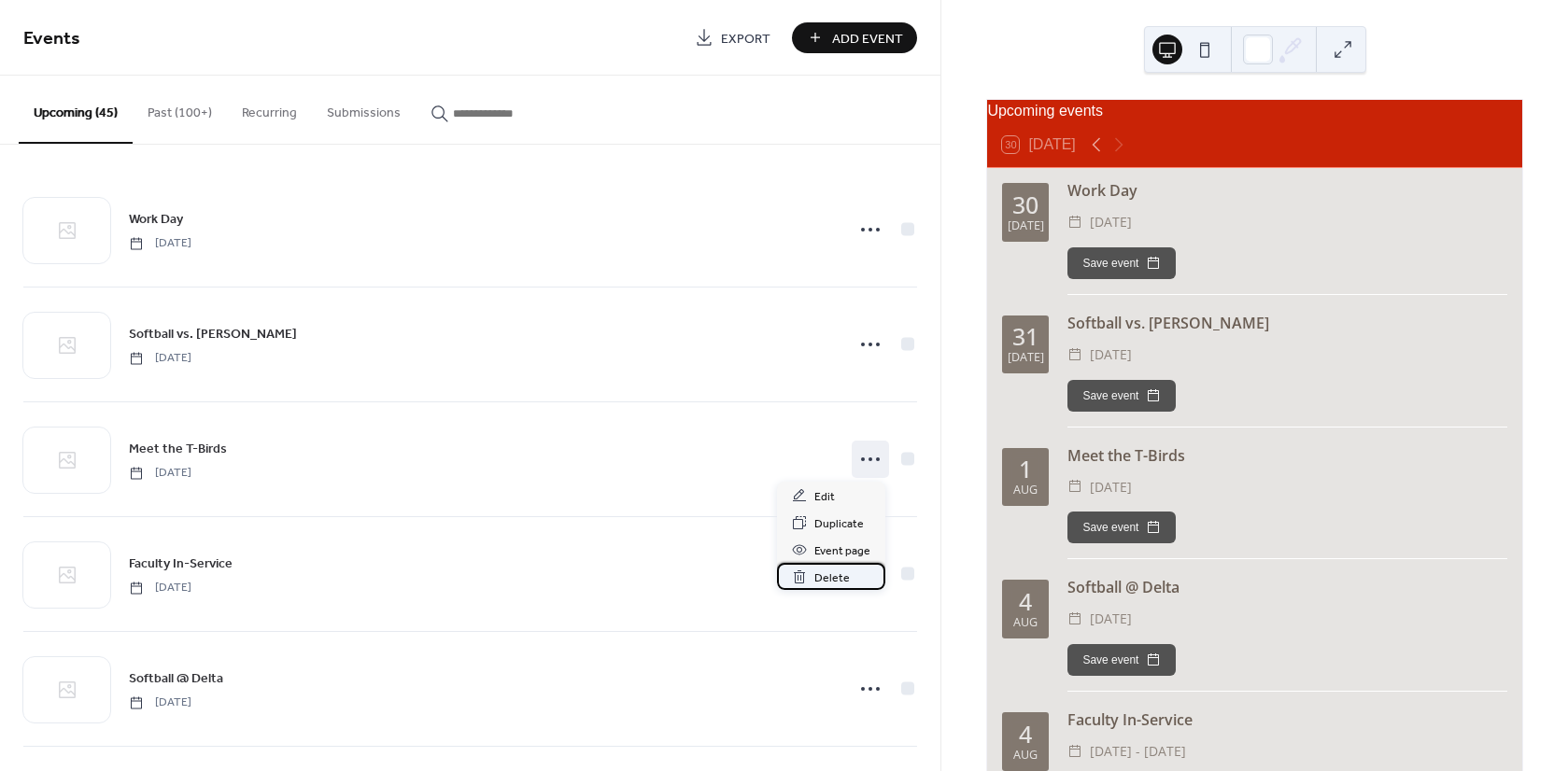 click on "Delete" at bounding box center [832, 578] 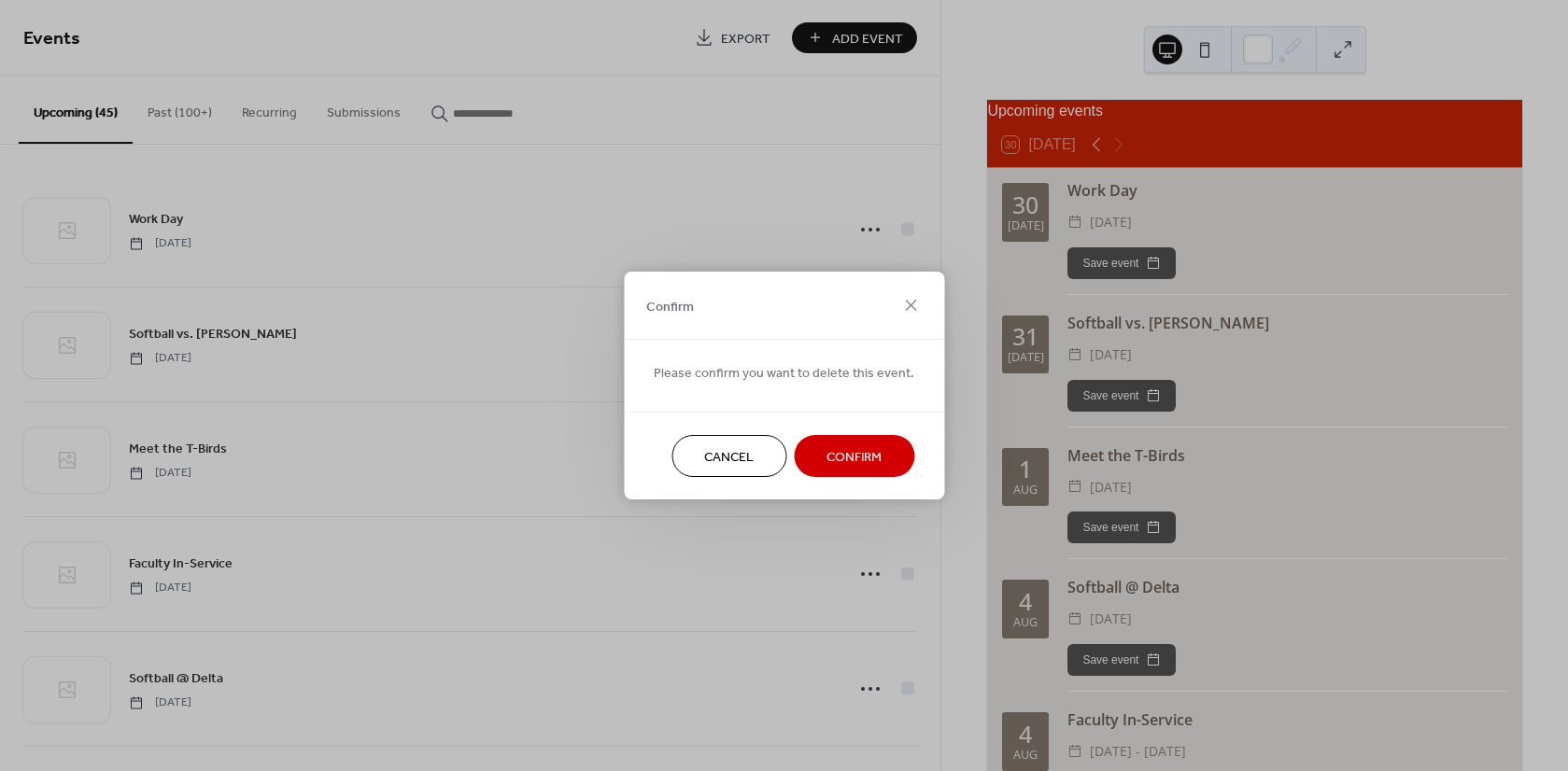 click on "Confirm" at bounding box center [854, 457] 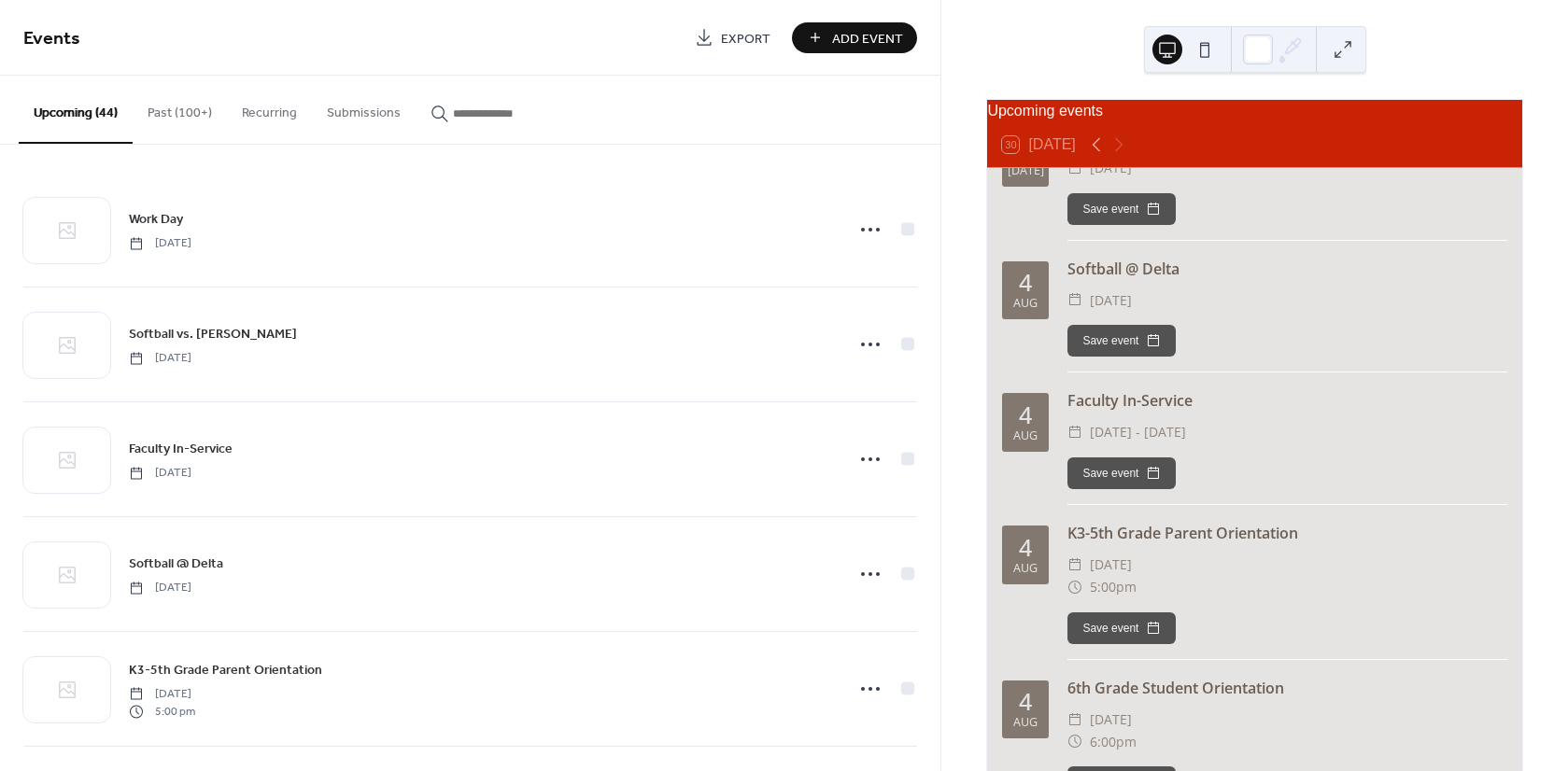 scroll, scrollTop: 280, scrollLeft: 0, axis: vertical 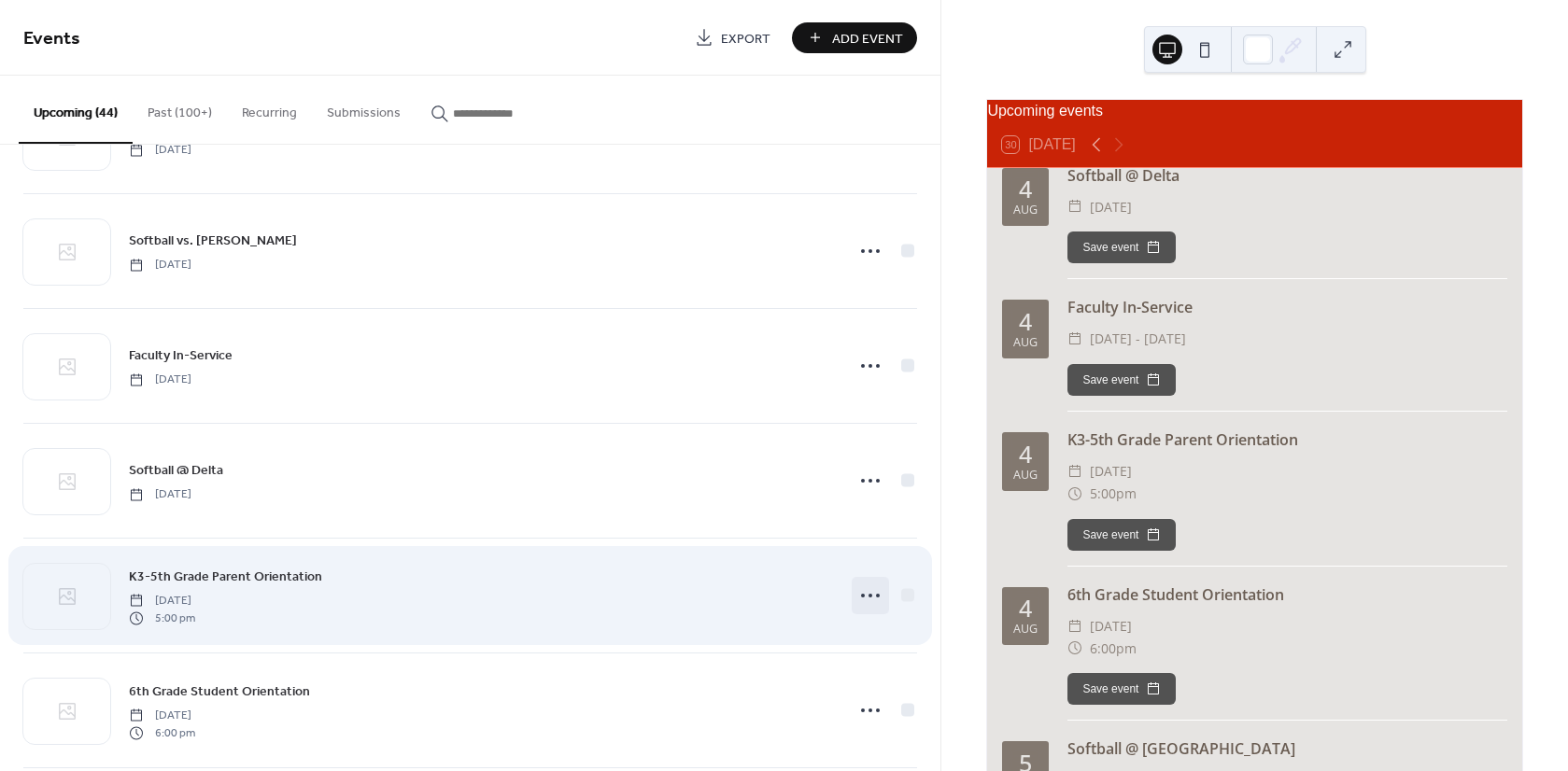 click 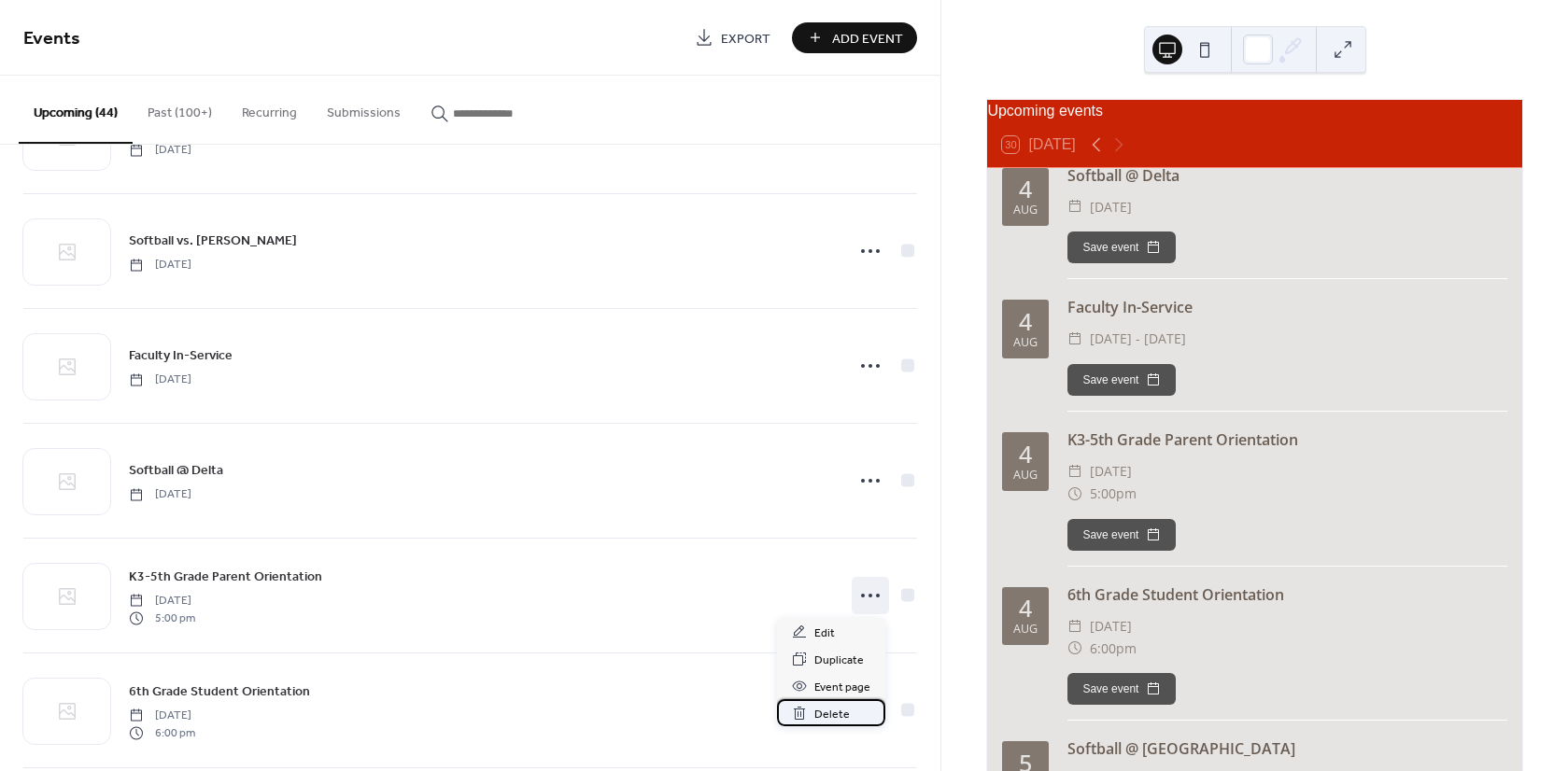 click on "Delete" at bounding box center (832, 714) 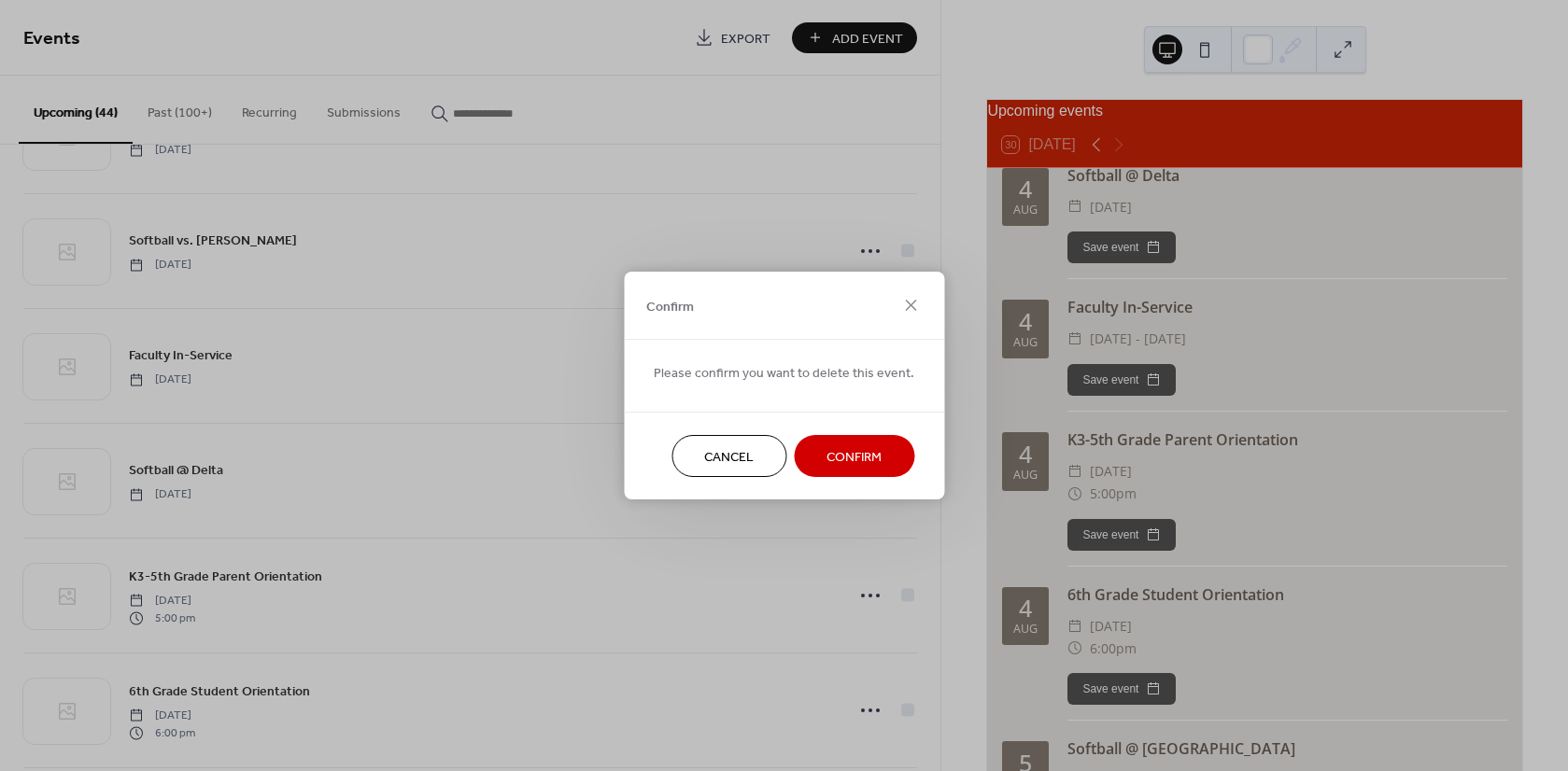 click on "Confirm" at bounding box center (854, 457) 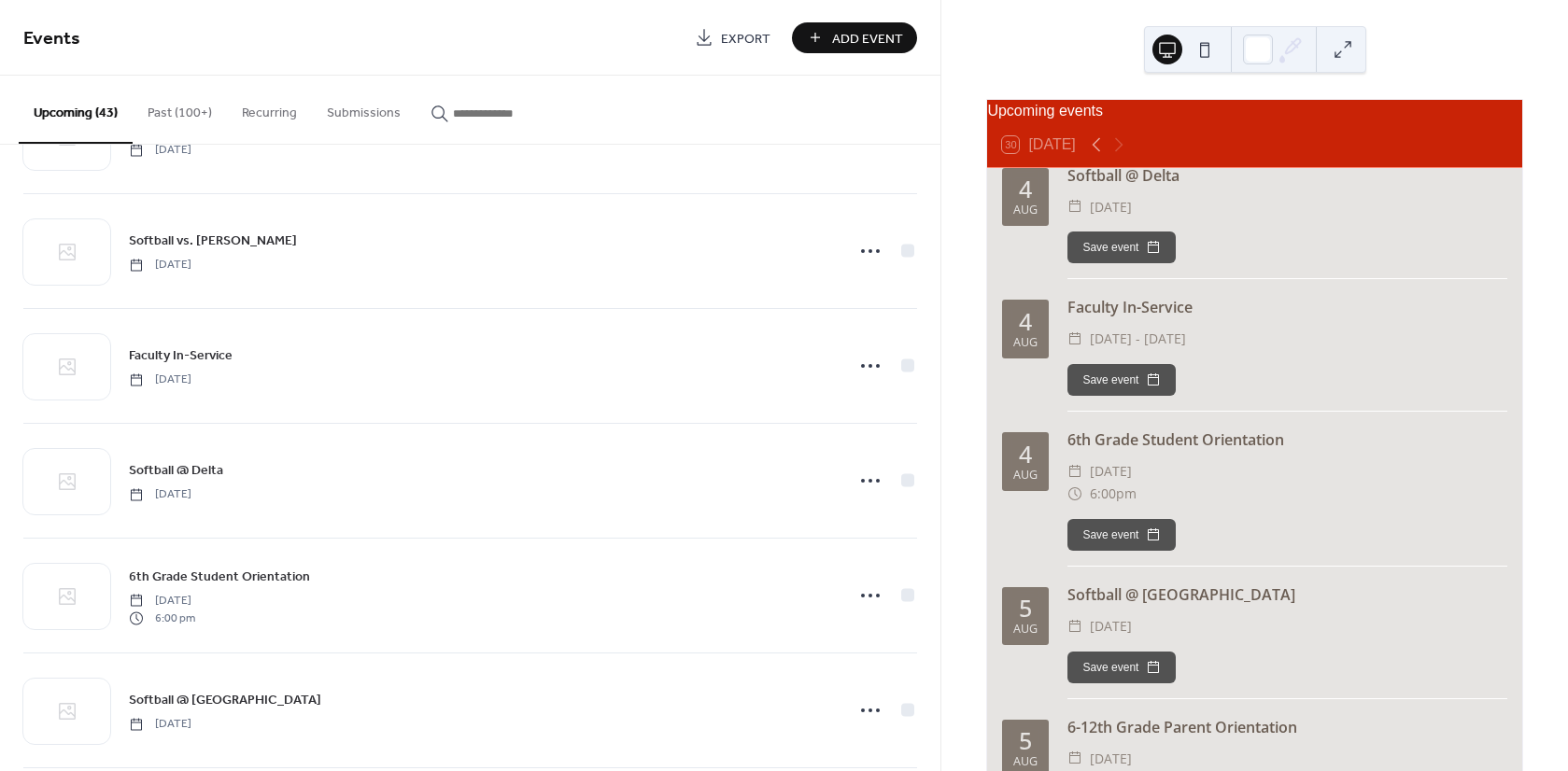click on "Add Event" at bounding box center (855, 37) 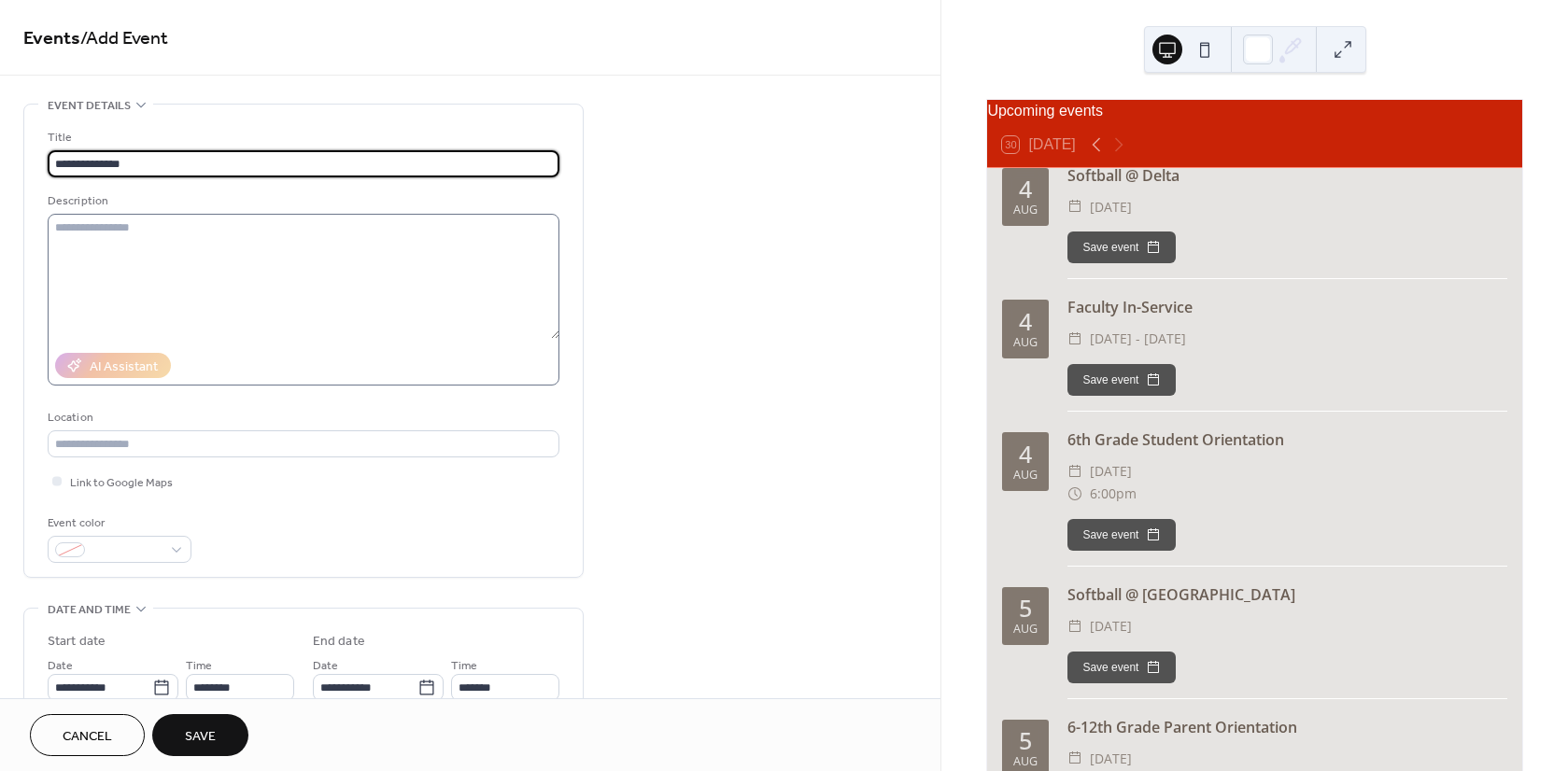 scroll, scrollTop: 1, scrollLeft: 0, axis: vertical 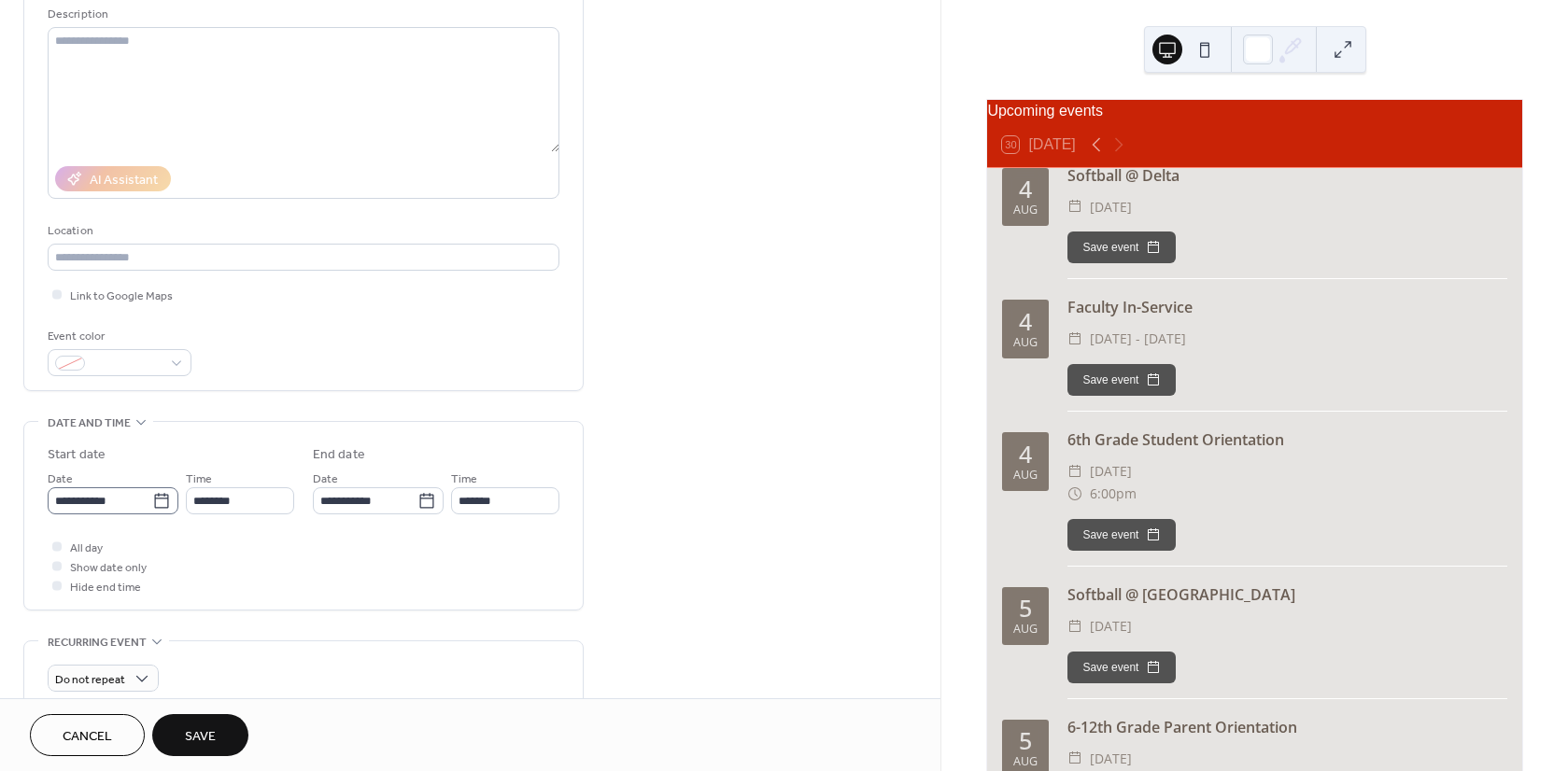 type on "**********" 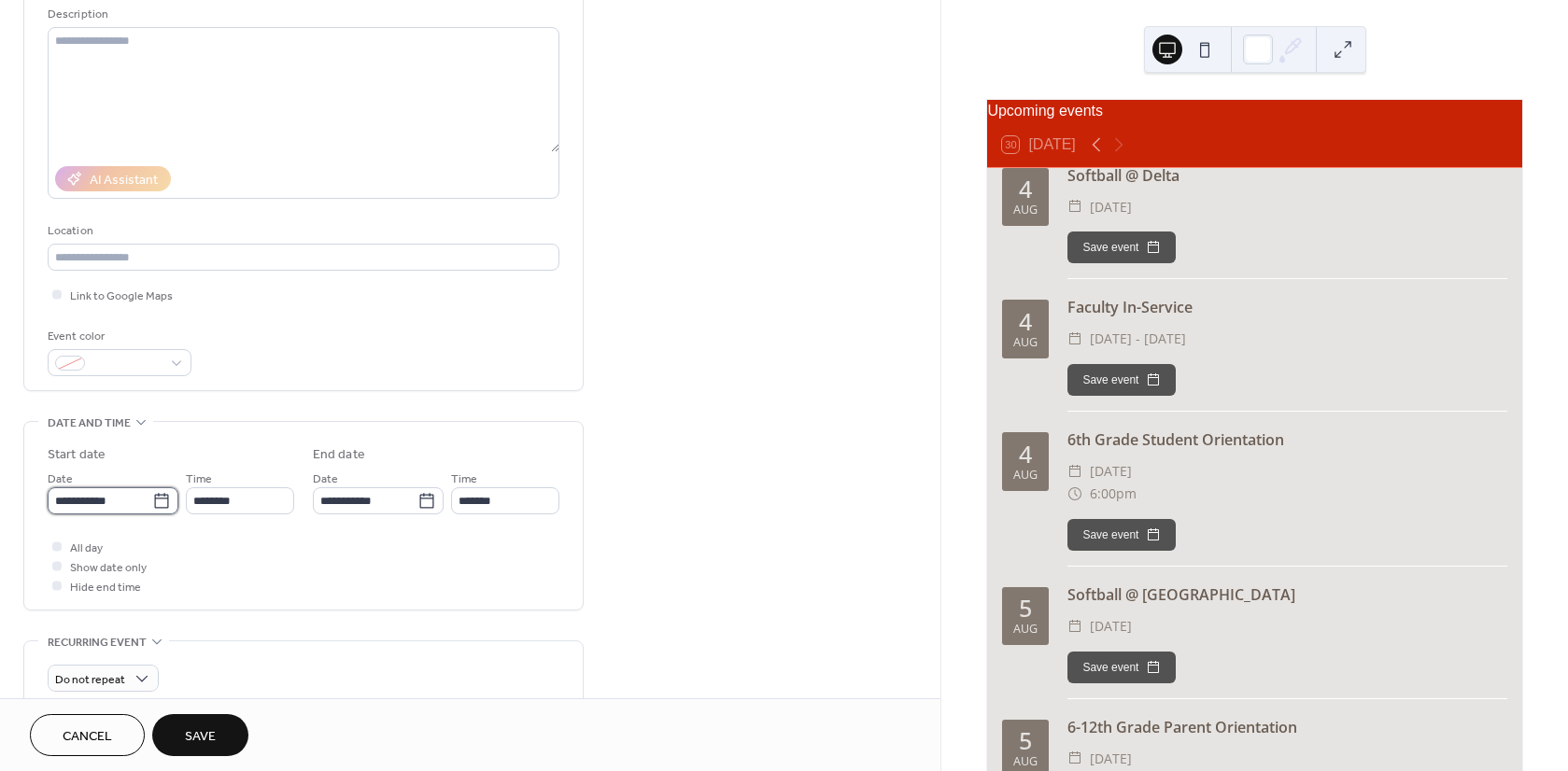 click on "**********" at bounding box center [100, 500] 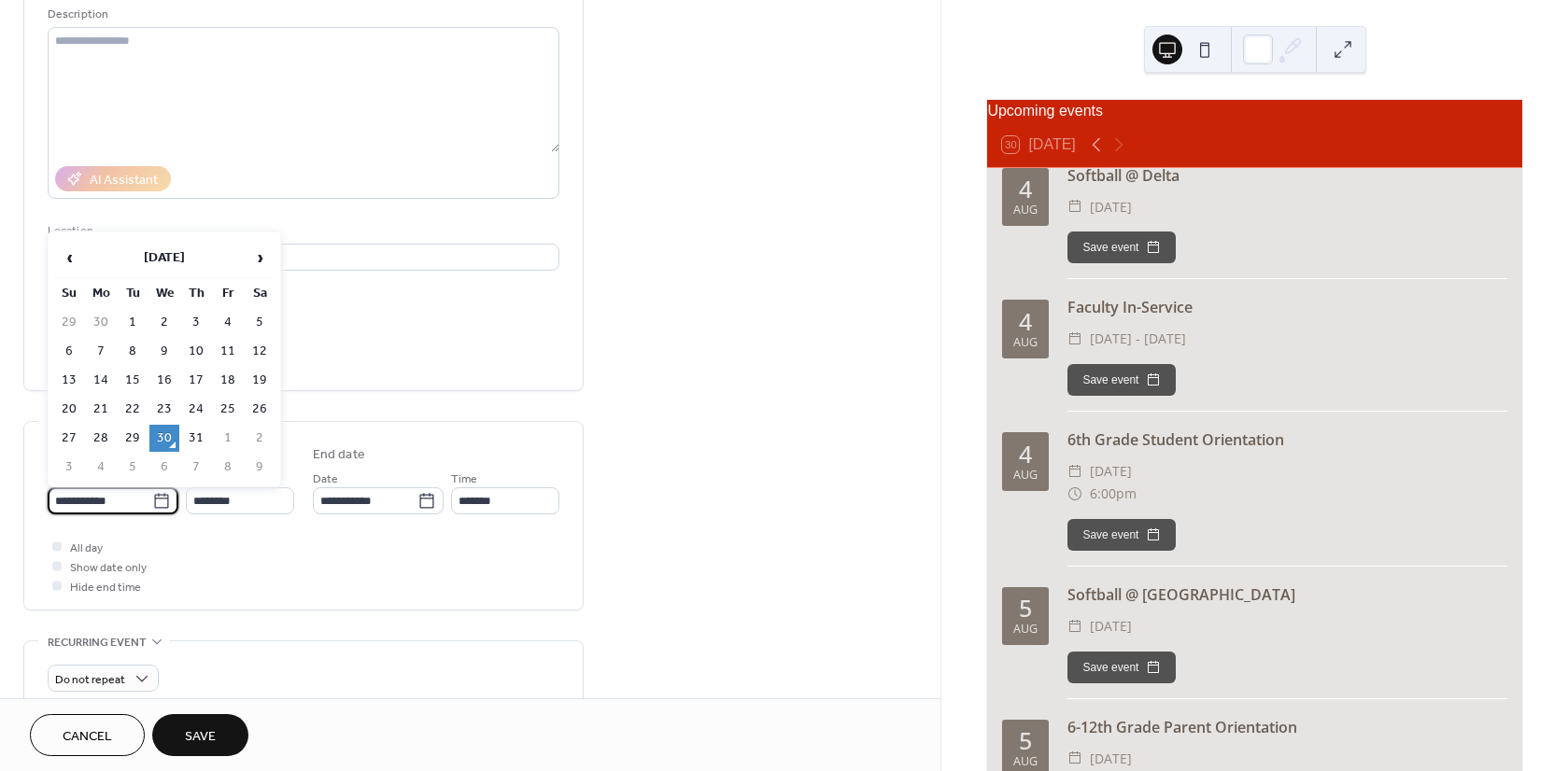 scroll, scrollTop: 0, scrollLeft: 0, axis: both 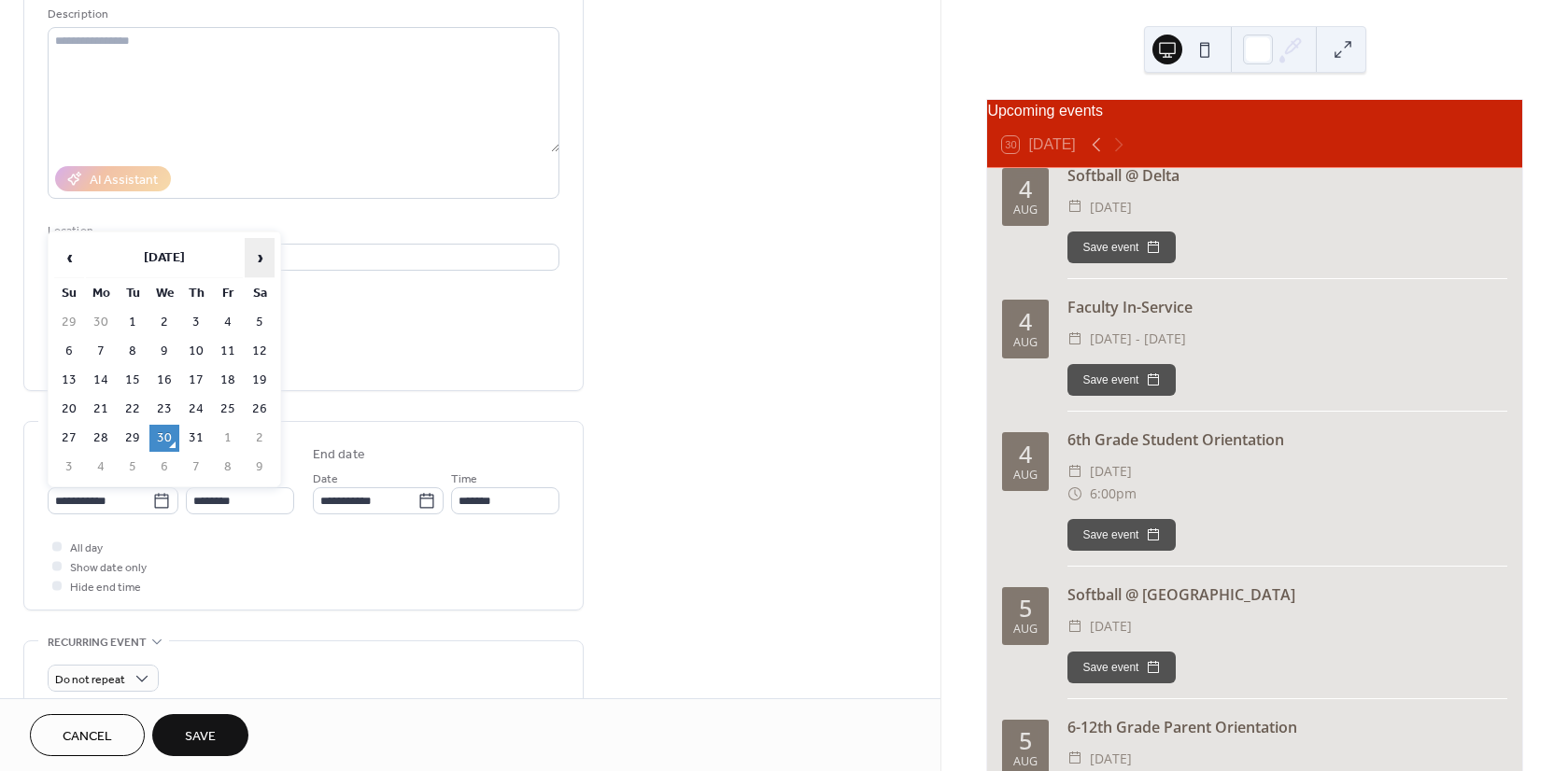 click on "›" at bounding box center (260, 258) 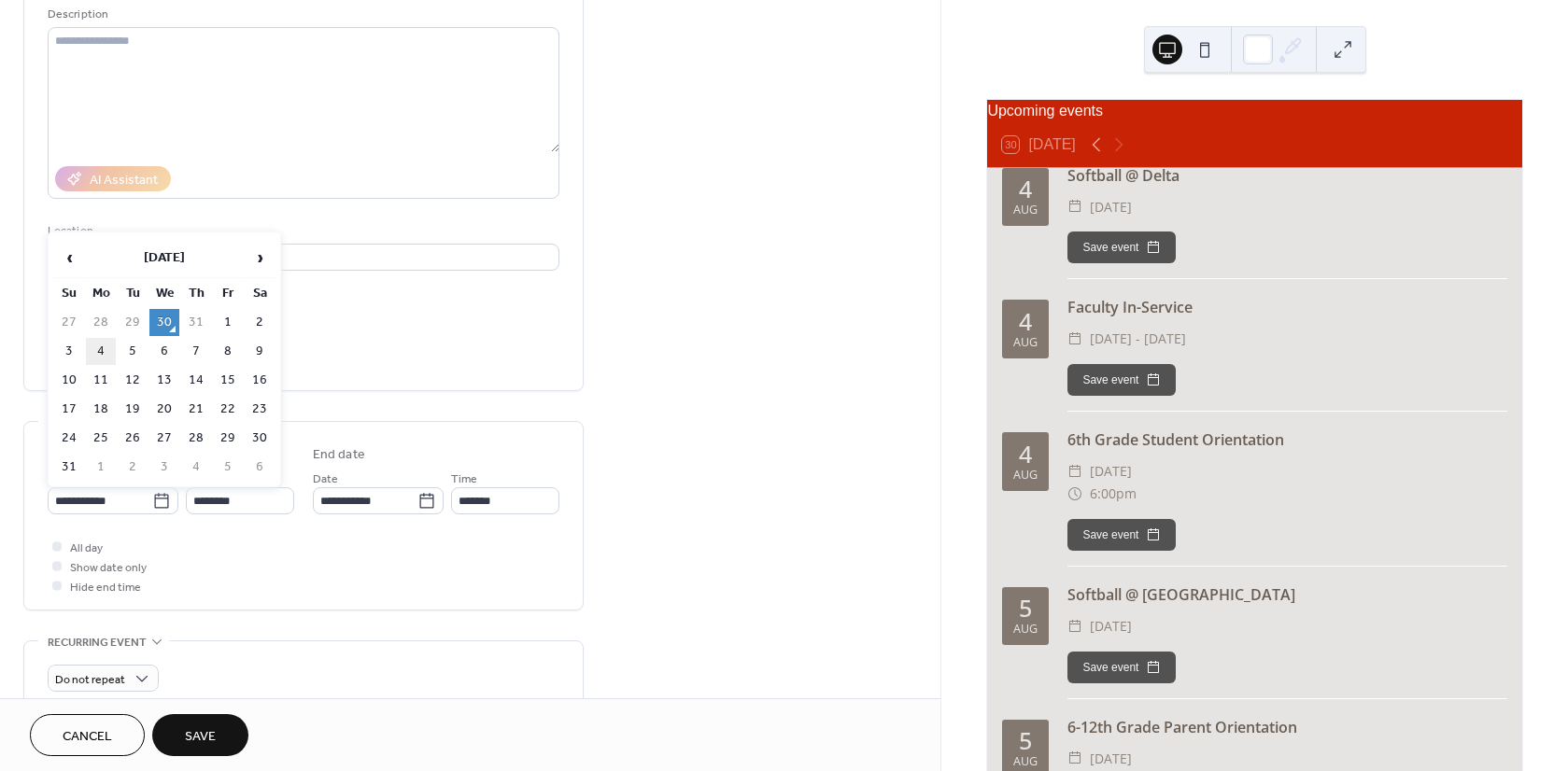 click on "4" at bounding box center [101, 351] 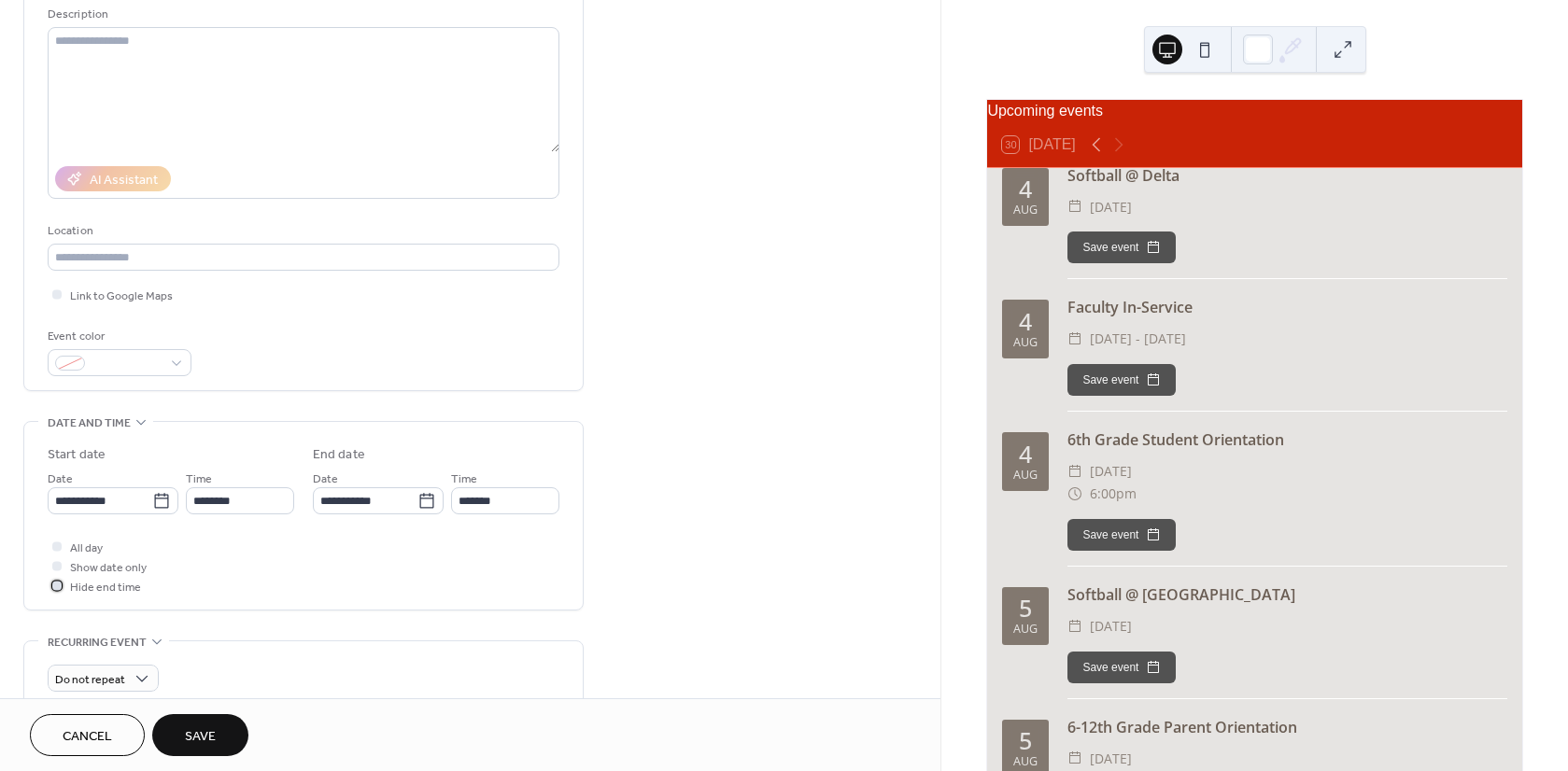 click at bounding box center [57, 585] 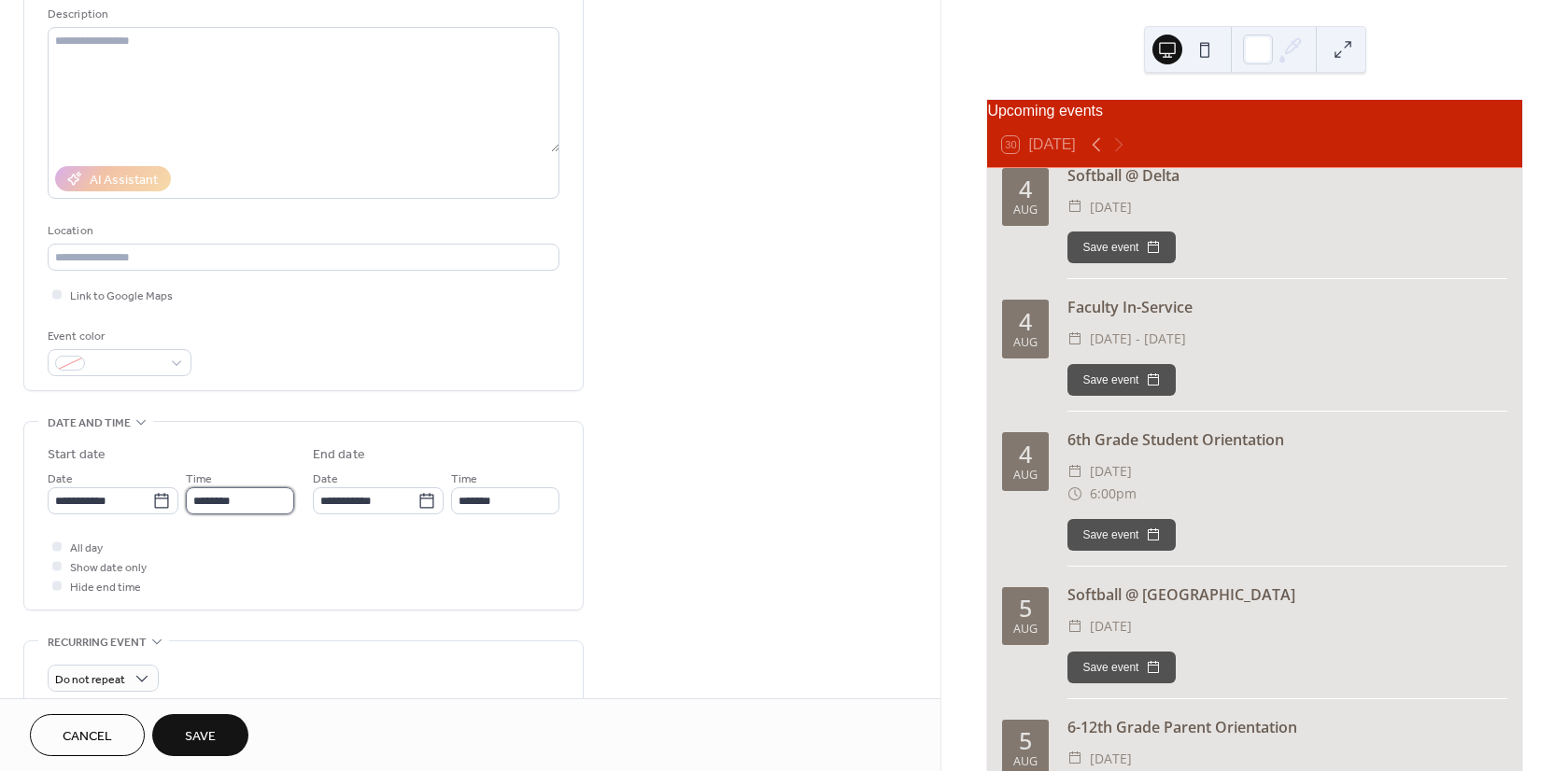 click on "********" at bounding box center [240, 500] 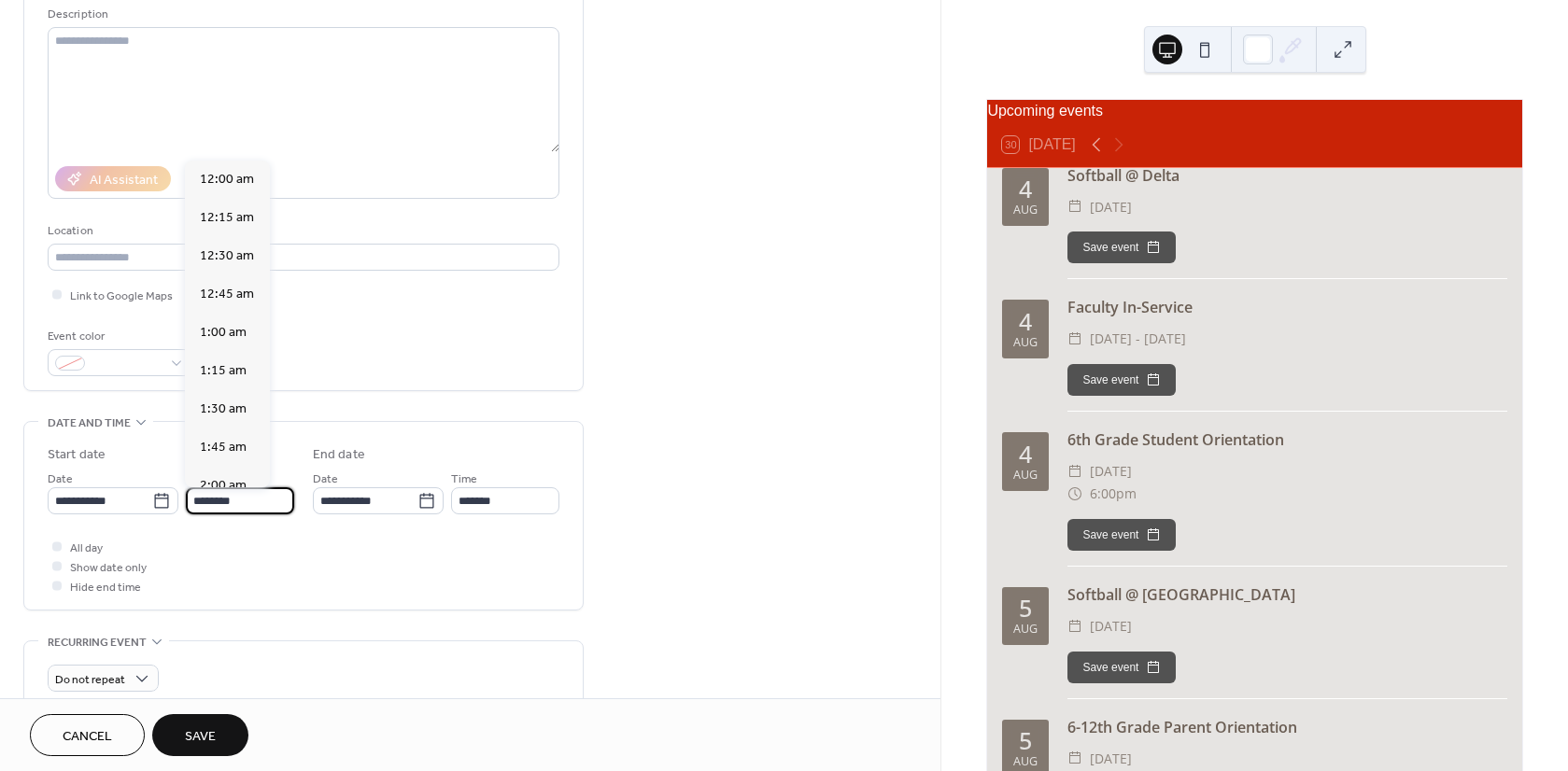 scroll, scrollTop: 1837, scrollLeft: 0, axis: vertical 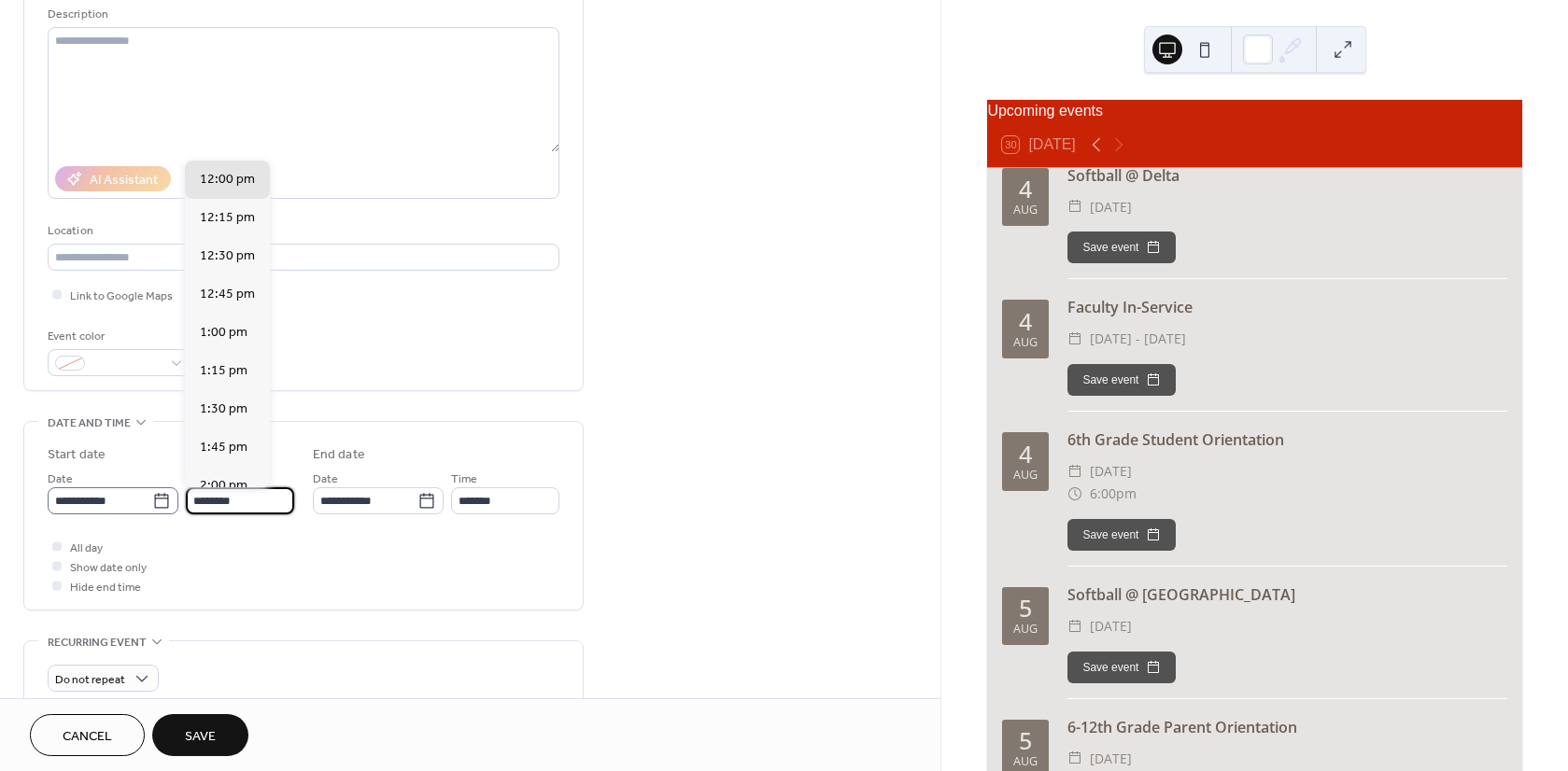 drag, startPoint x: 250, startPoint y: 500, endPoint x: -1, endPoint y: 482, distance: 251.64459 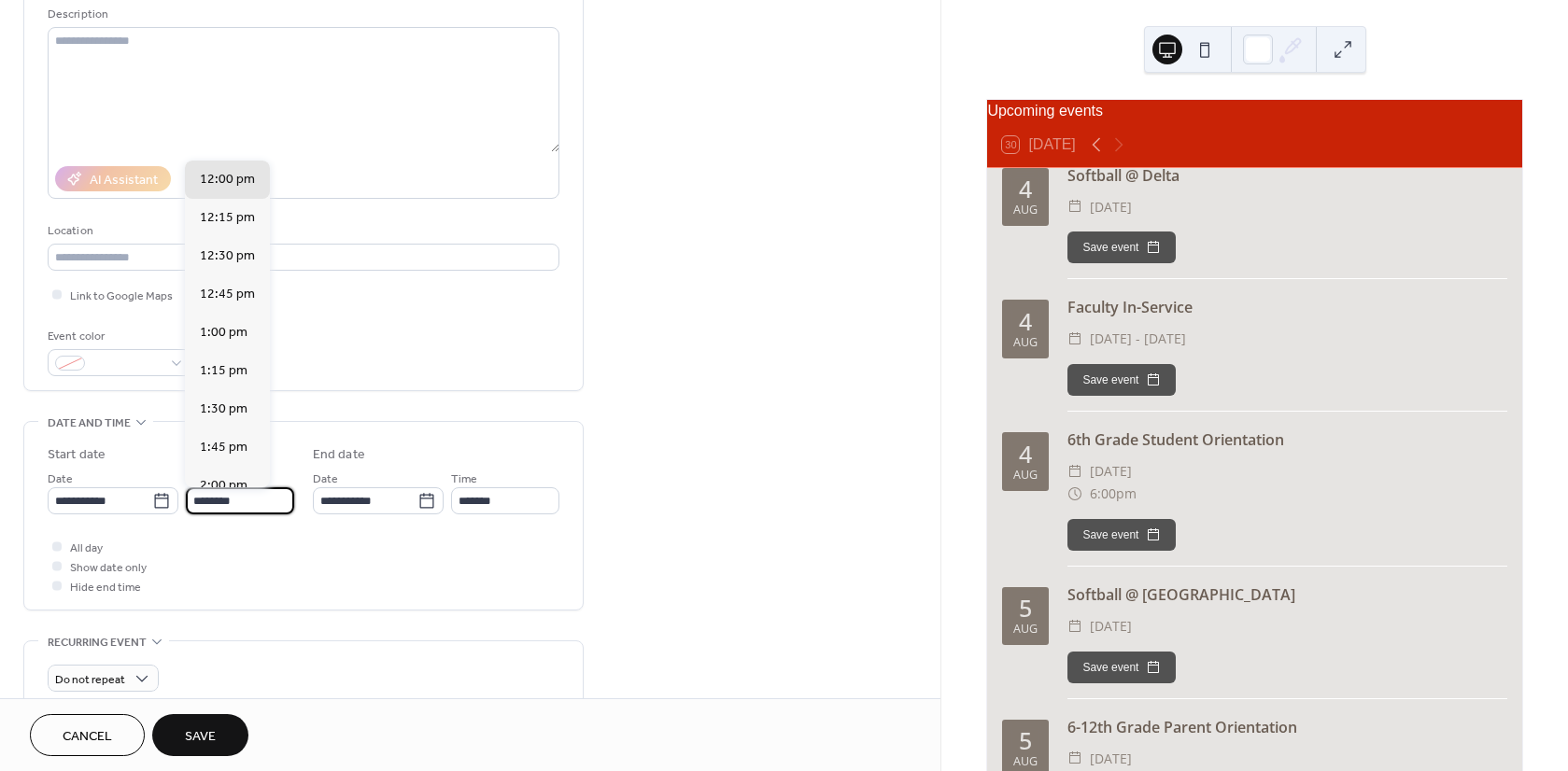 click on "**********" at bounding box center [171, 491] 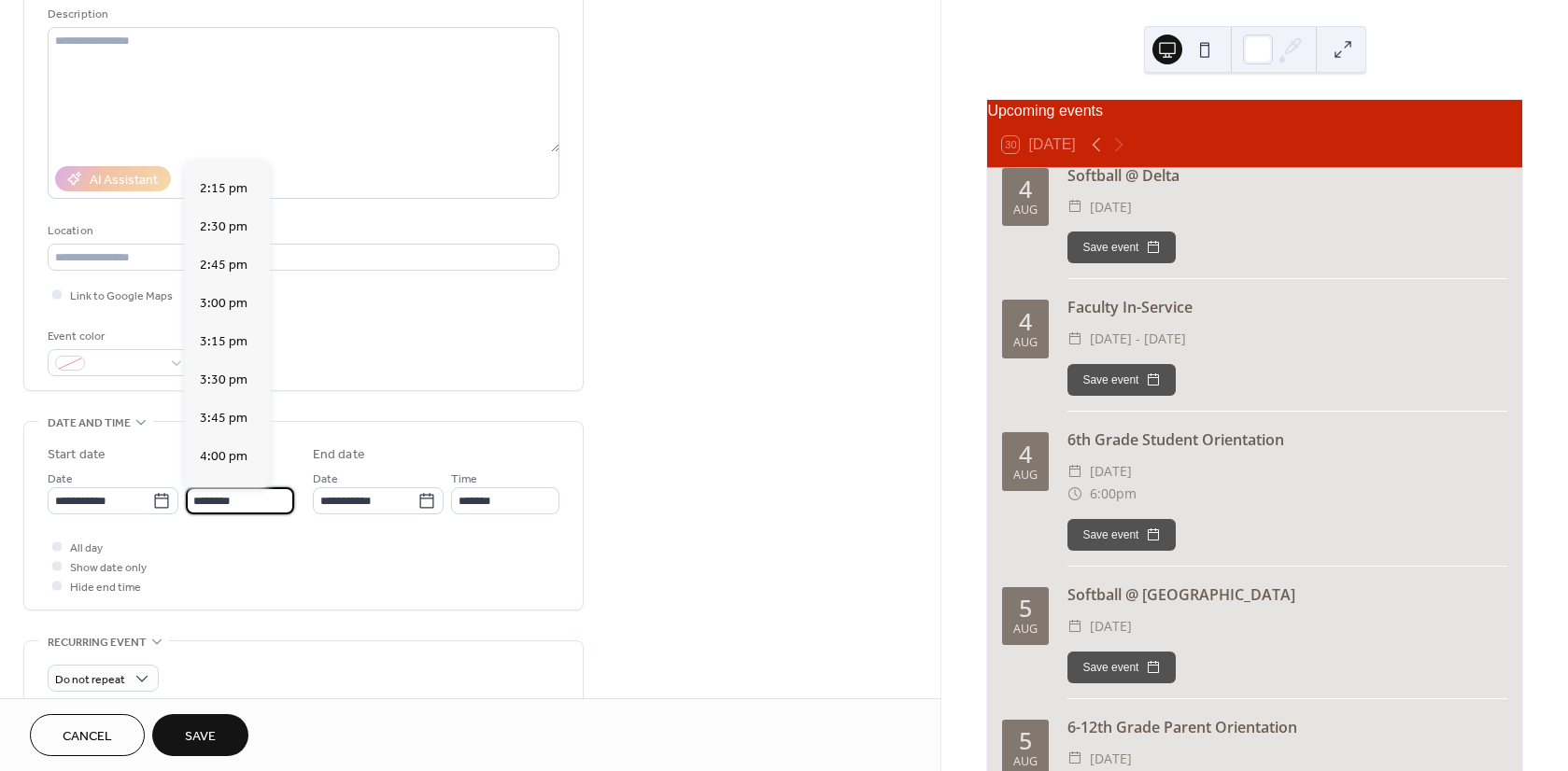 scroll, scrollTop: 2210, scrollLeft: 0, axis: vertical 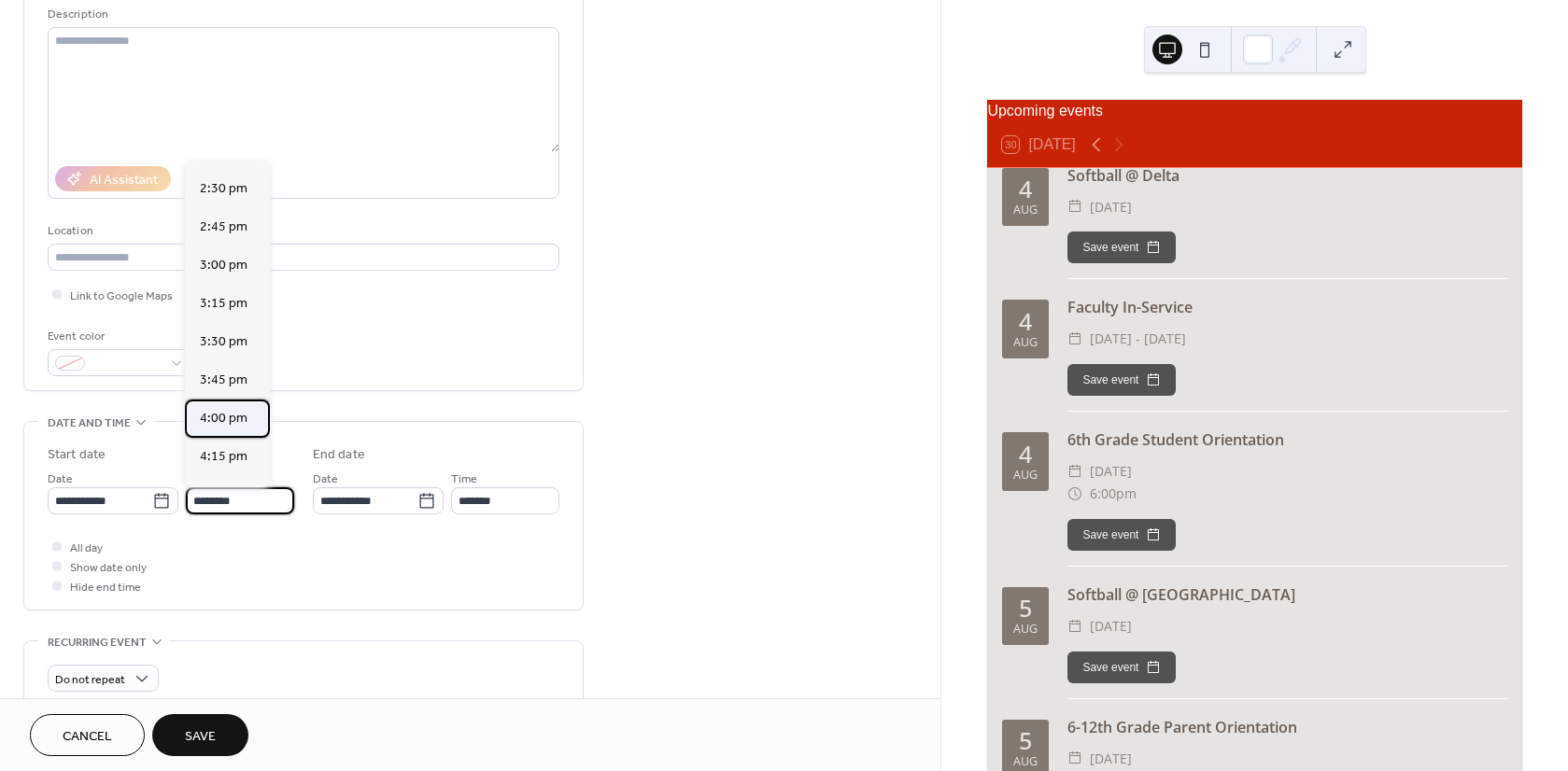 click on "4:00 pm" at bounding box center (223, 418) 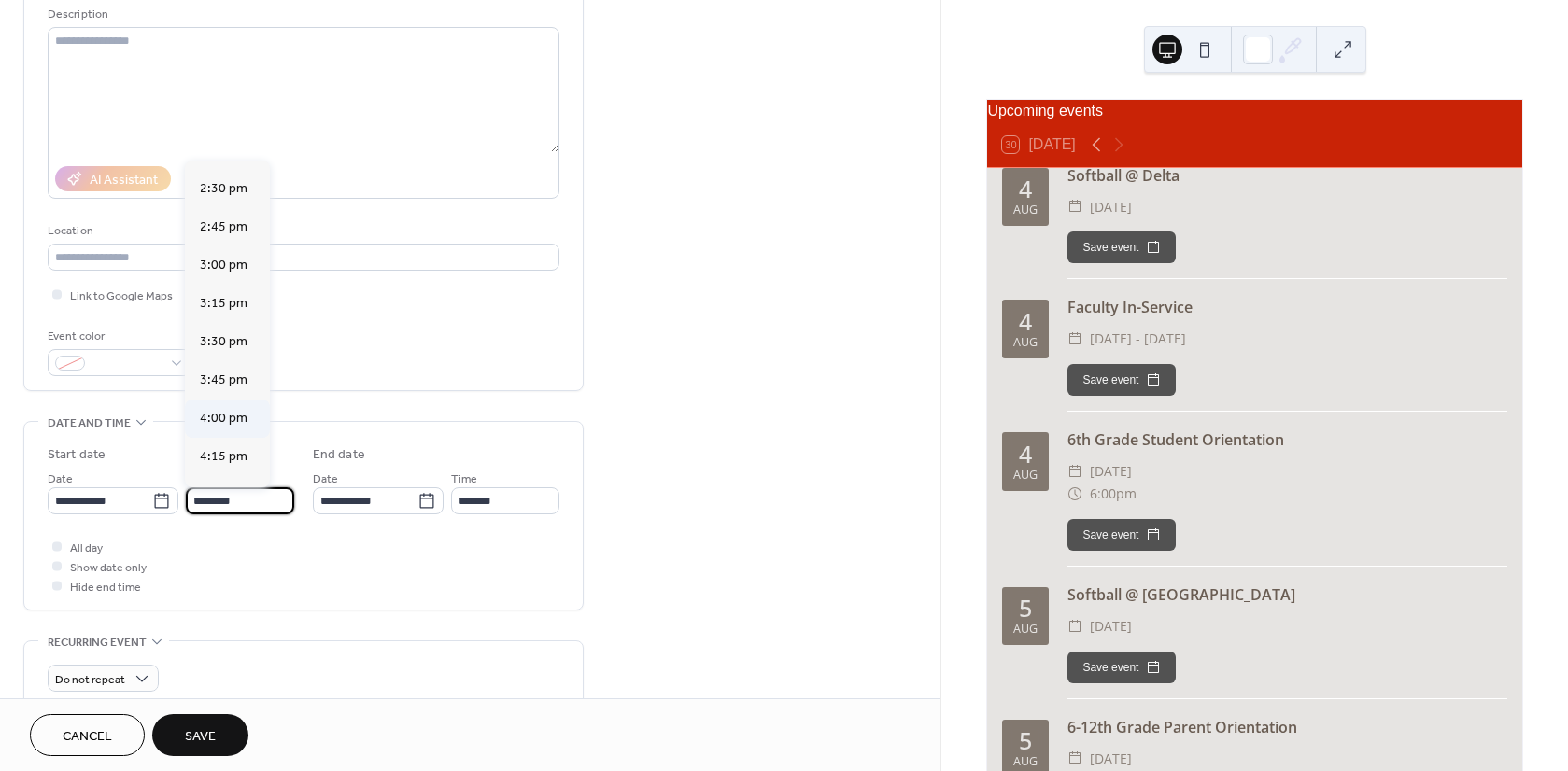 type on "*******" 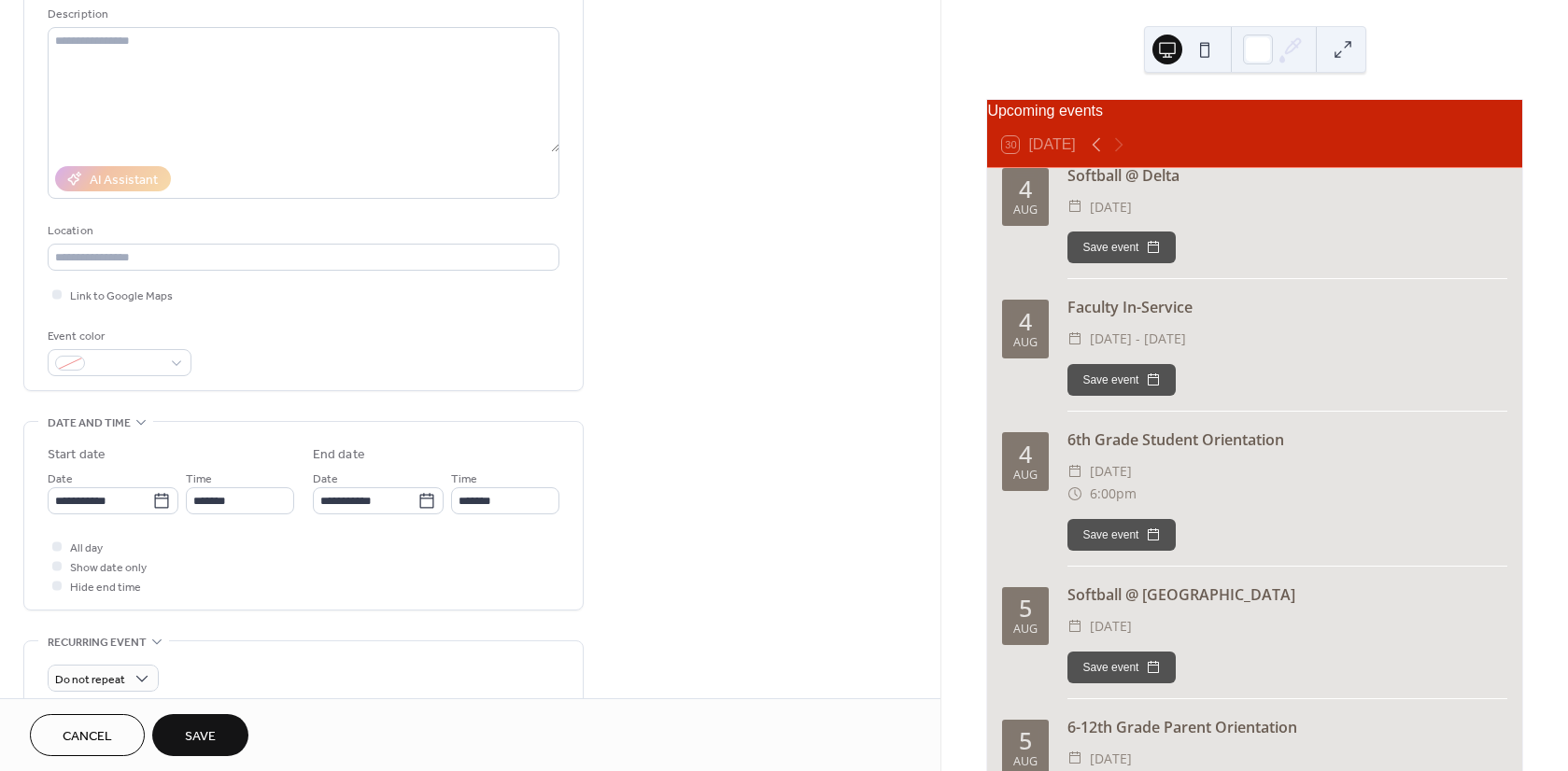 click on "Save" at bounding box center [200, 736] 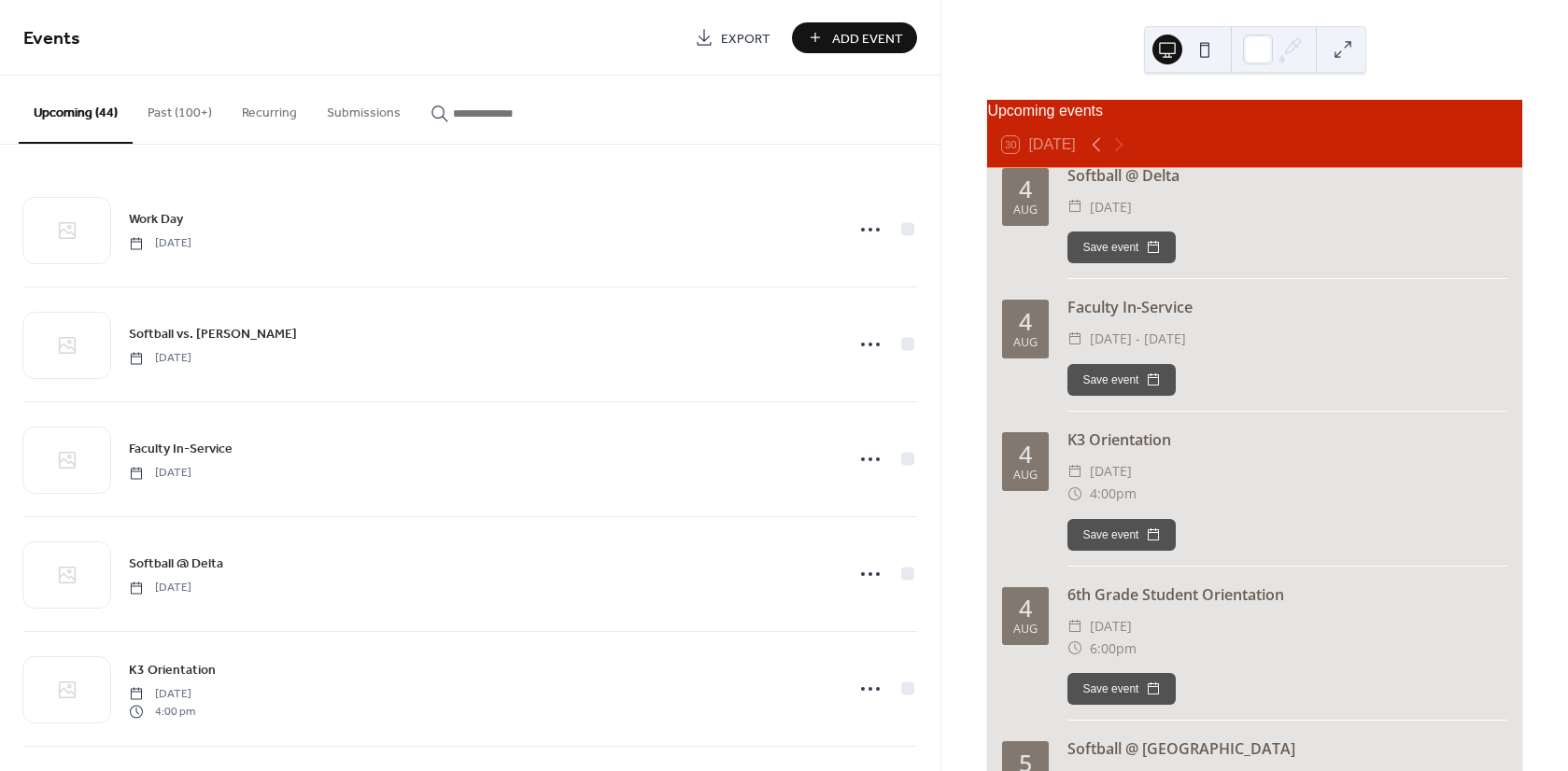 click on "Add Event" at bounding box center [868, 38] 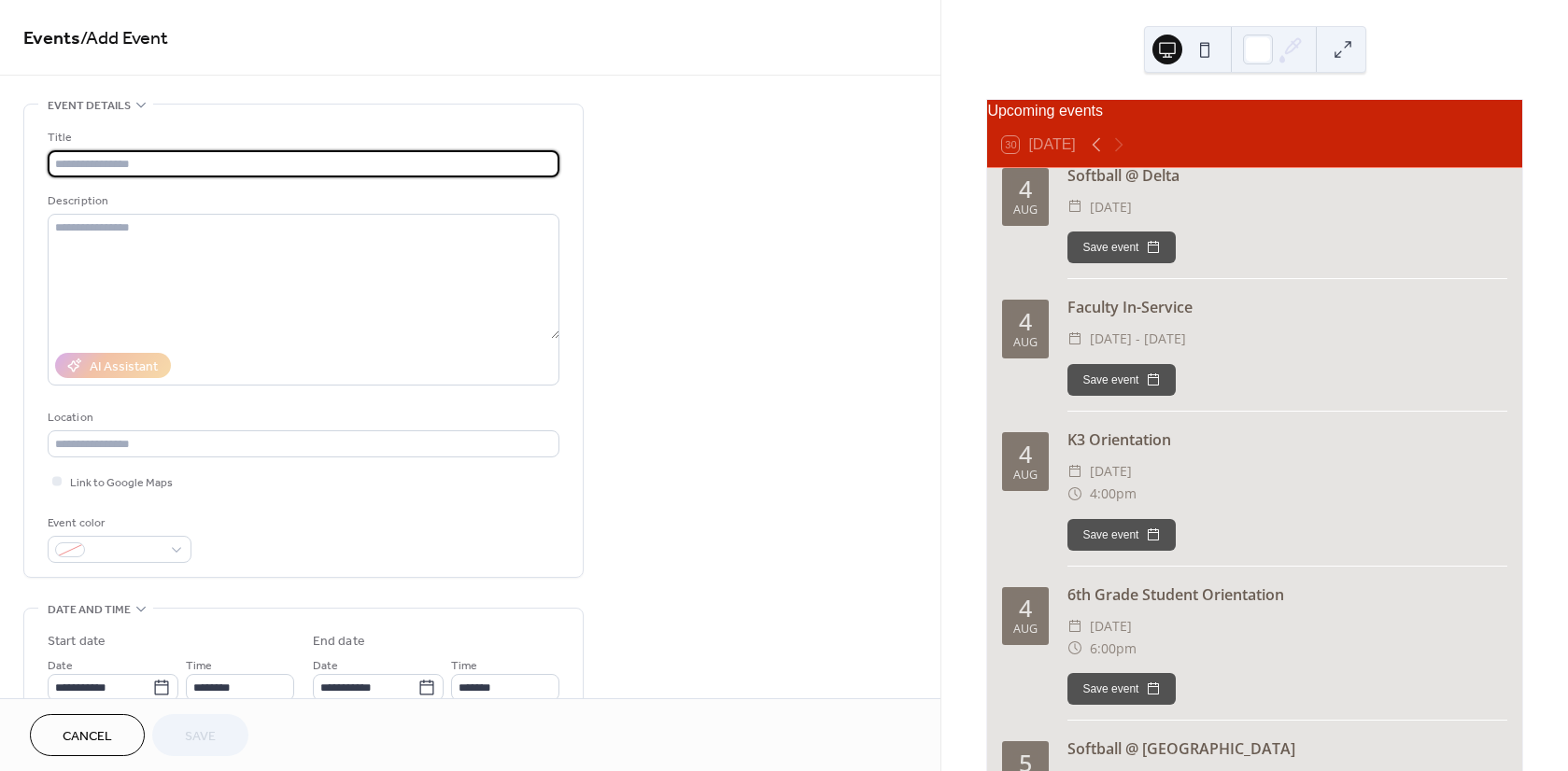 type on "*" 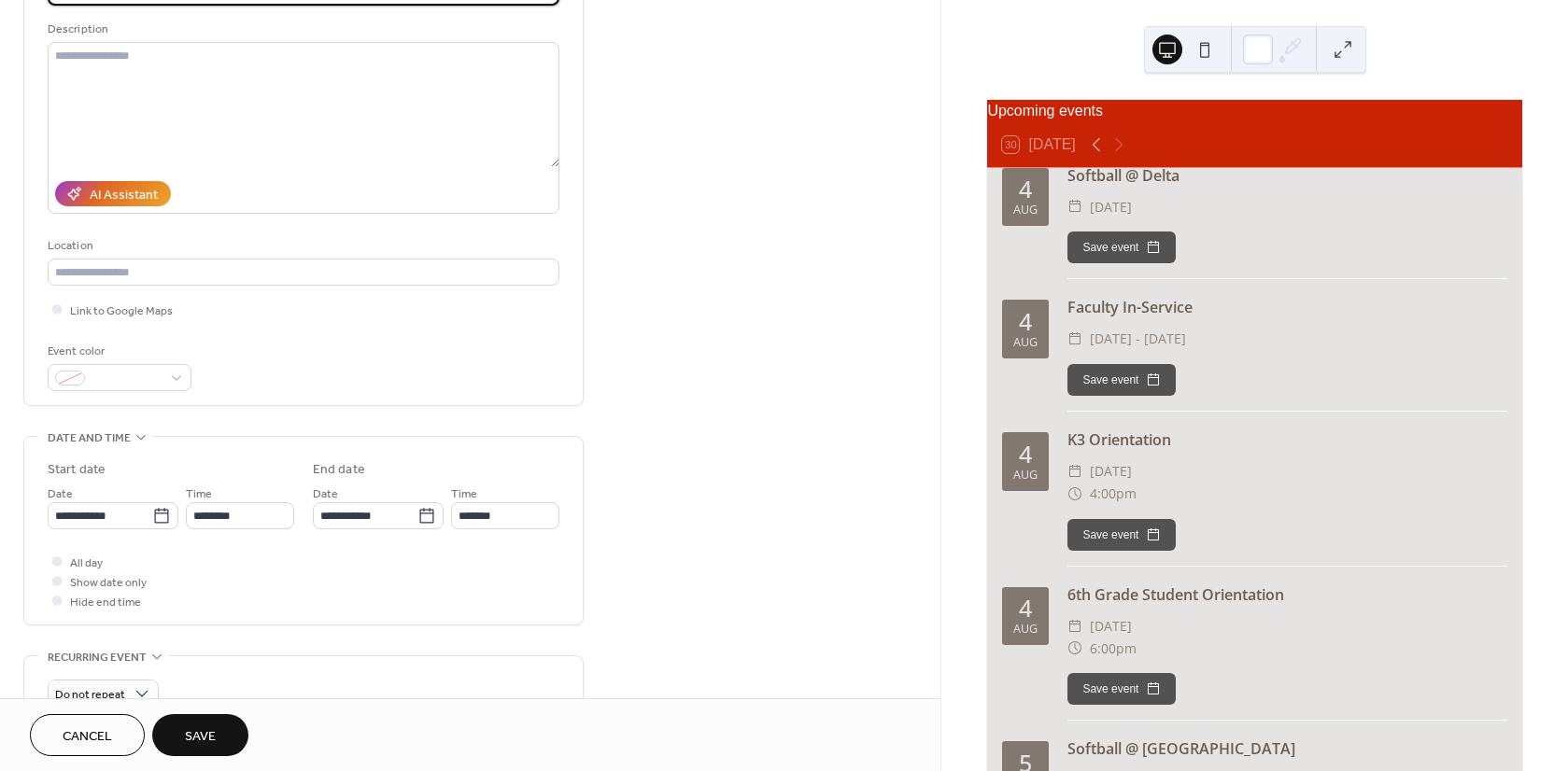 scroll, scrollTop: 187, scrollLeft: 0, axis: vertical 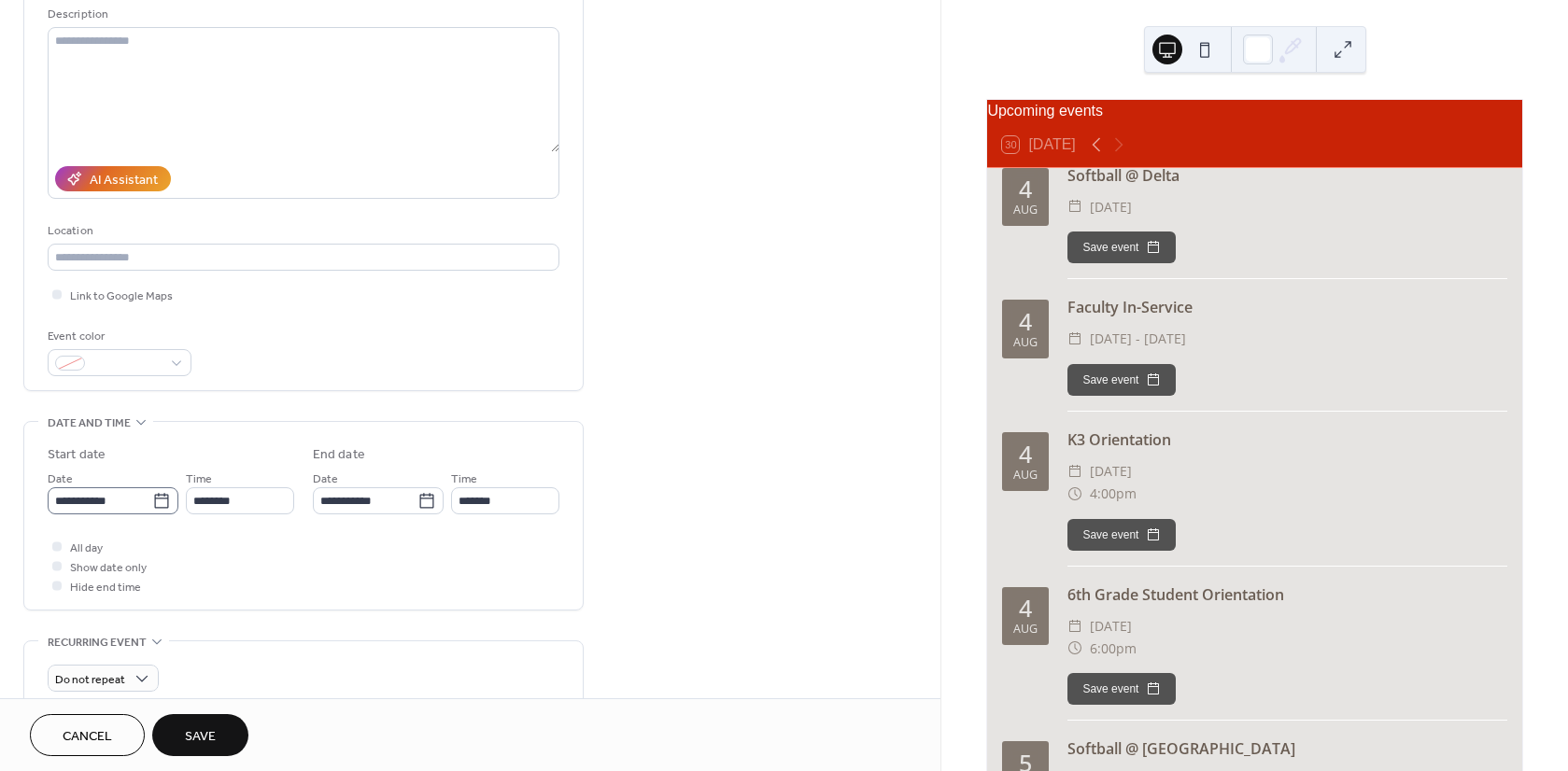 type on "**********" 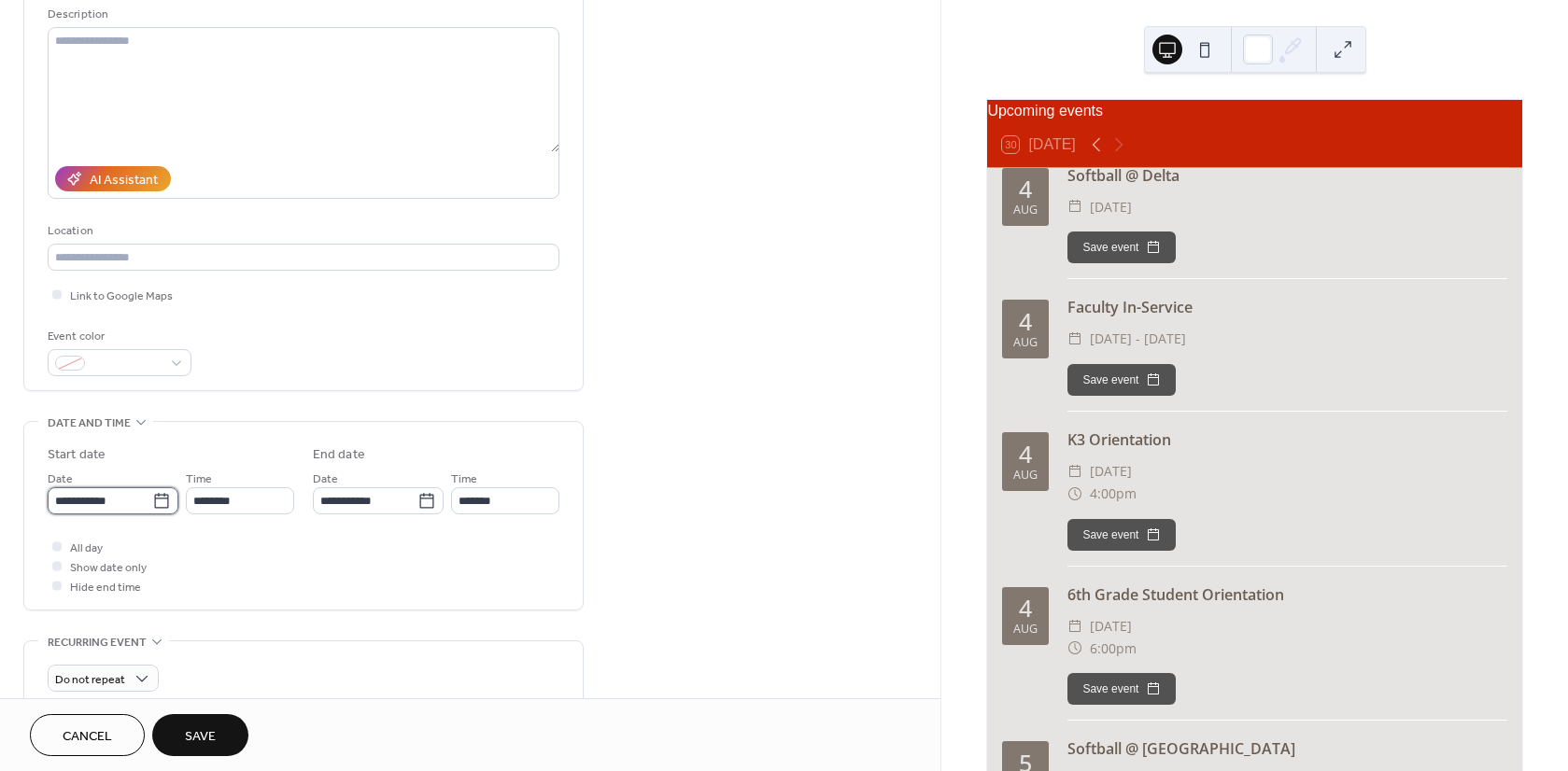 click on "**********" at bounding box center [100, 500] 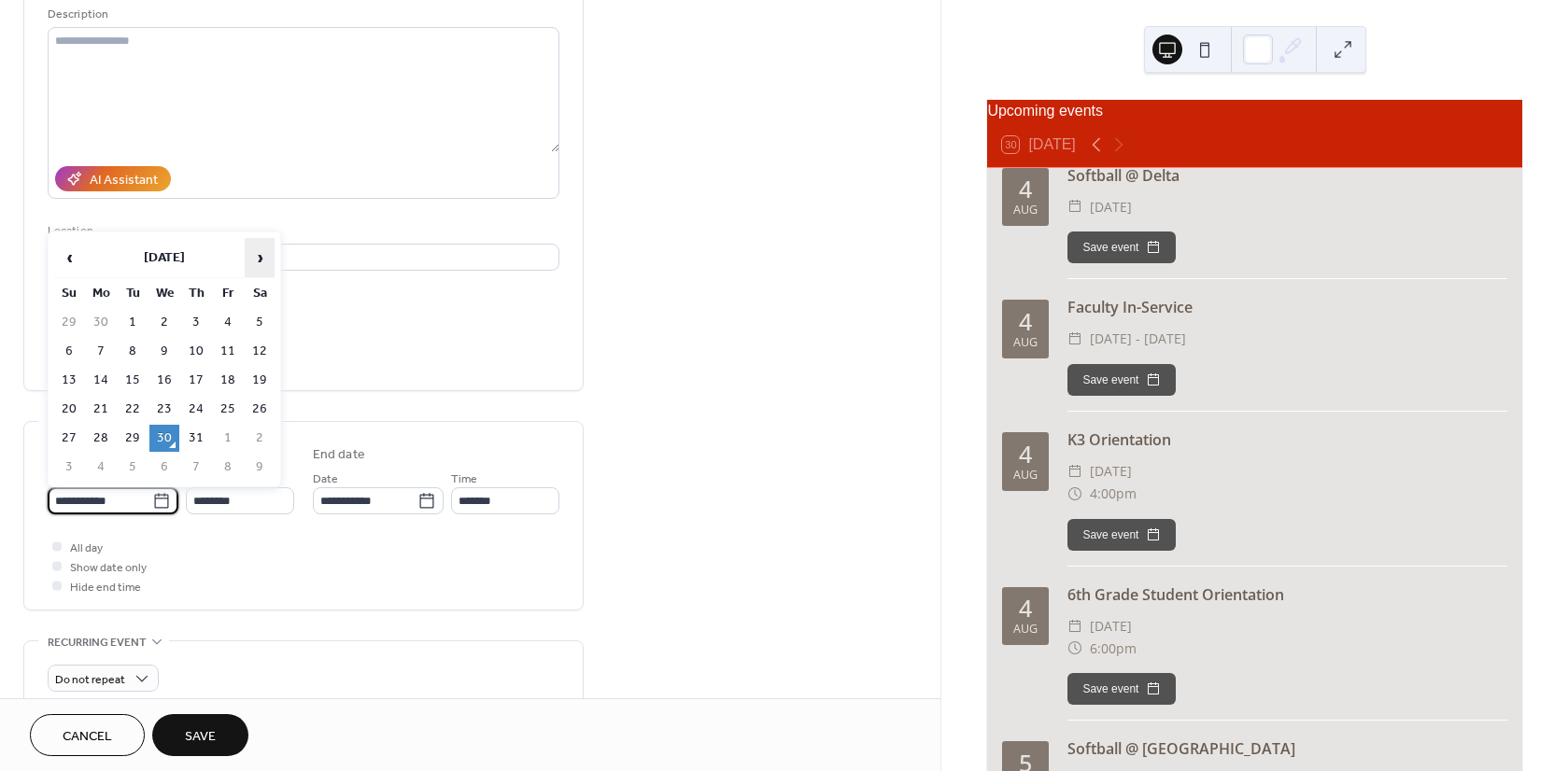 click on "›" at bounding box center [260, 258] 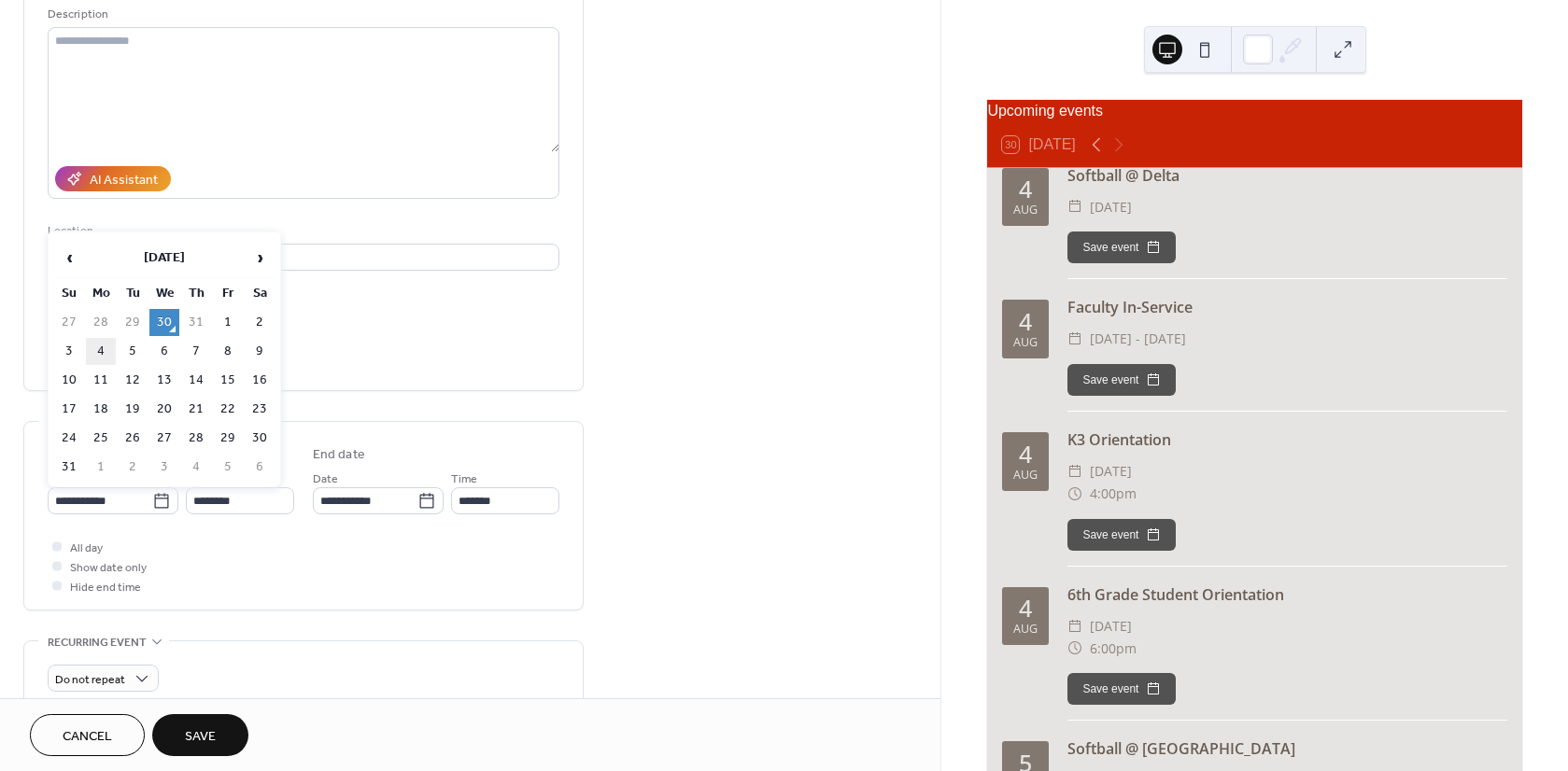click on "4" at bounding box center (101, 351) 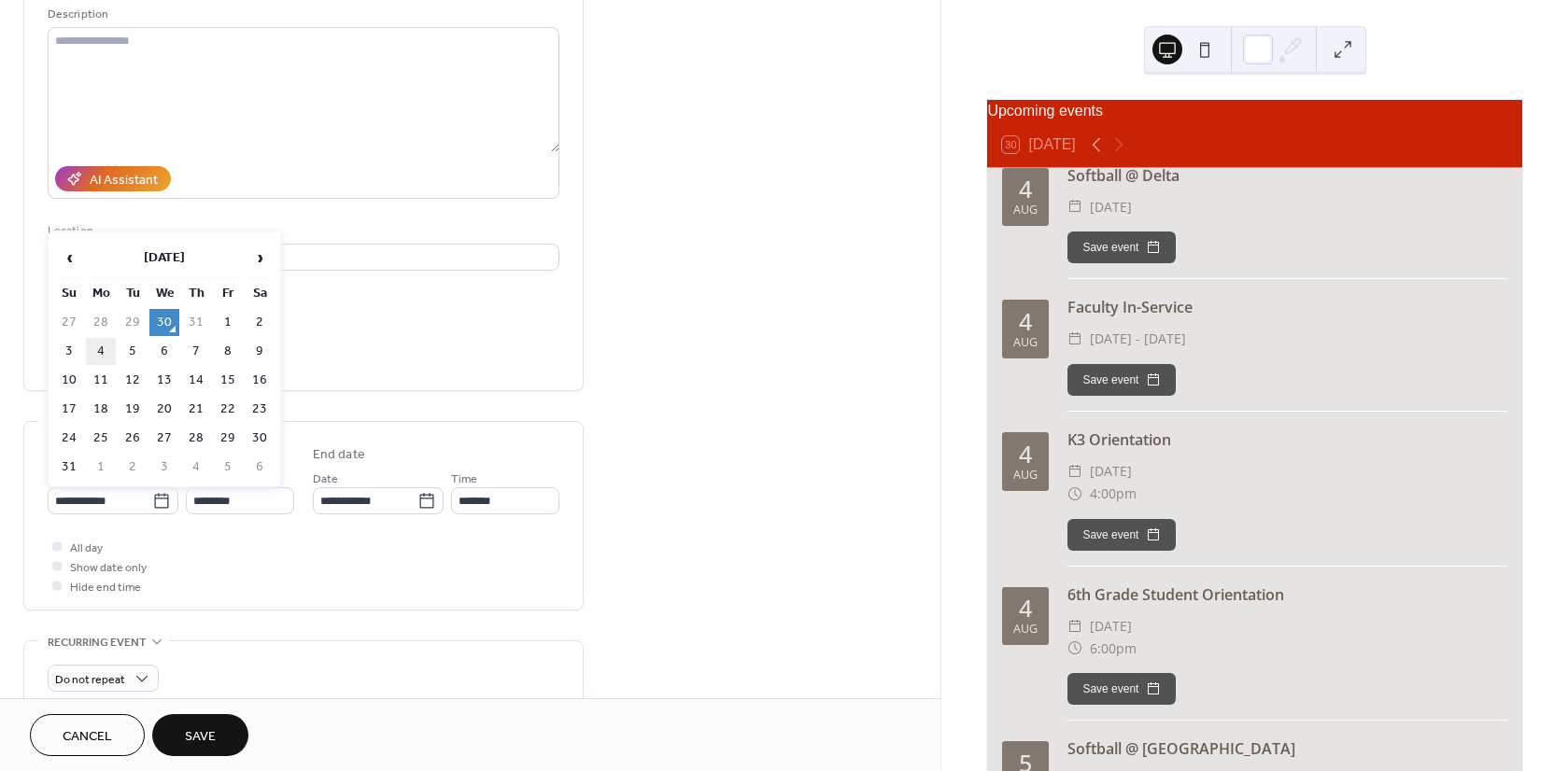 type on "**********" 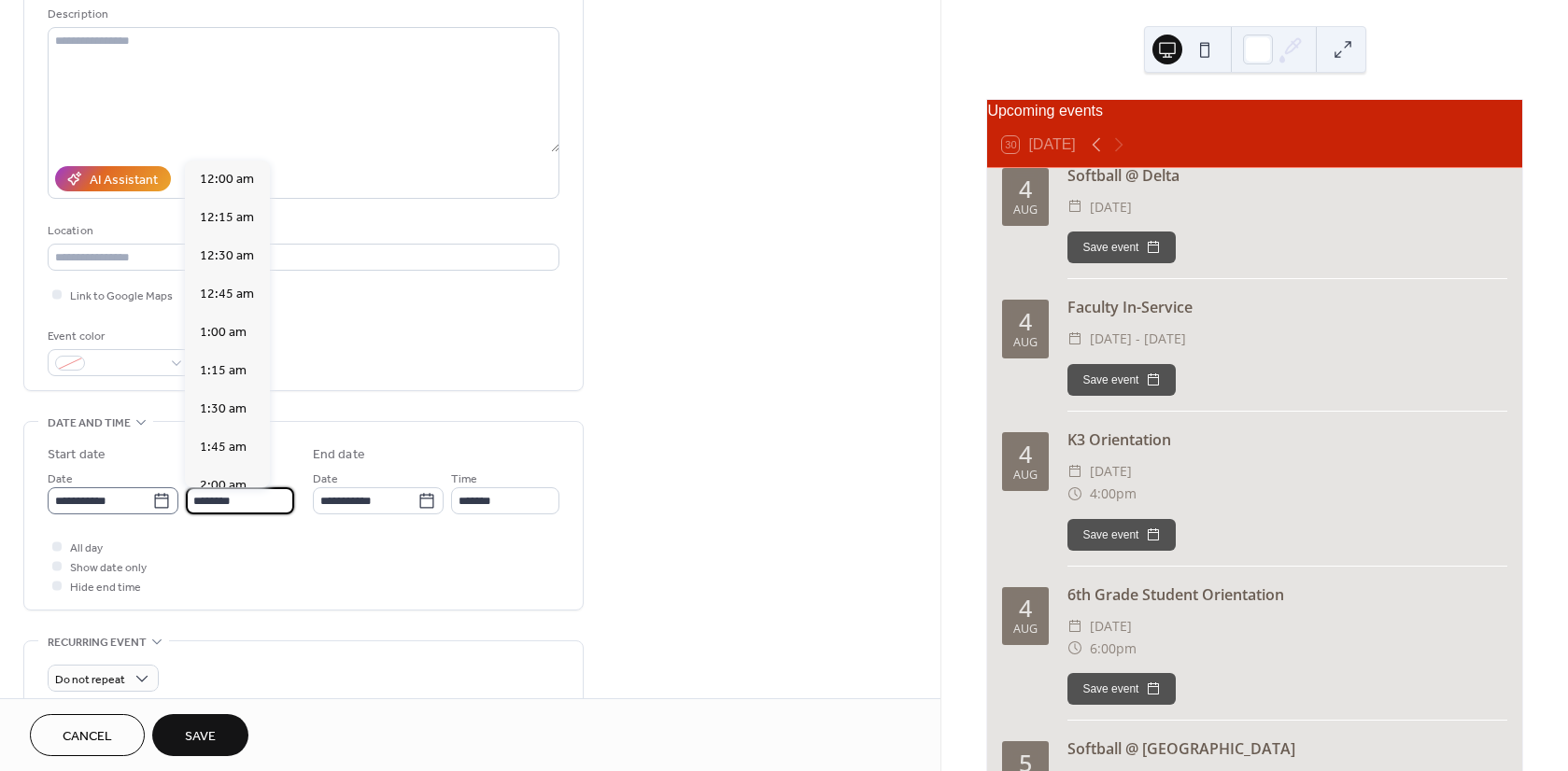 drag, startPoint x: 247, startPoint y: 499, endPoint x: 105, endPoint y: 495, distance: 142.05633 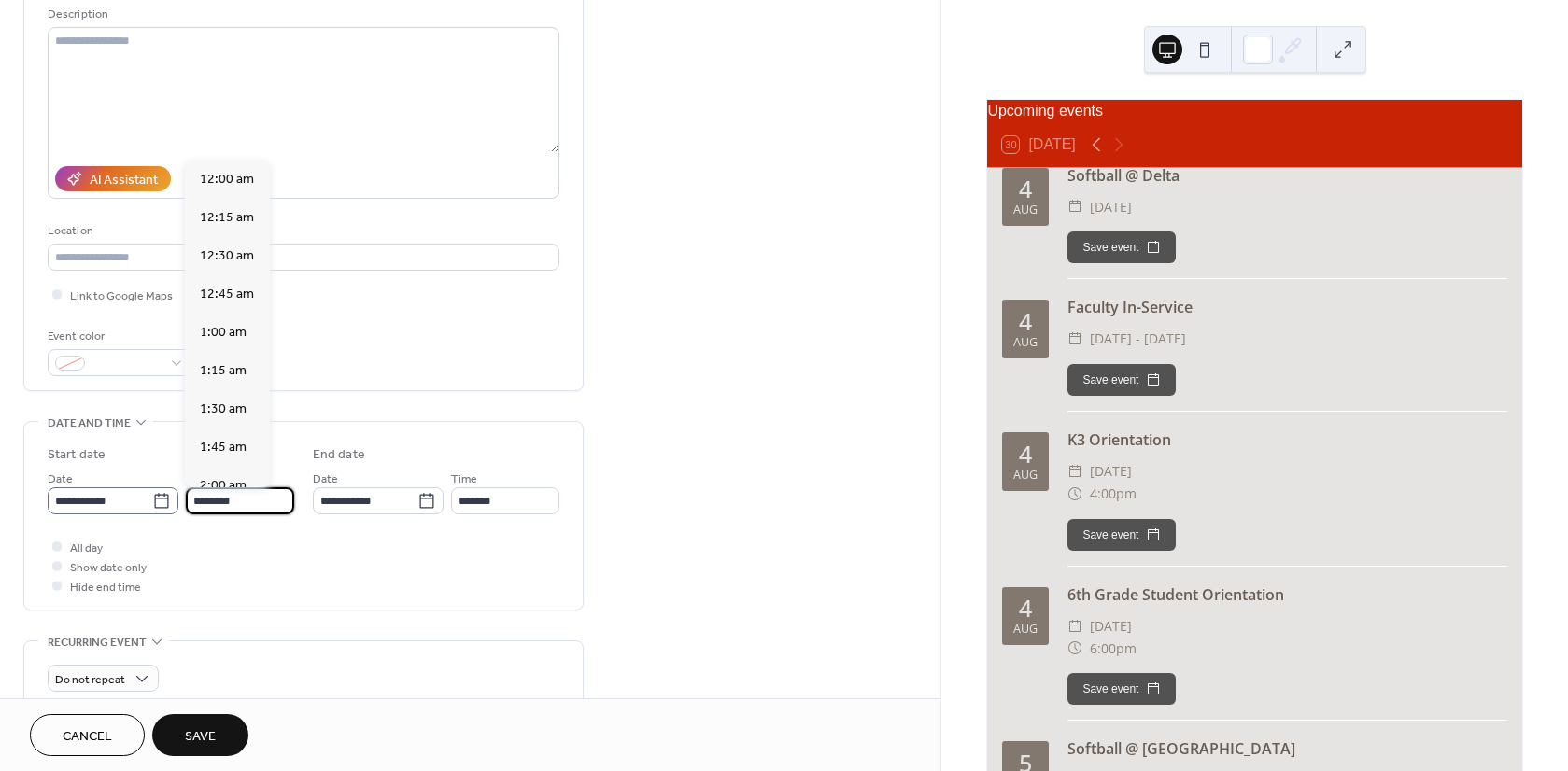 click on "**********" at bounding box center (171, 491) 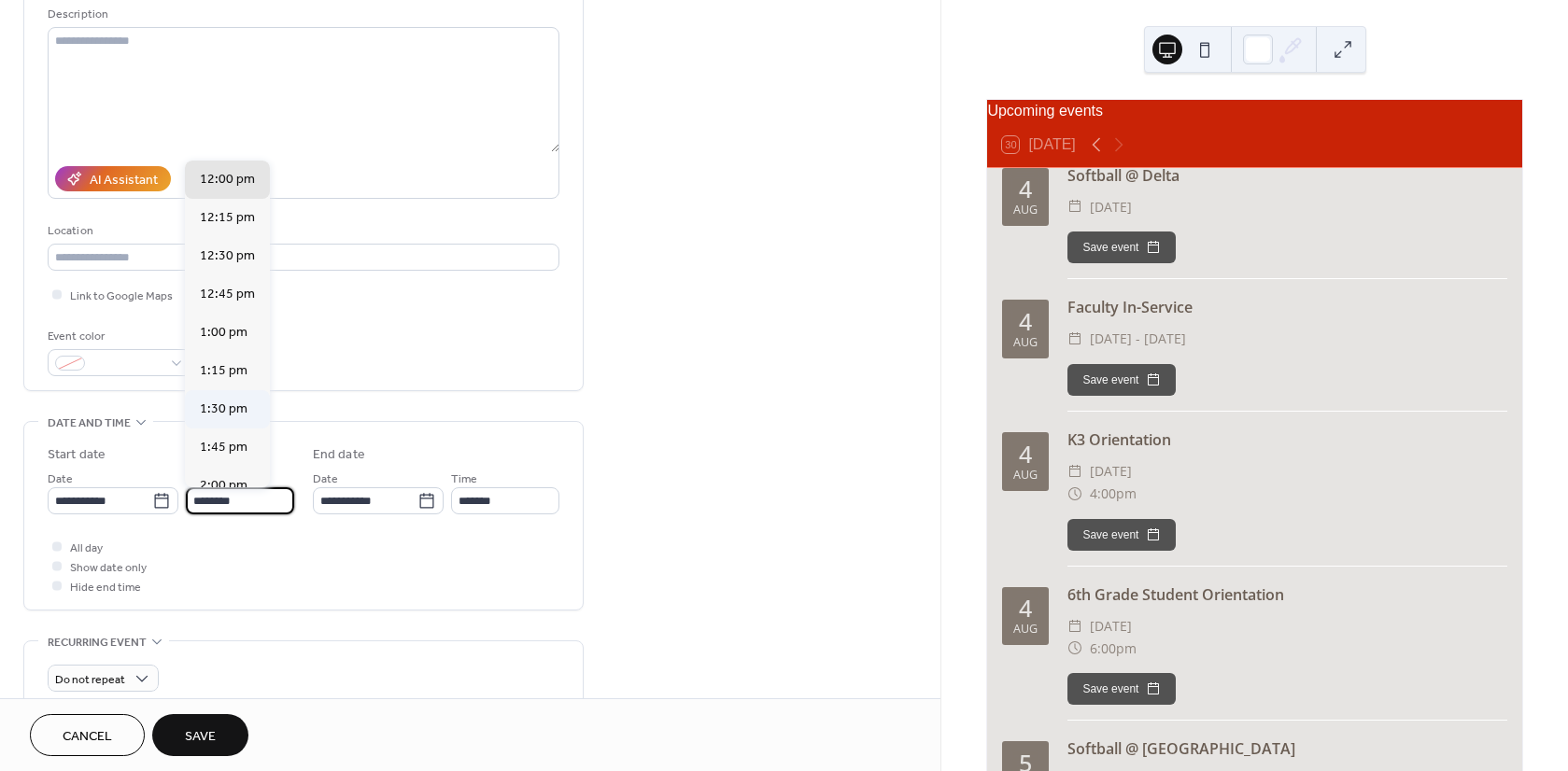 scroll, scrollTop: 467, scrollLeft: 0, axis: vertical 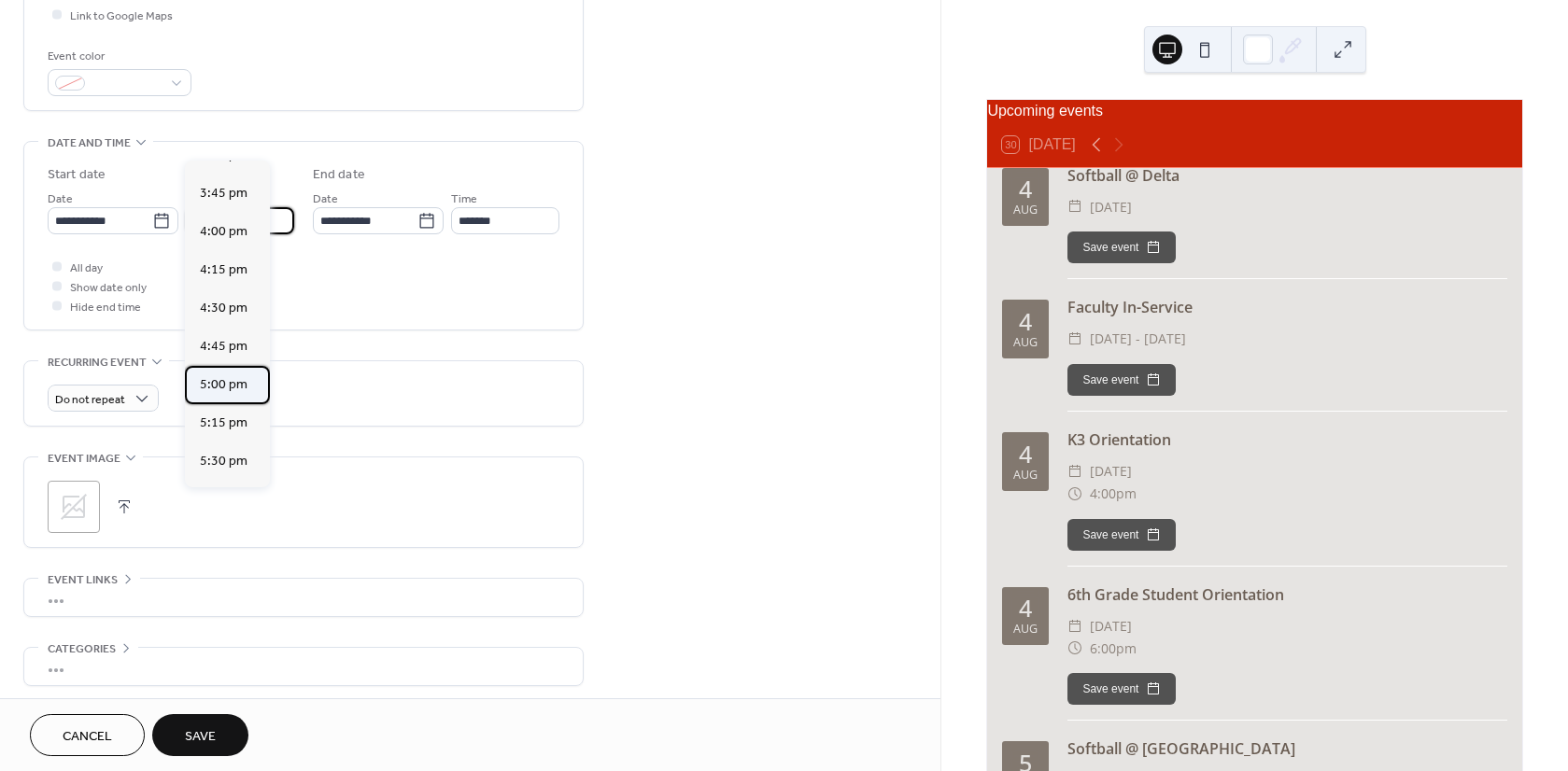 click on "5:00 pm" at bounding box center (223, 385) 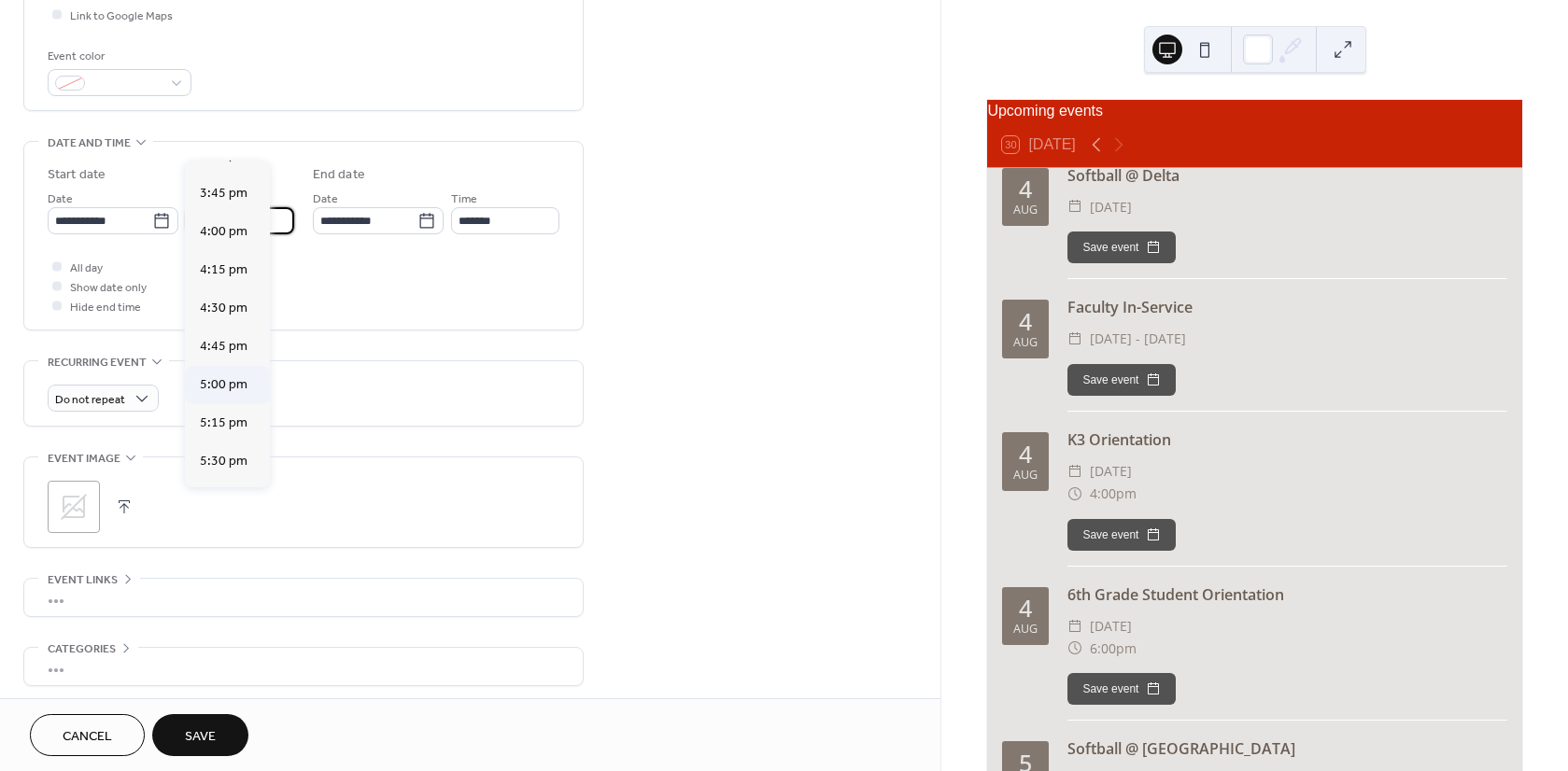 type on "*******" 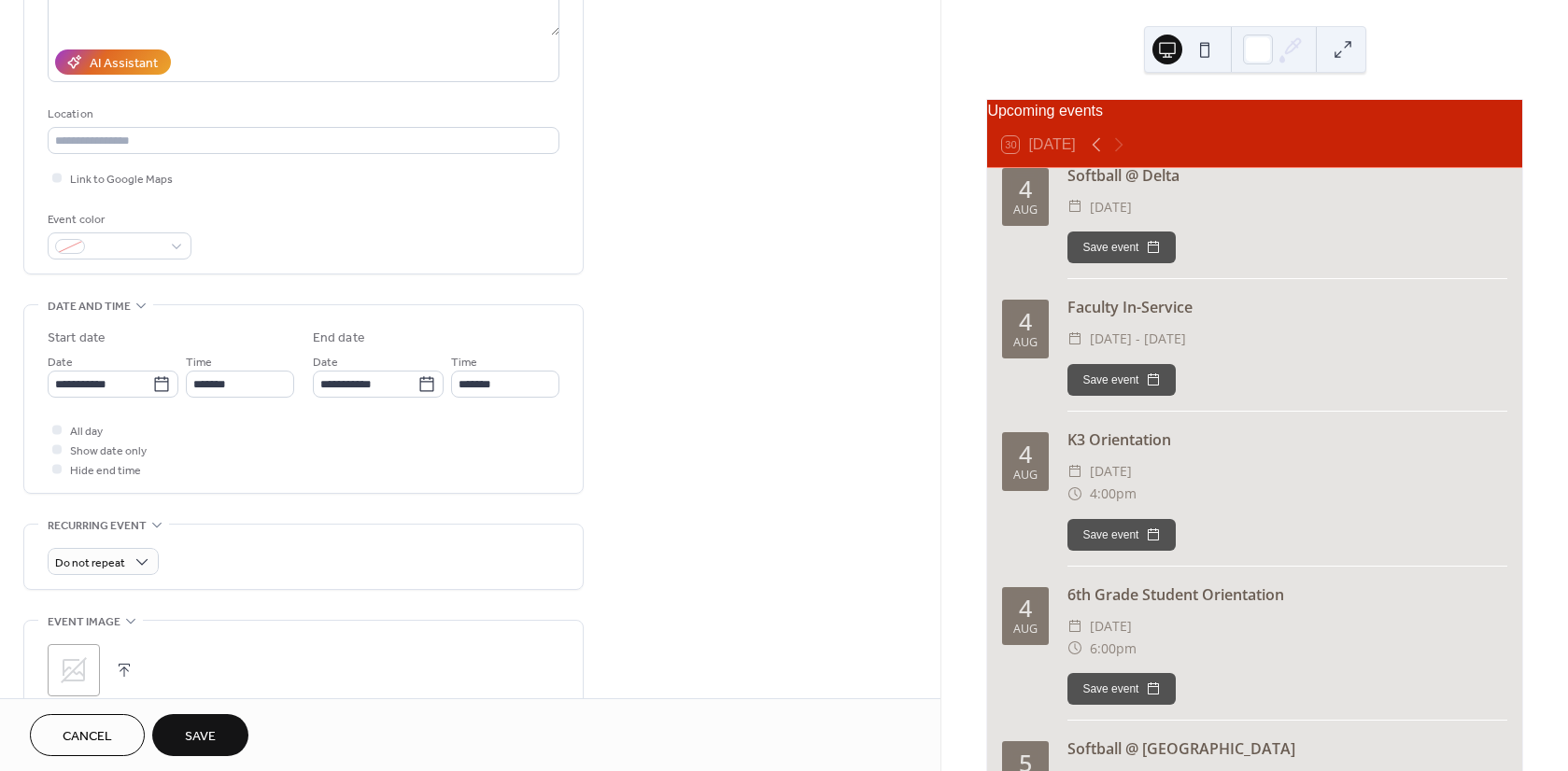 scroll, scrollTop: 280, scrollLeft: 0, axis: vertical 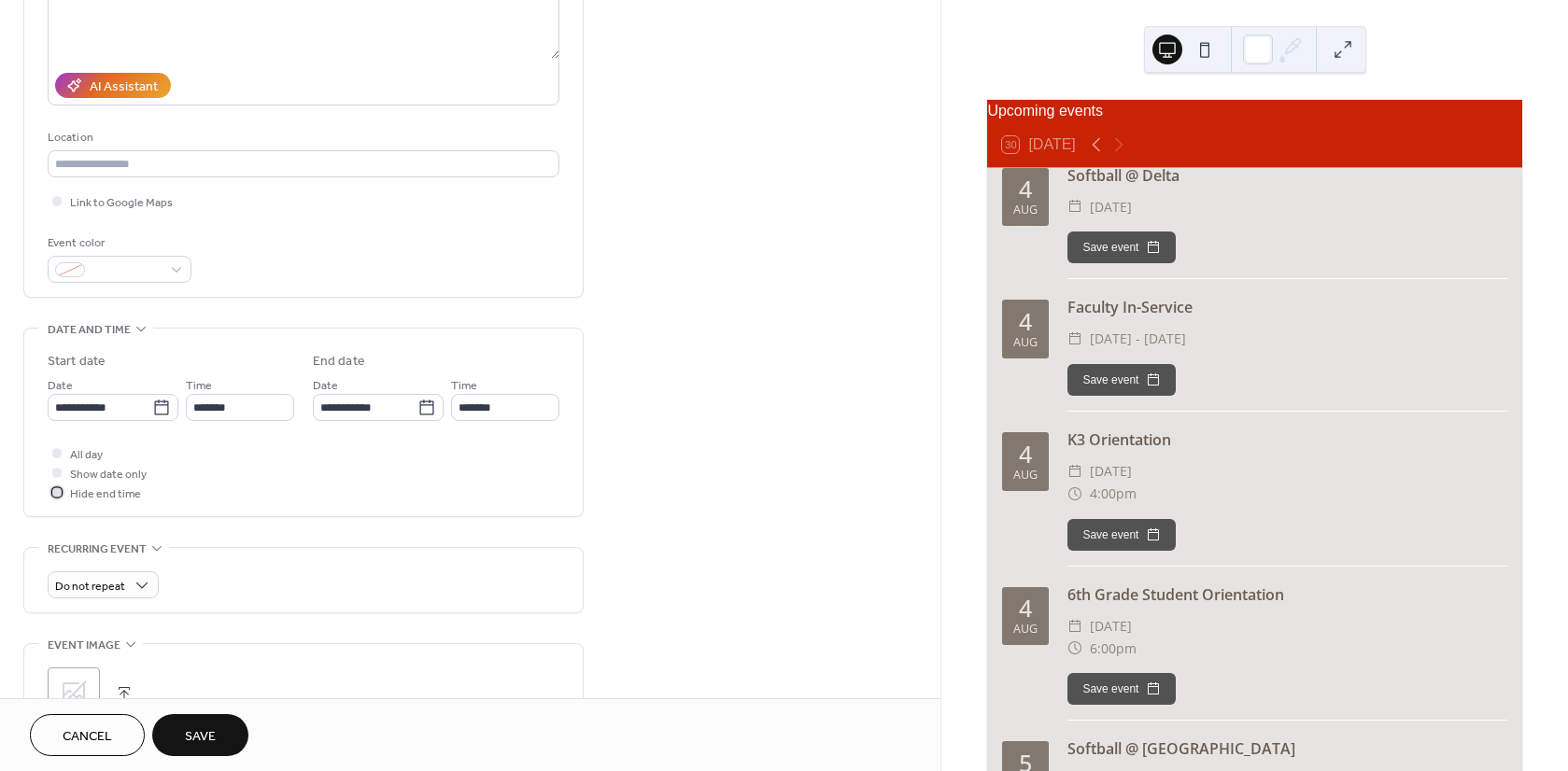 click at bounding box center (57, 492) 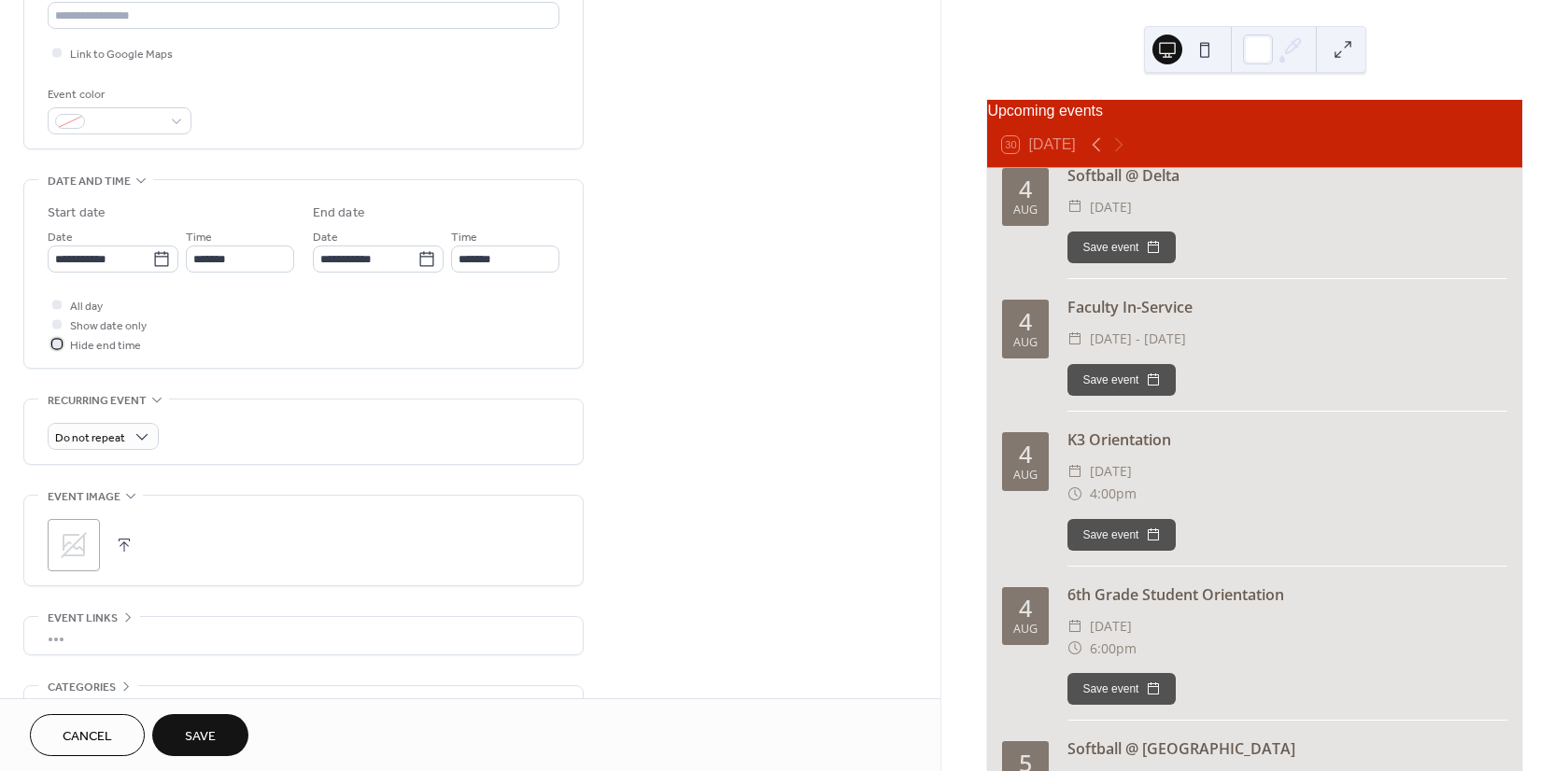 scroll, scrollTop: 467, scrollLeft: 0, axis: vertical 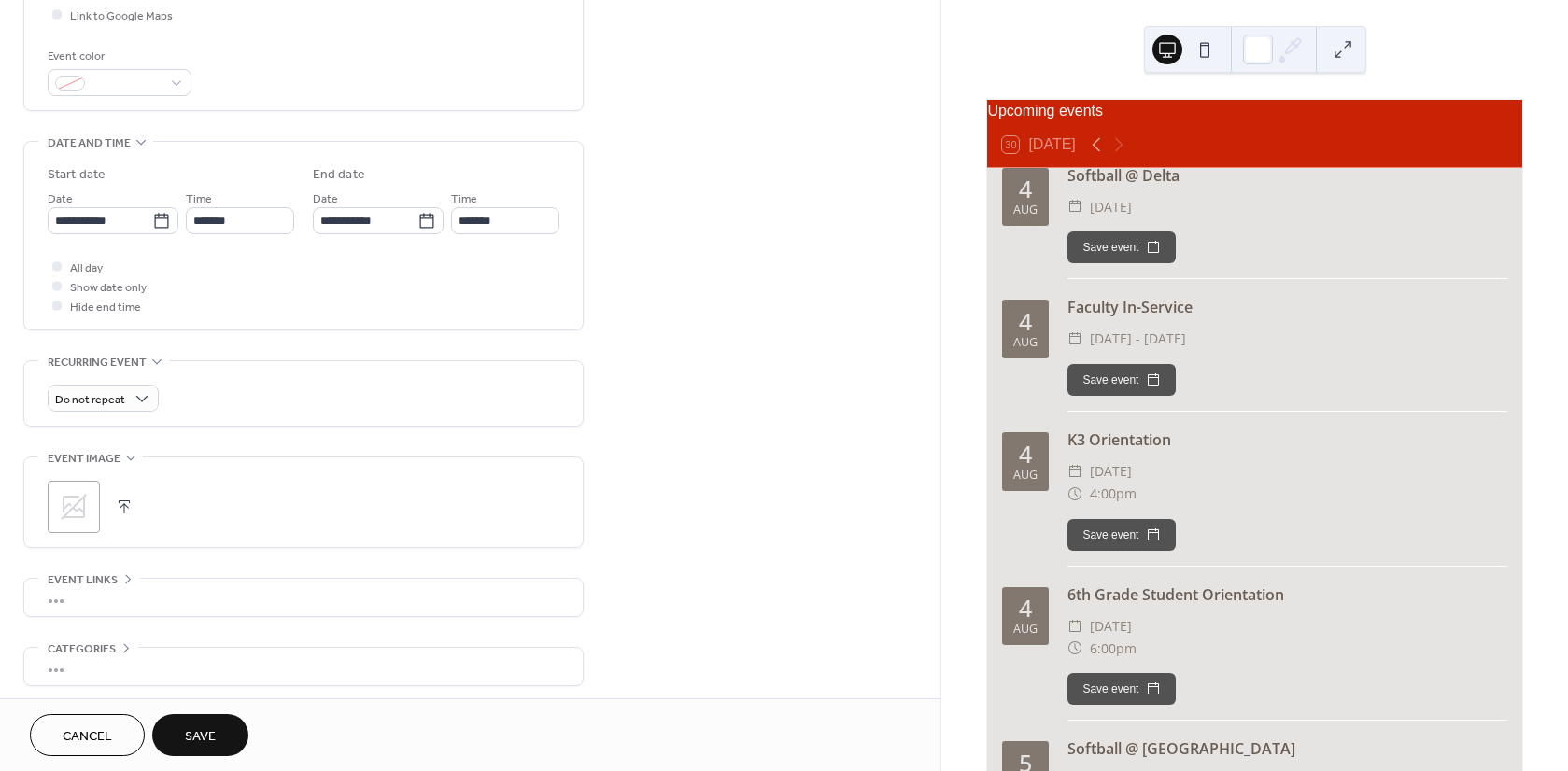 click on "Save" at bounding box center (200, 735) 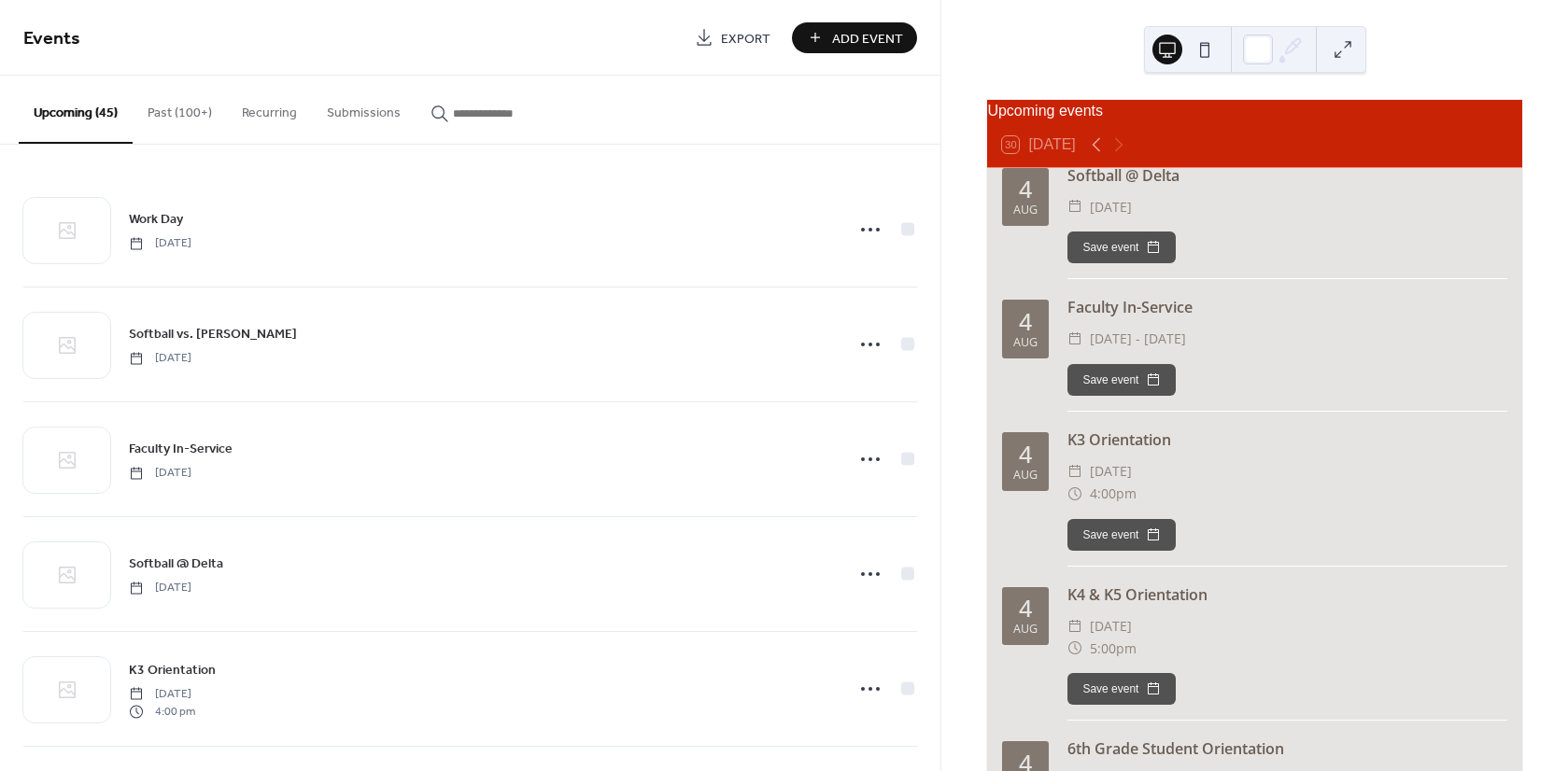 drag, startPoint x: 870, startPoint y: 27, endPoint x: 760, endPoint y: 42, distance: 111.018 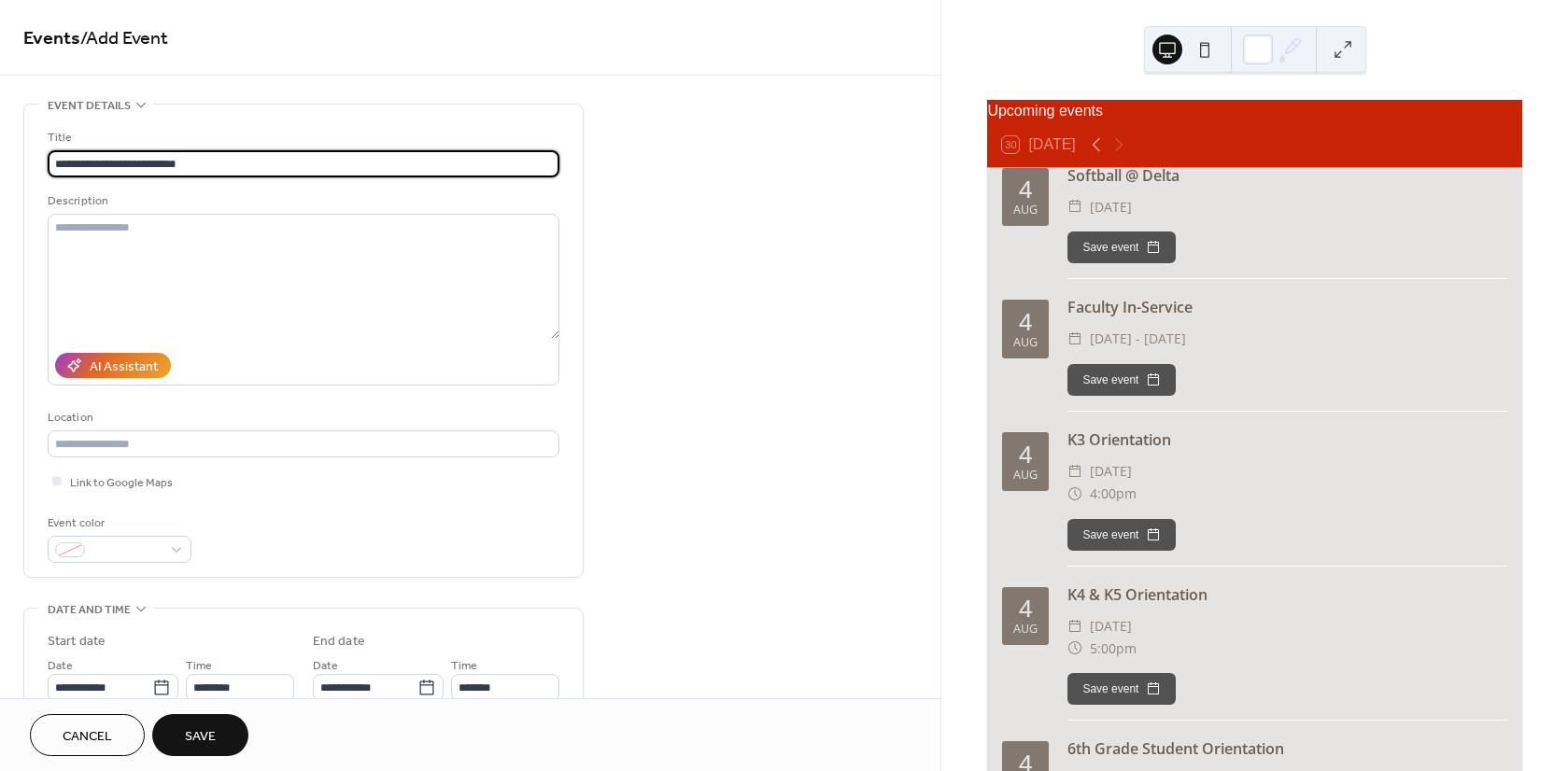 type on "**********" 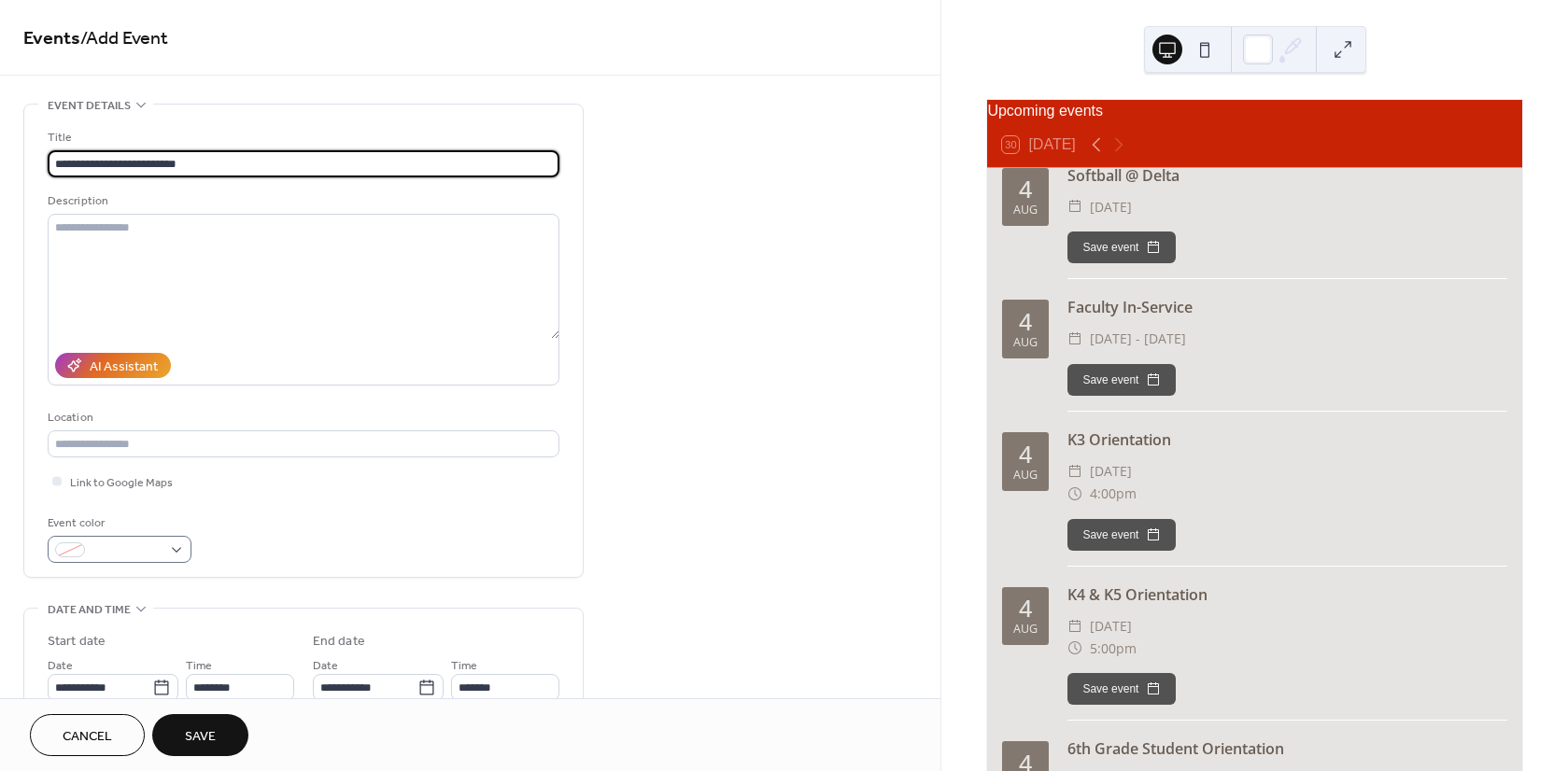 scroll, scrollTop: 187, scrollLeft: 0, axis: vertical 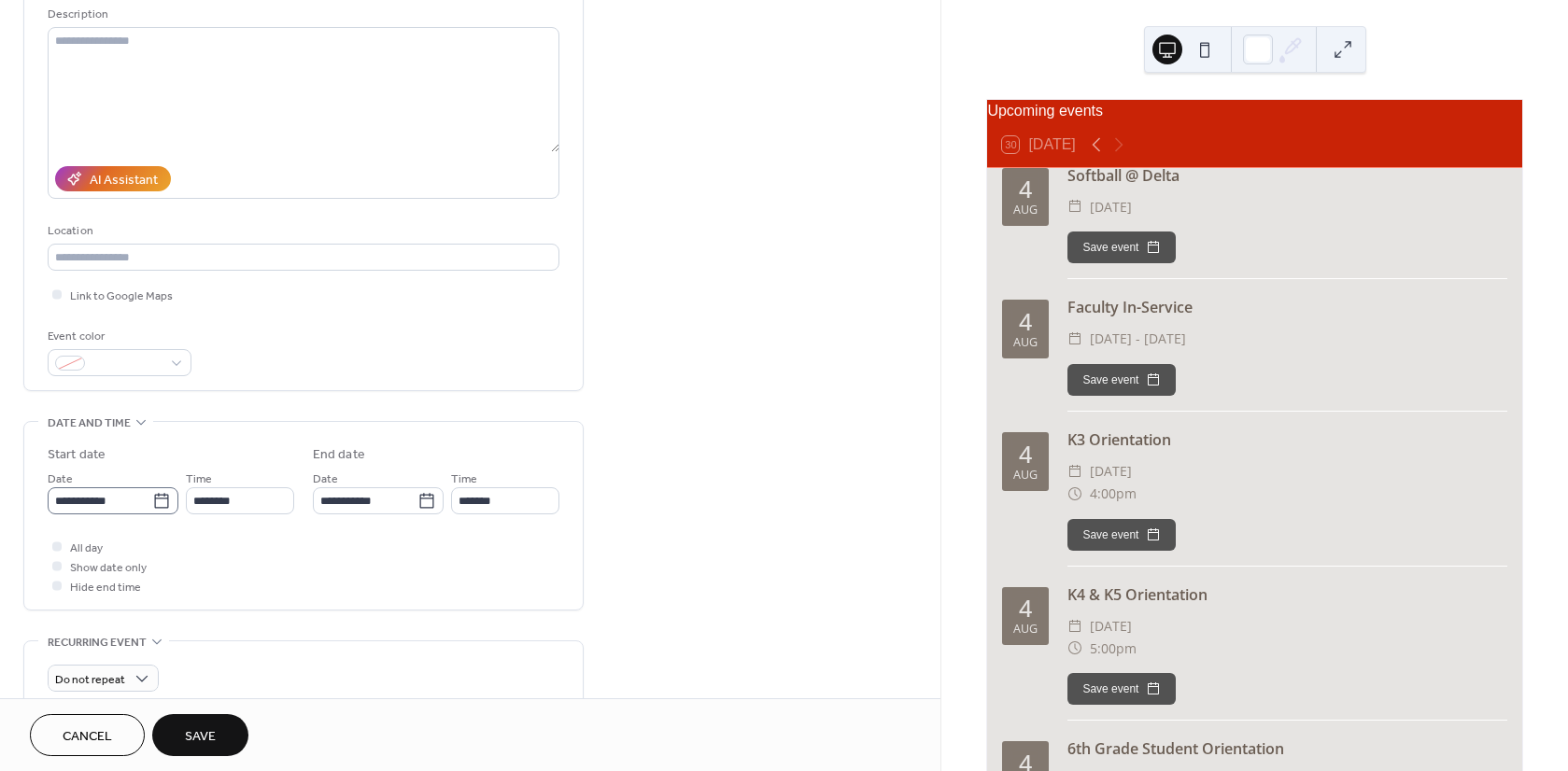 click 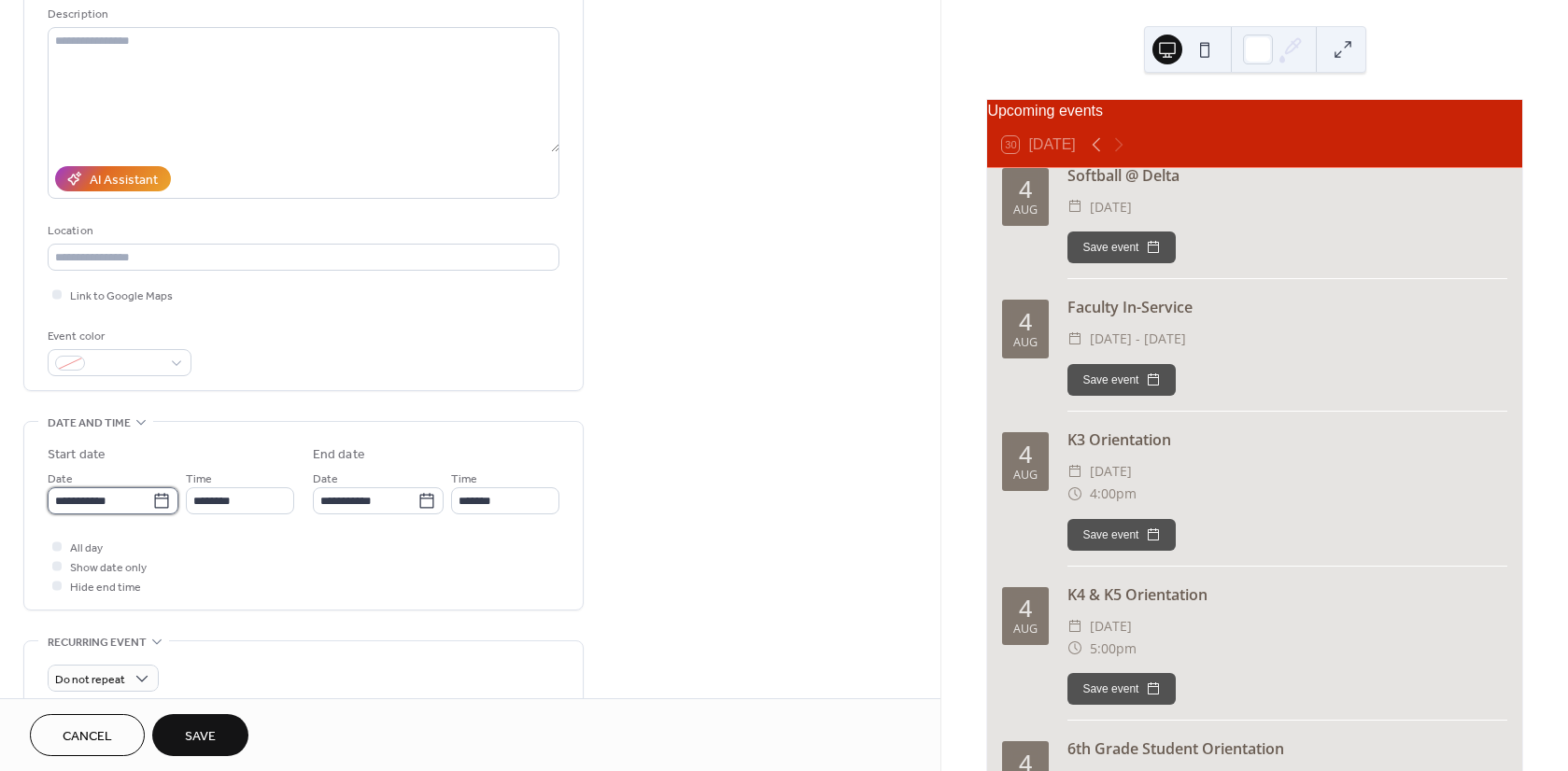 click on "**********" at bounding box center [100, 500] 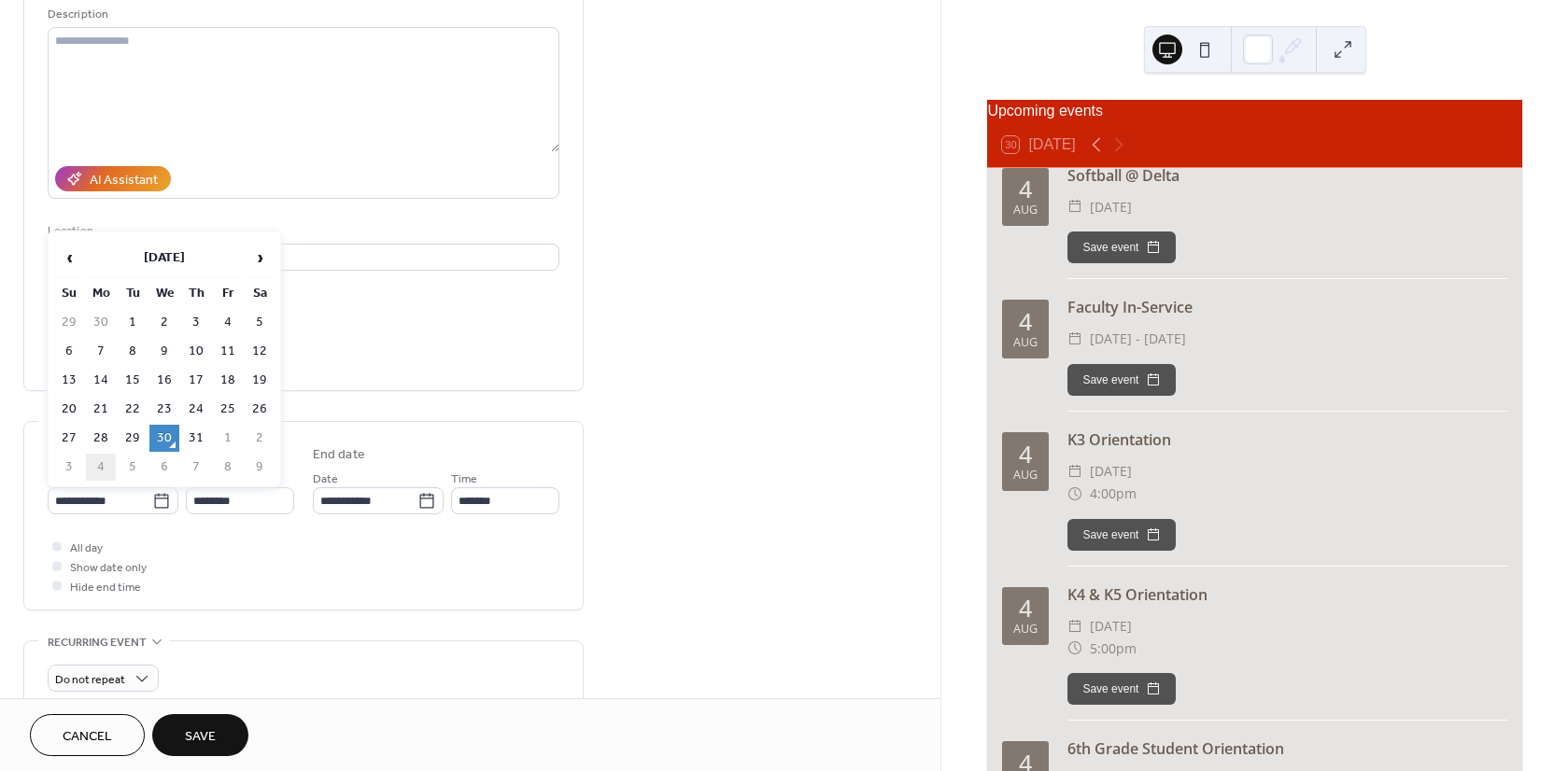 click on "4" at bounding box center [101, 467] 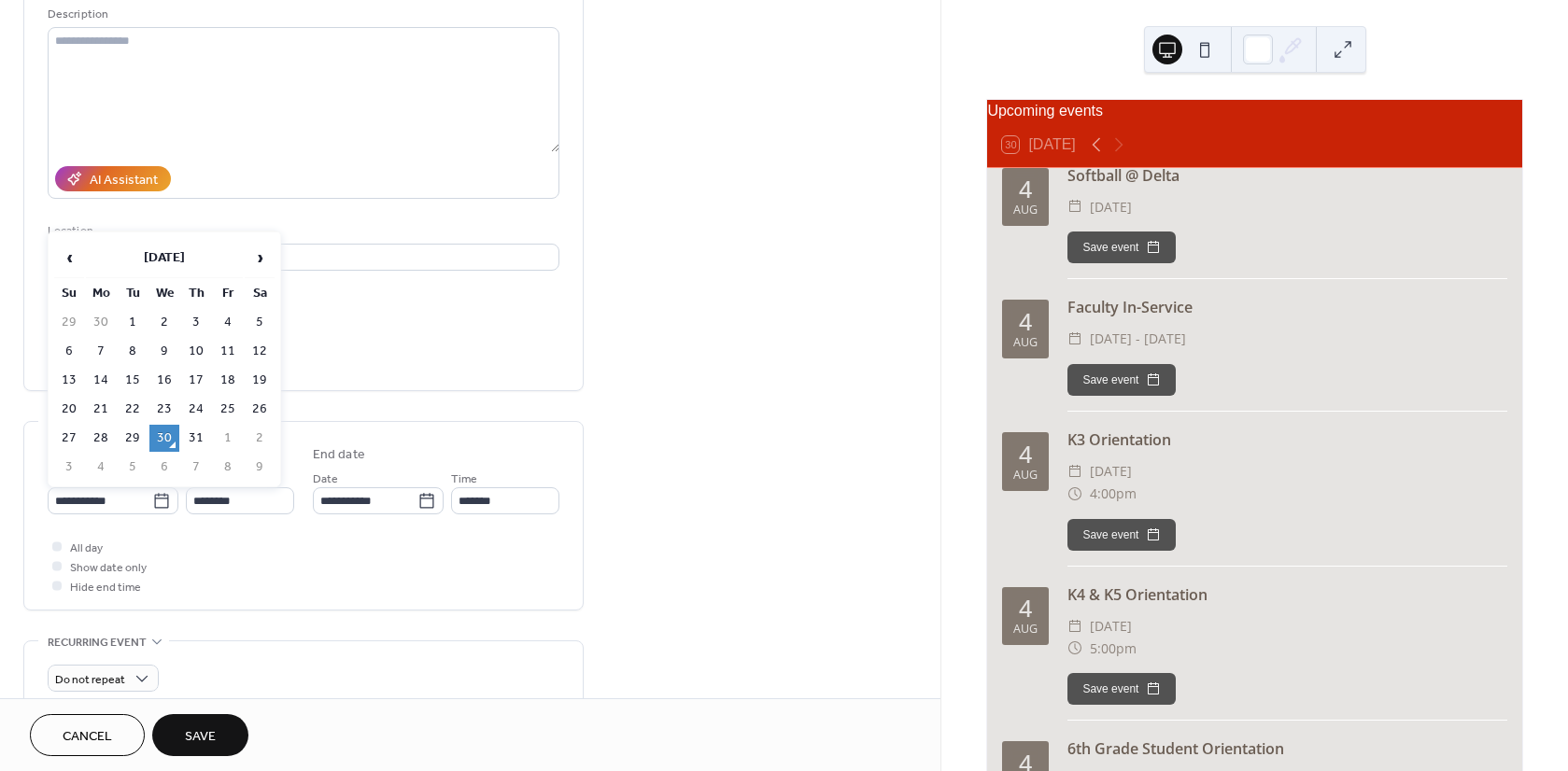 type on "**********" 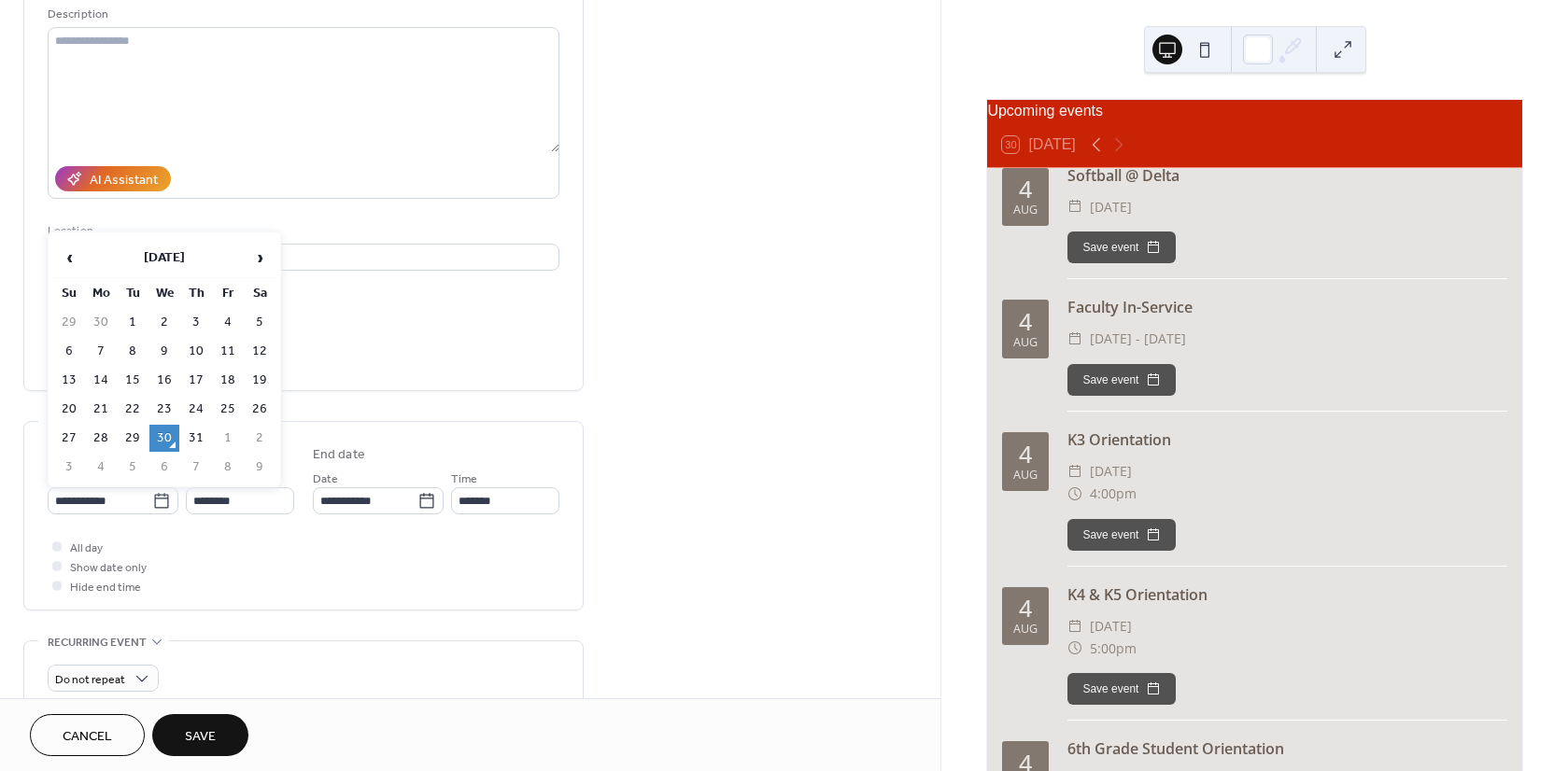 type on "**********" 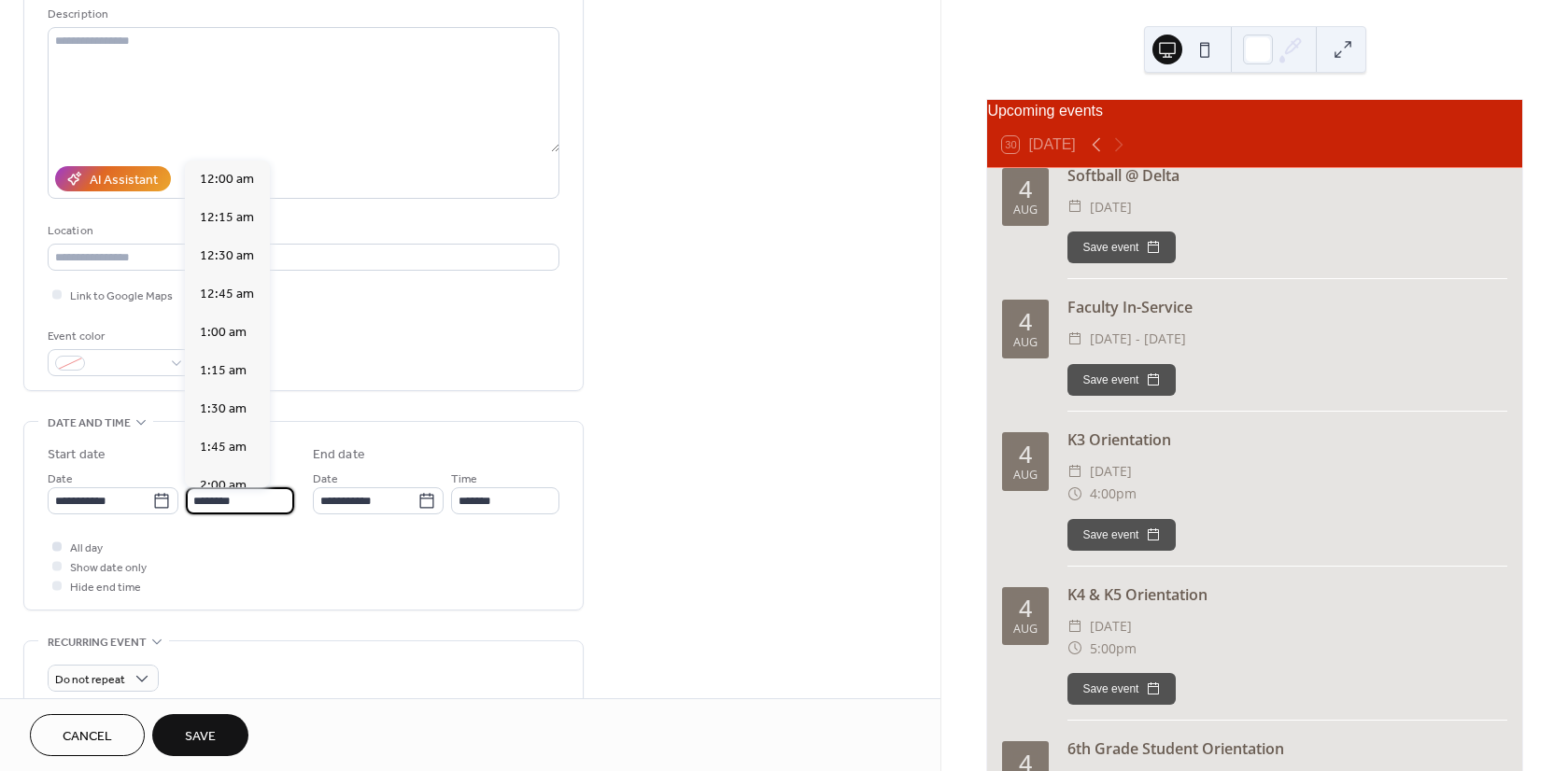 drag, startPoint x: 262, startPoint y: 500, endPoint x: 90, endPoint y: 543, distance: 177.29354 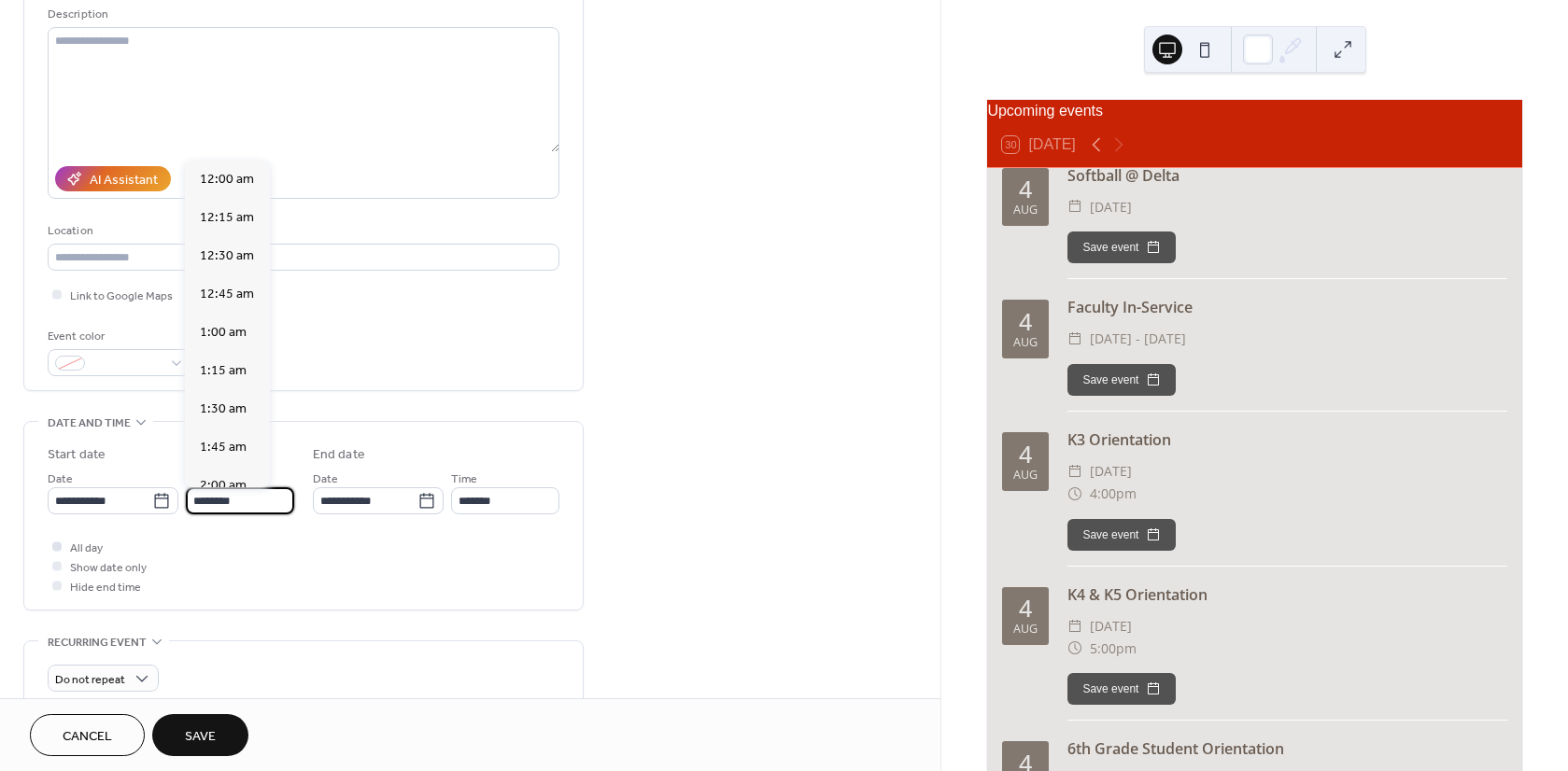 click on "**********" at bounding box center (784, 386) 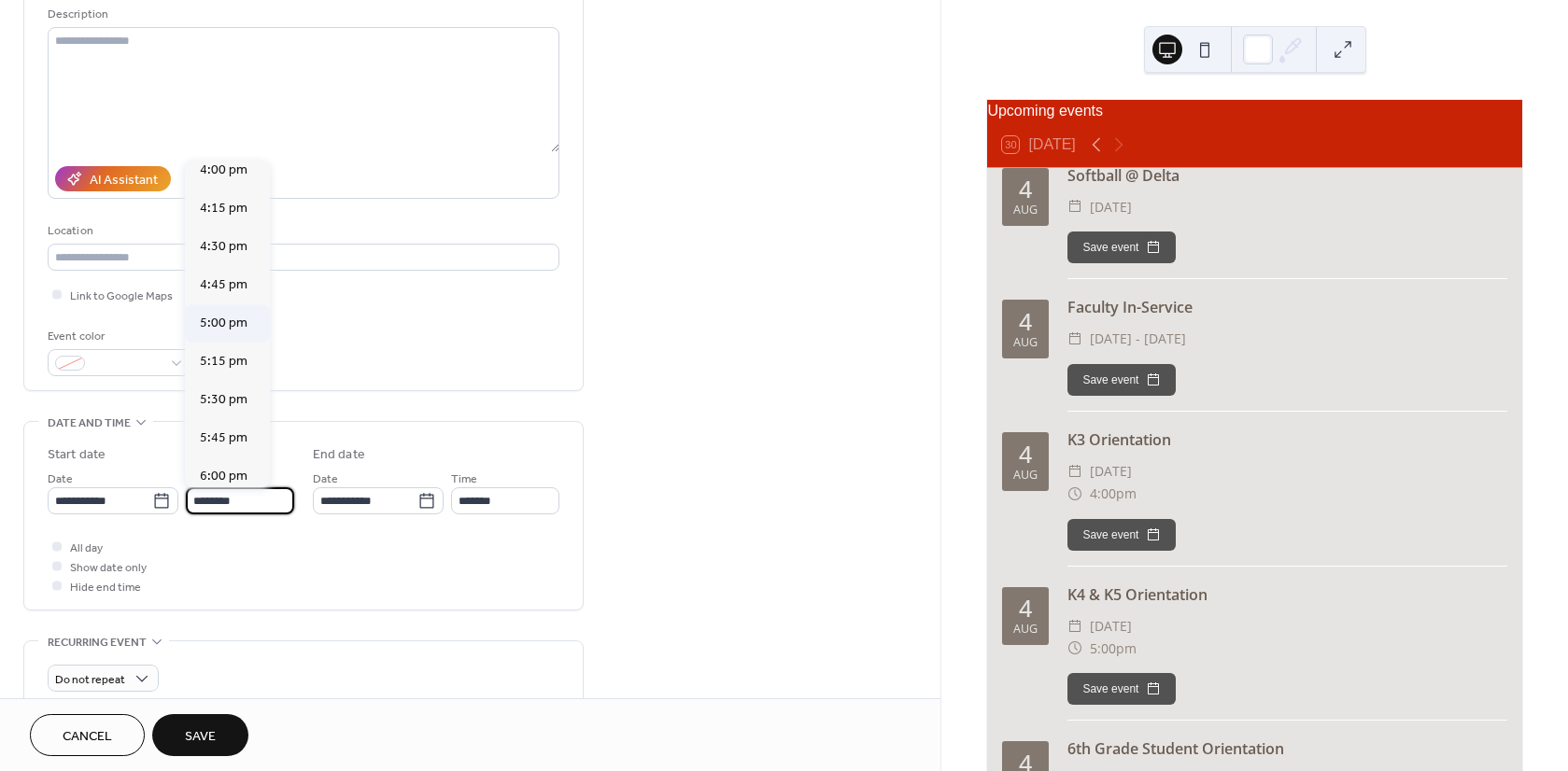 scroll, scrollTop: 2490, scrollLeft: 0, axis: vertical 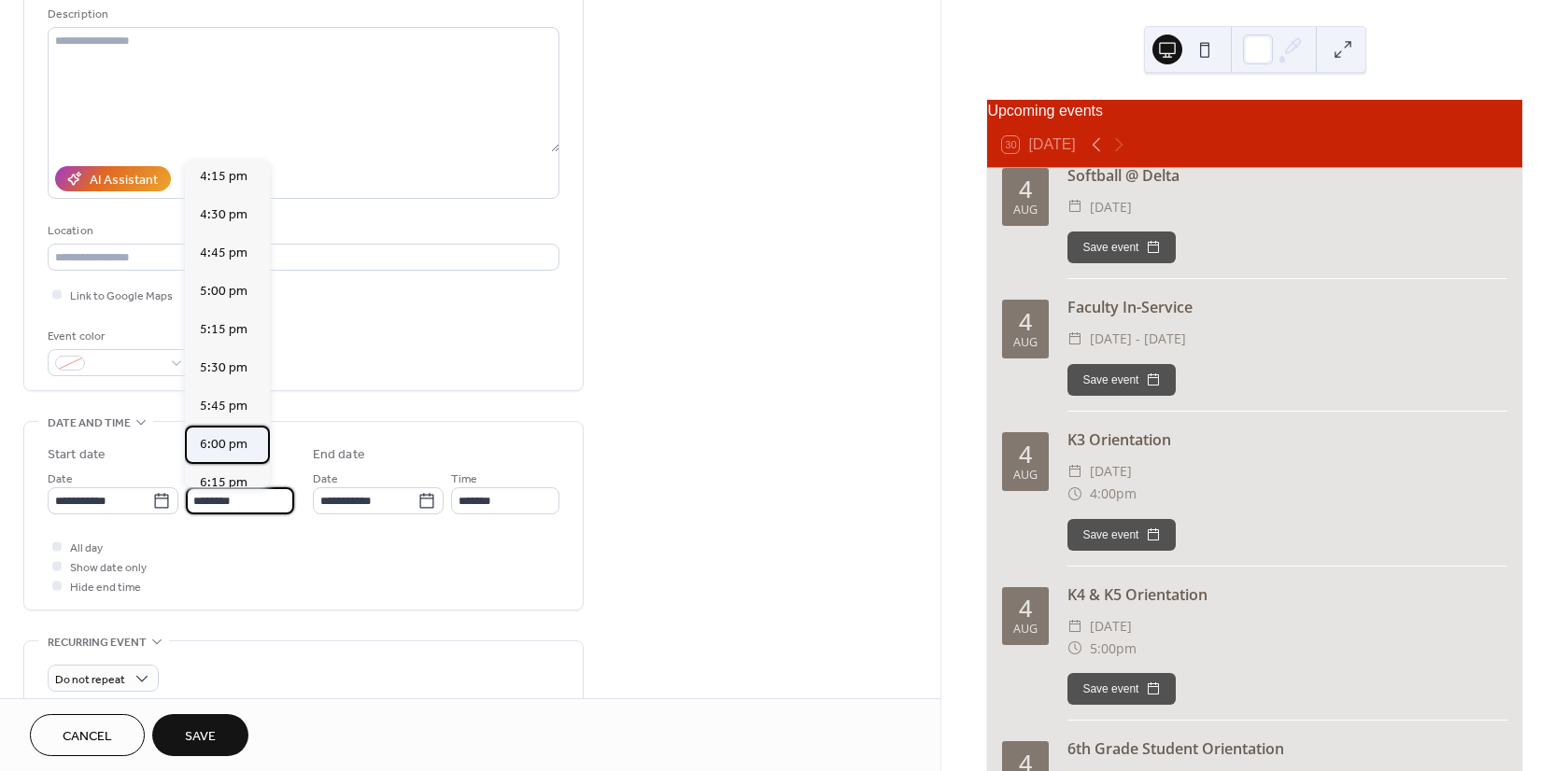 click on "6:00 pm" at bounding box center (223, 444) 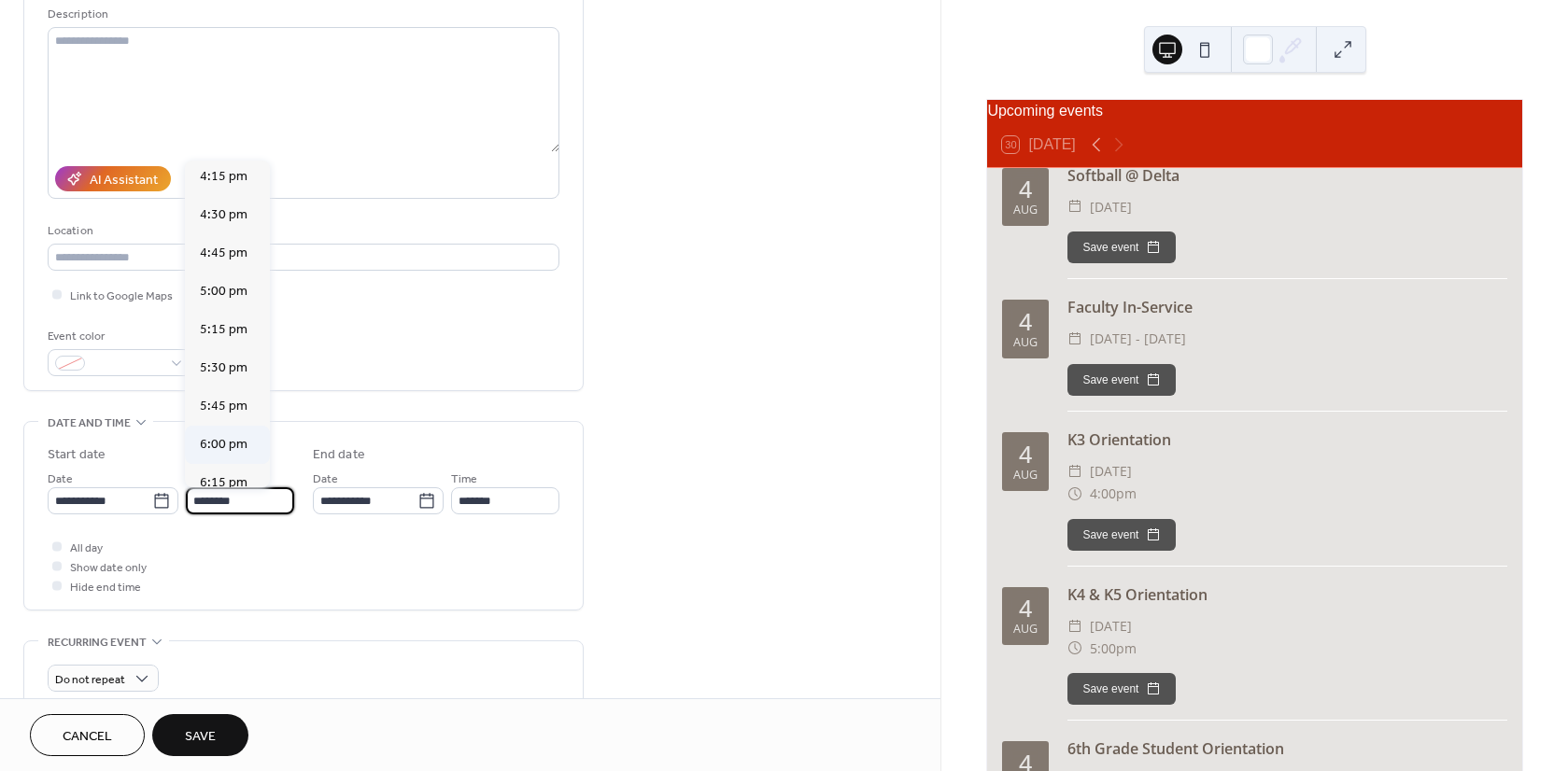 type on "*******" 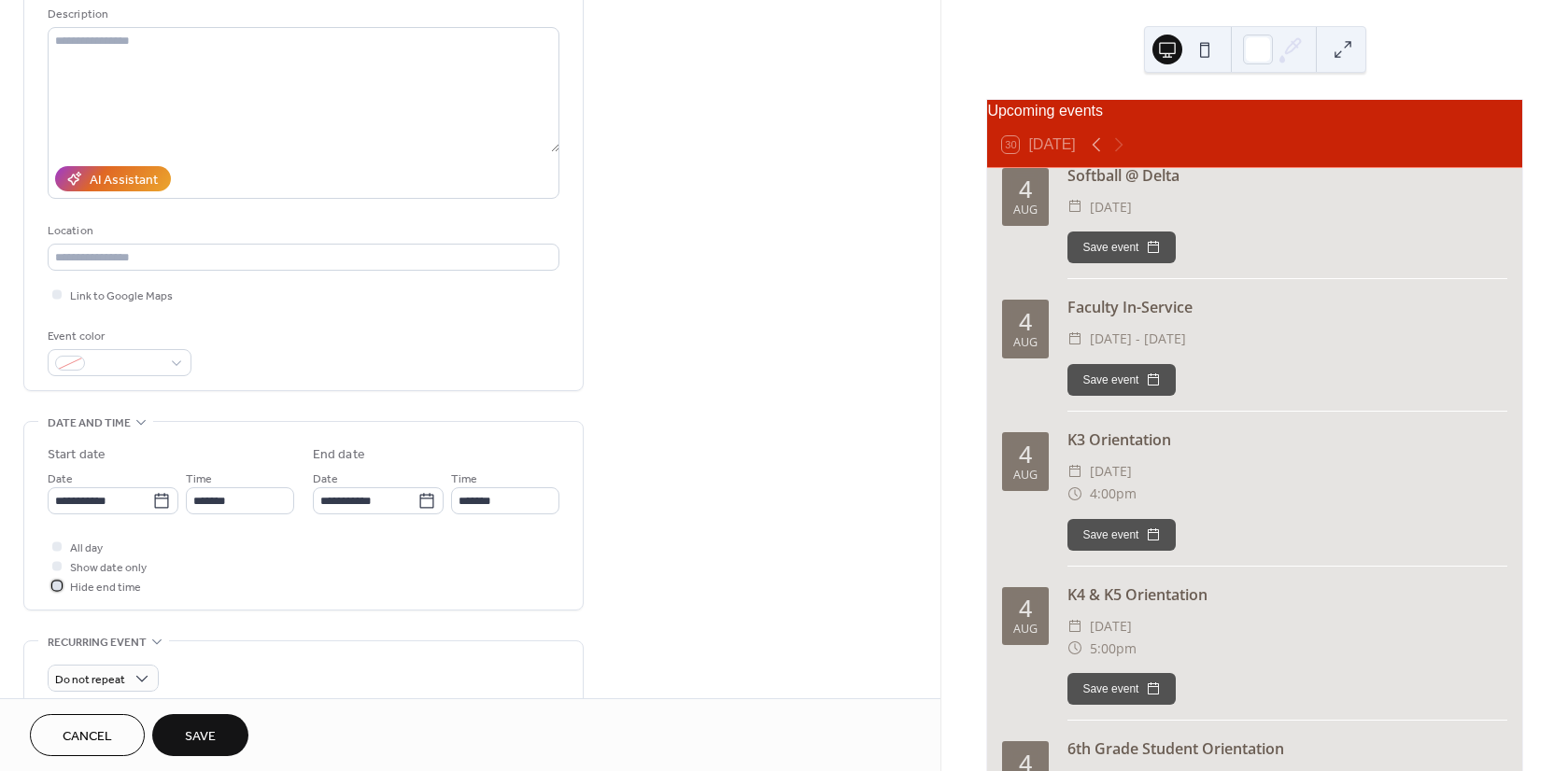 click at bounding box center (57, 585) 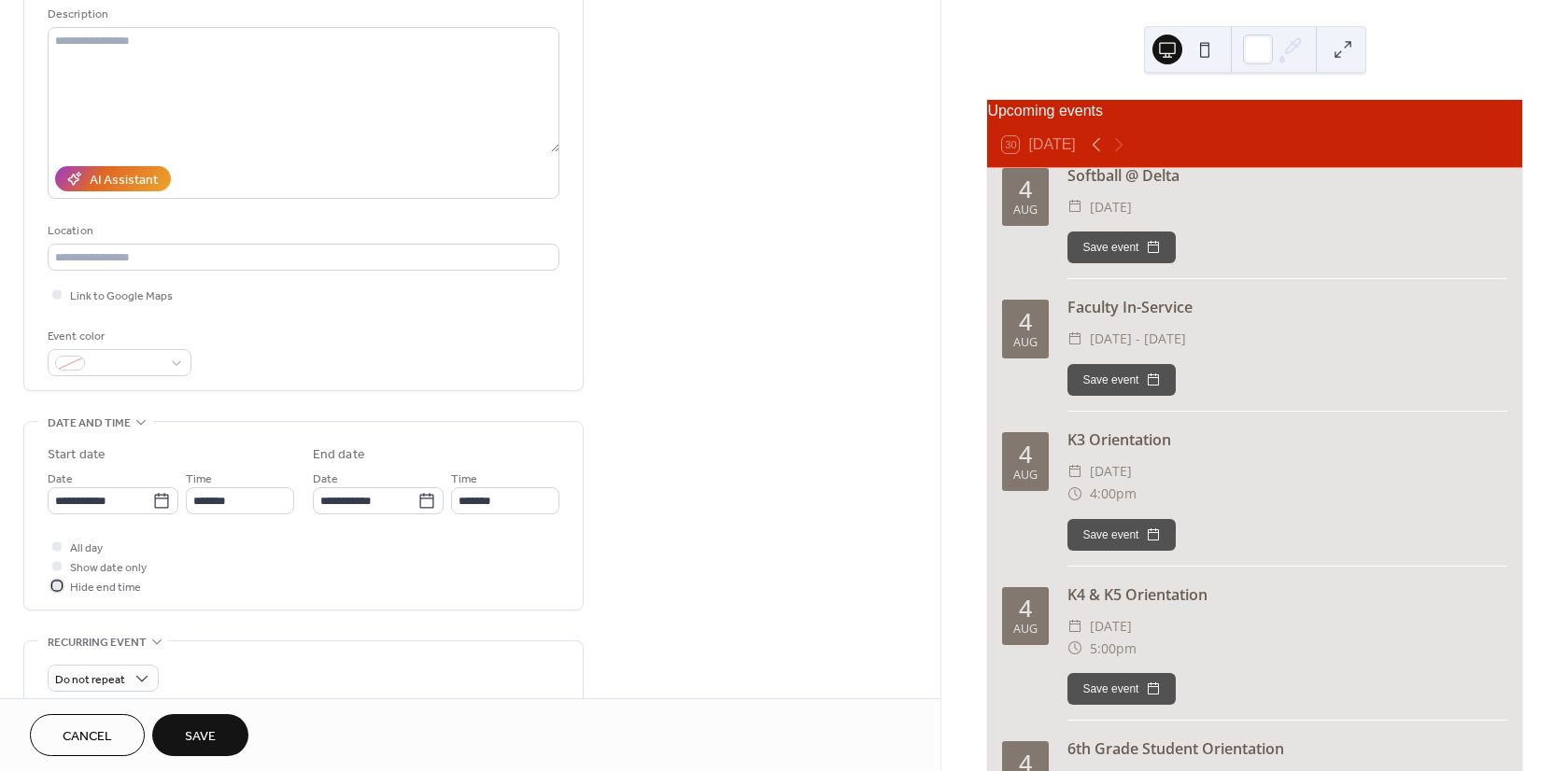 scroll, scrollTop: 280, scrollLeft: 0, axis: vertical 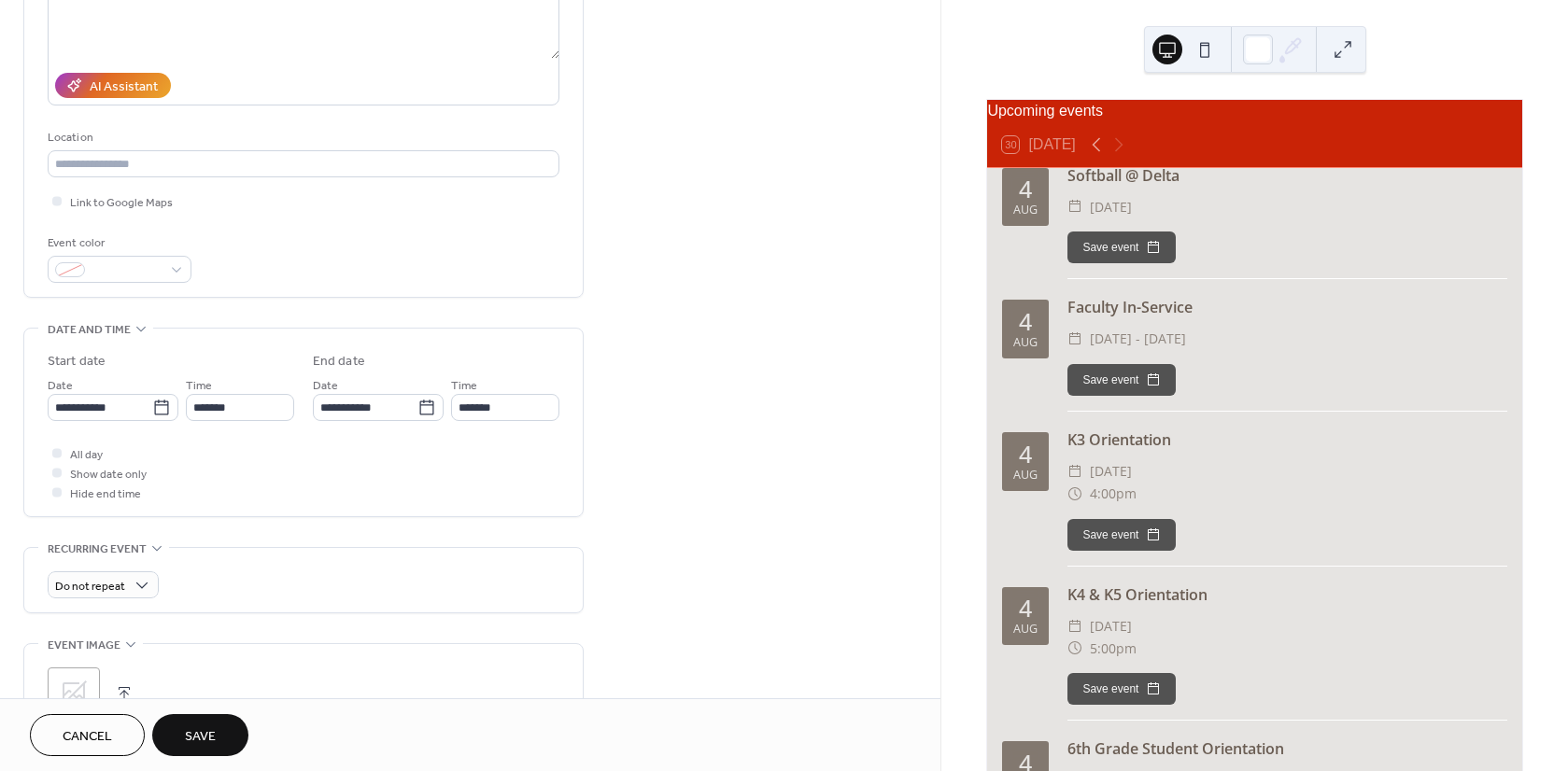 click on "Save" at bounding box center (200, 735) 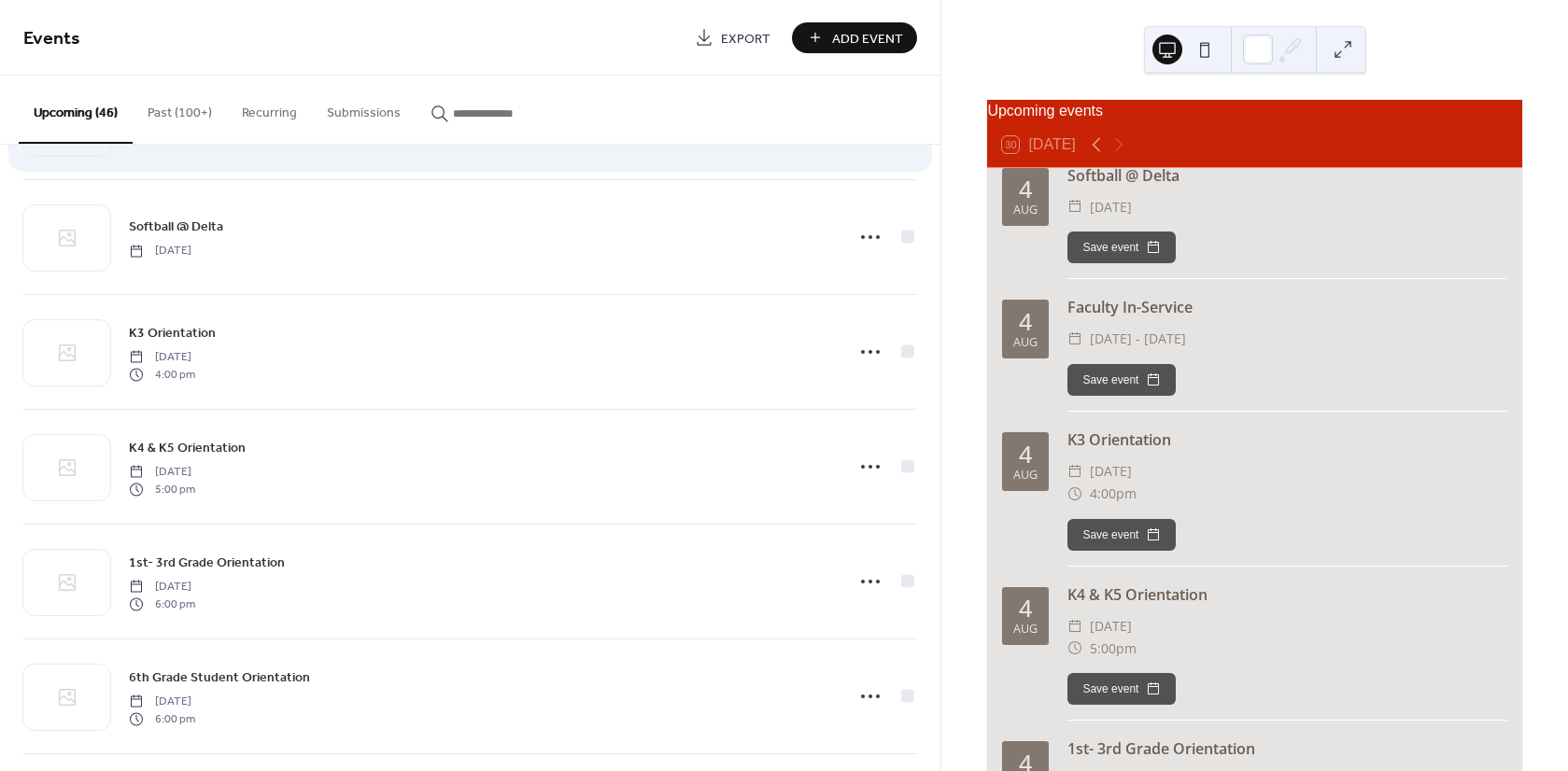 scroll, scrollTop: 373, scrollLeft: 0, axis: vertical 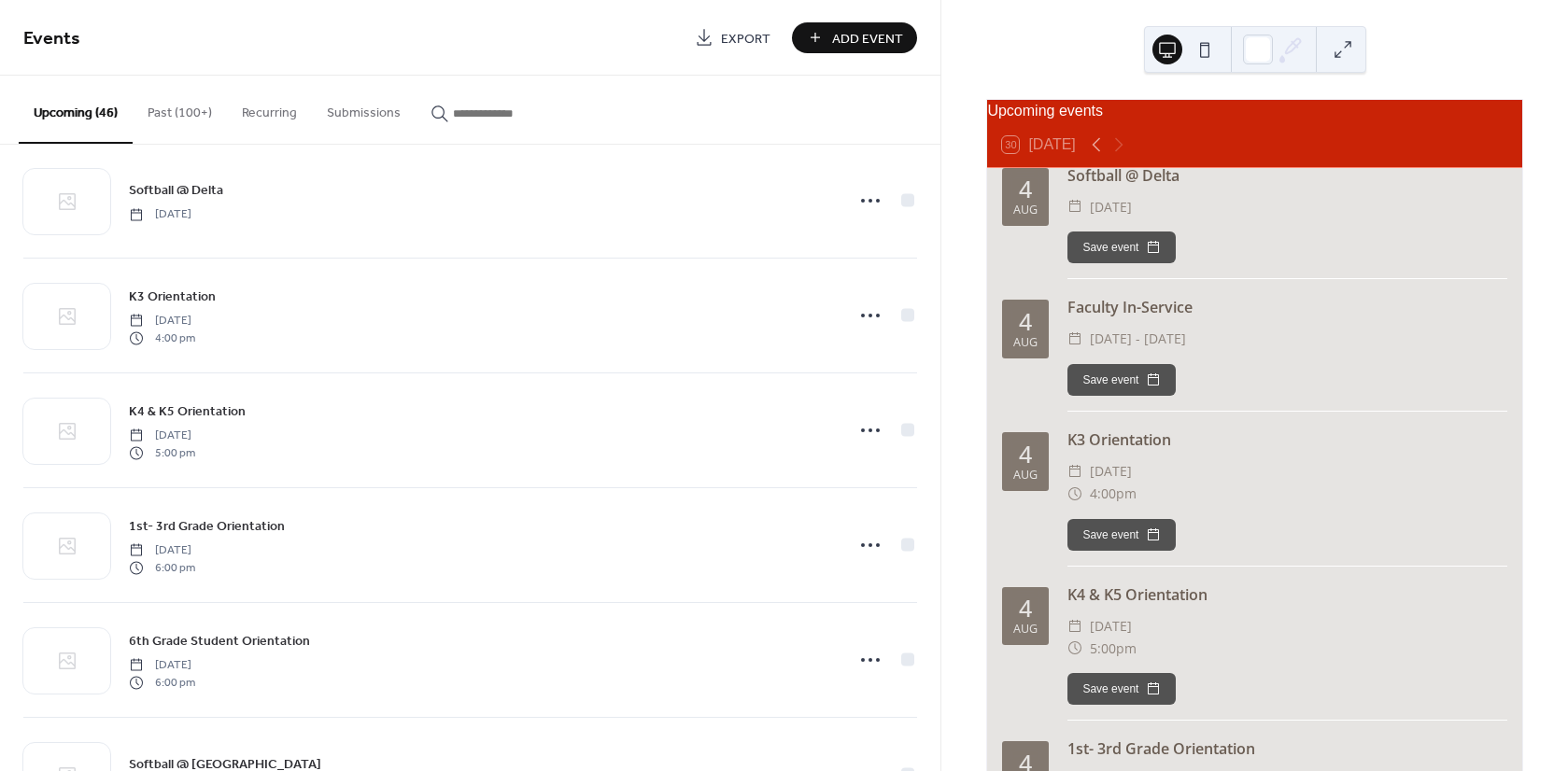 click on "Add Event" at bounding box center (868, 38) 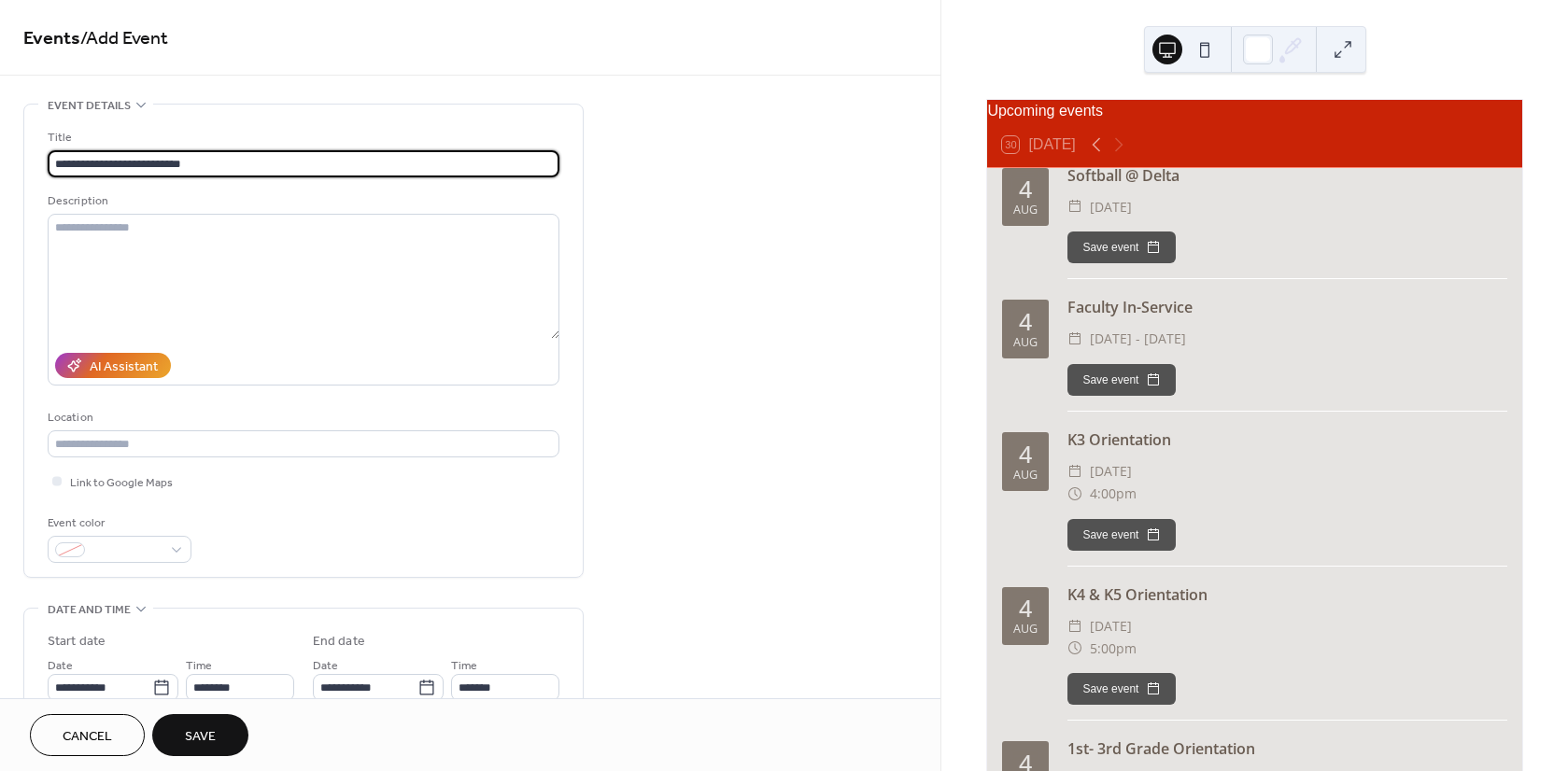 scroll, scrollTop: 1, scrollLeft: 0, axis: vertical 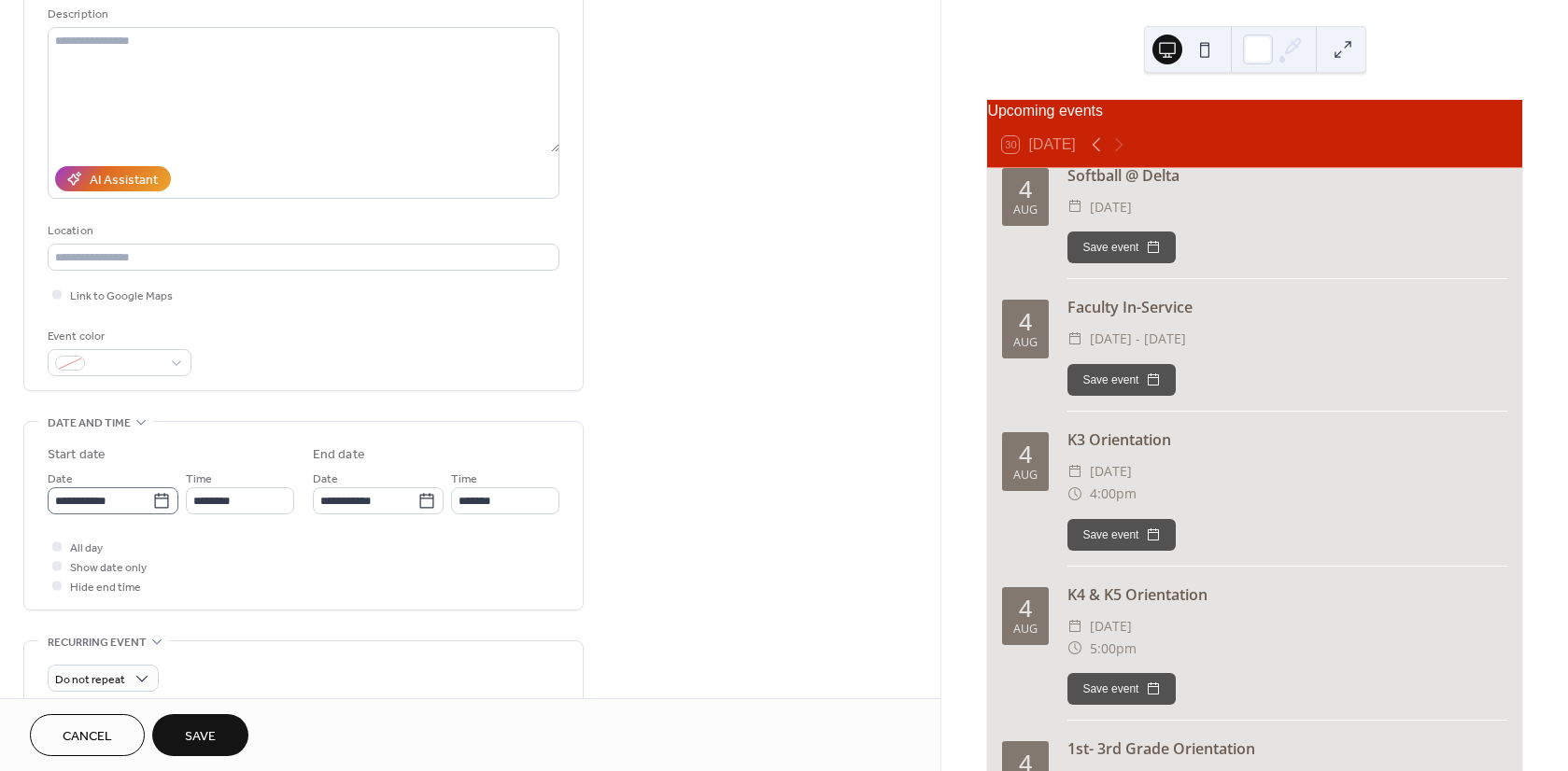 type on "**********" 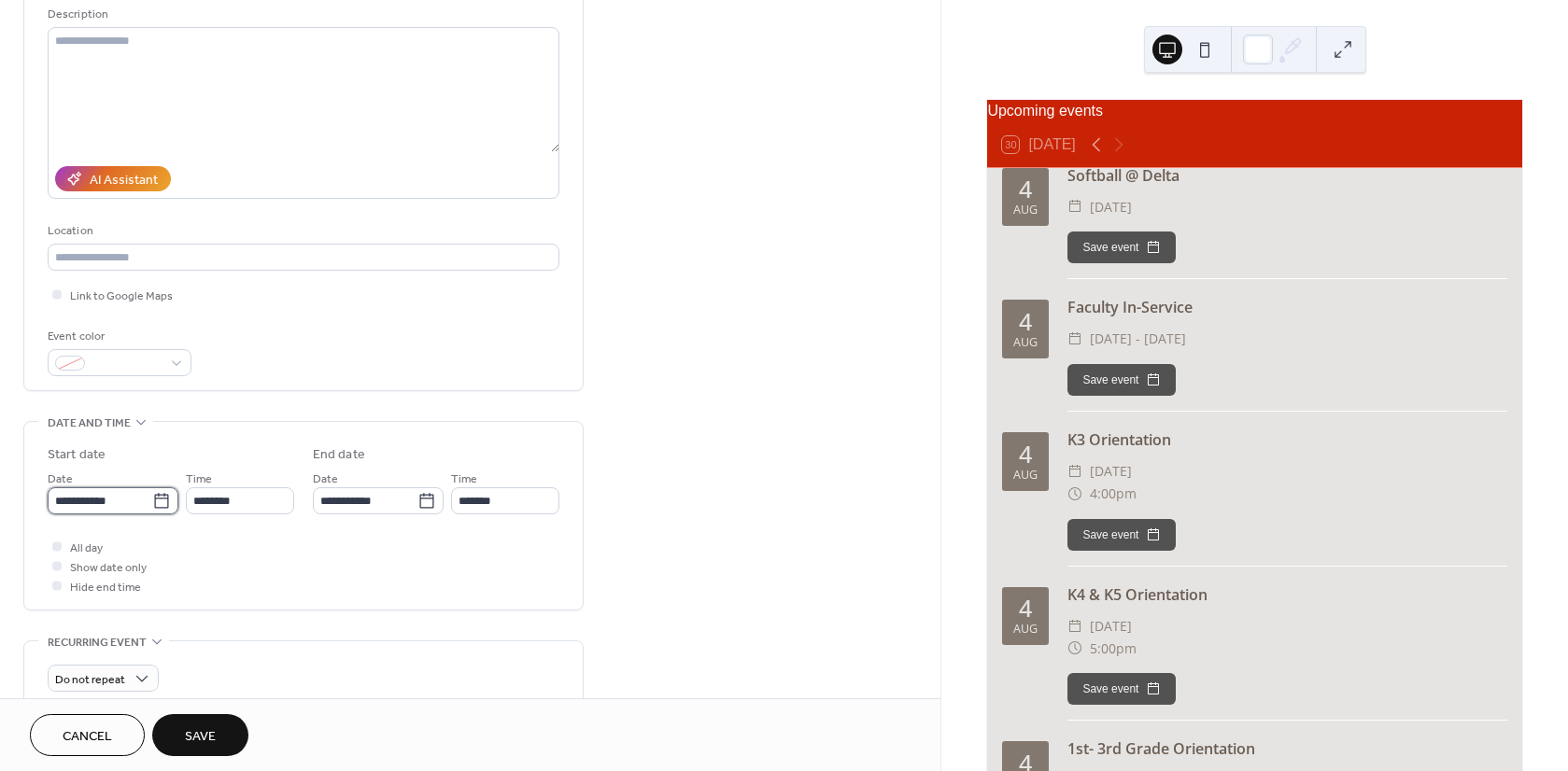 click on "**********" at bounding box center (100, 500) 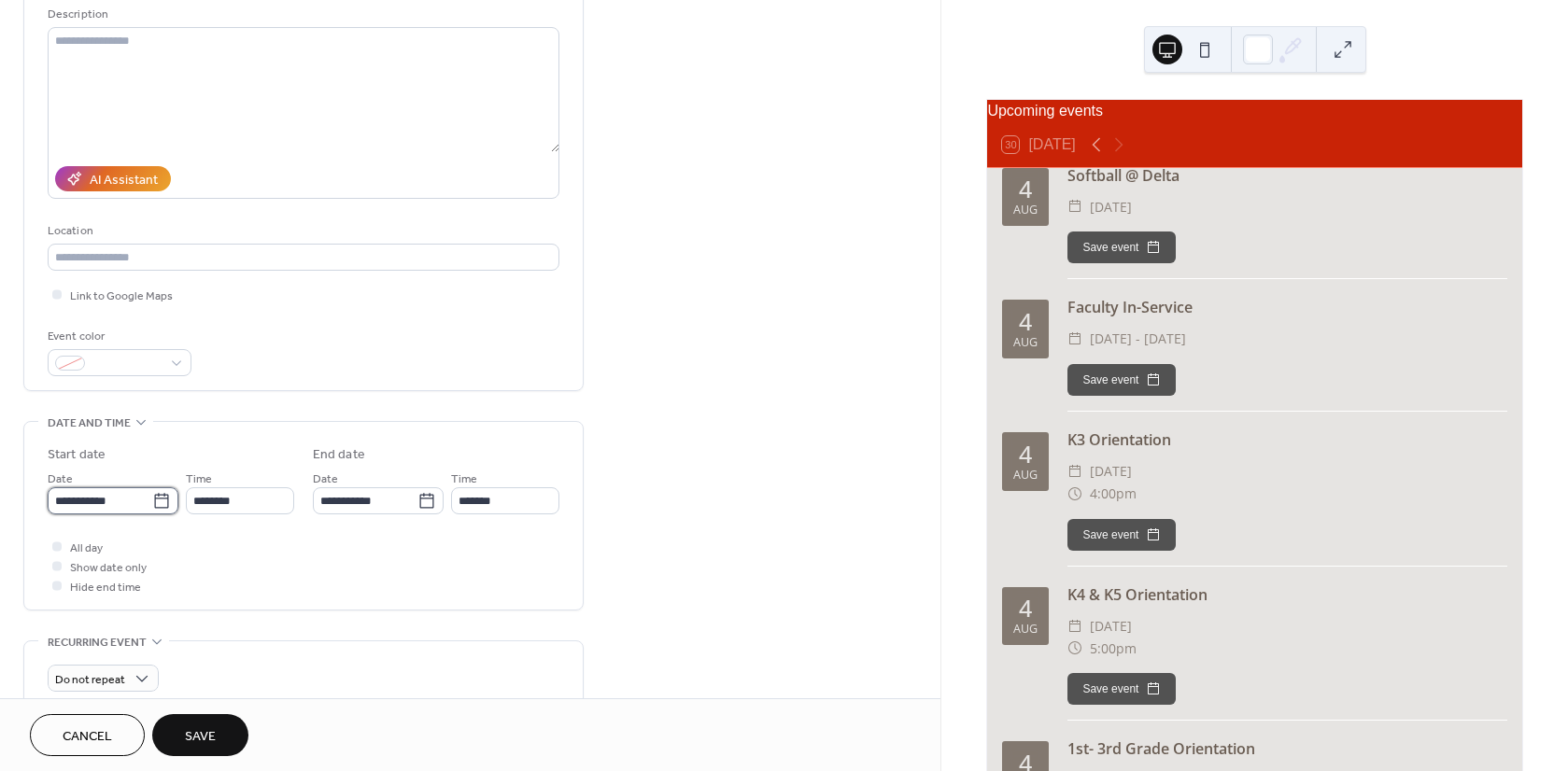 scroll, scrollTop: 0, scrollLeft: 0, axis: both 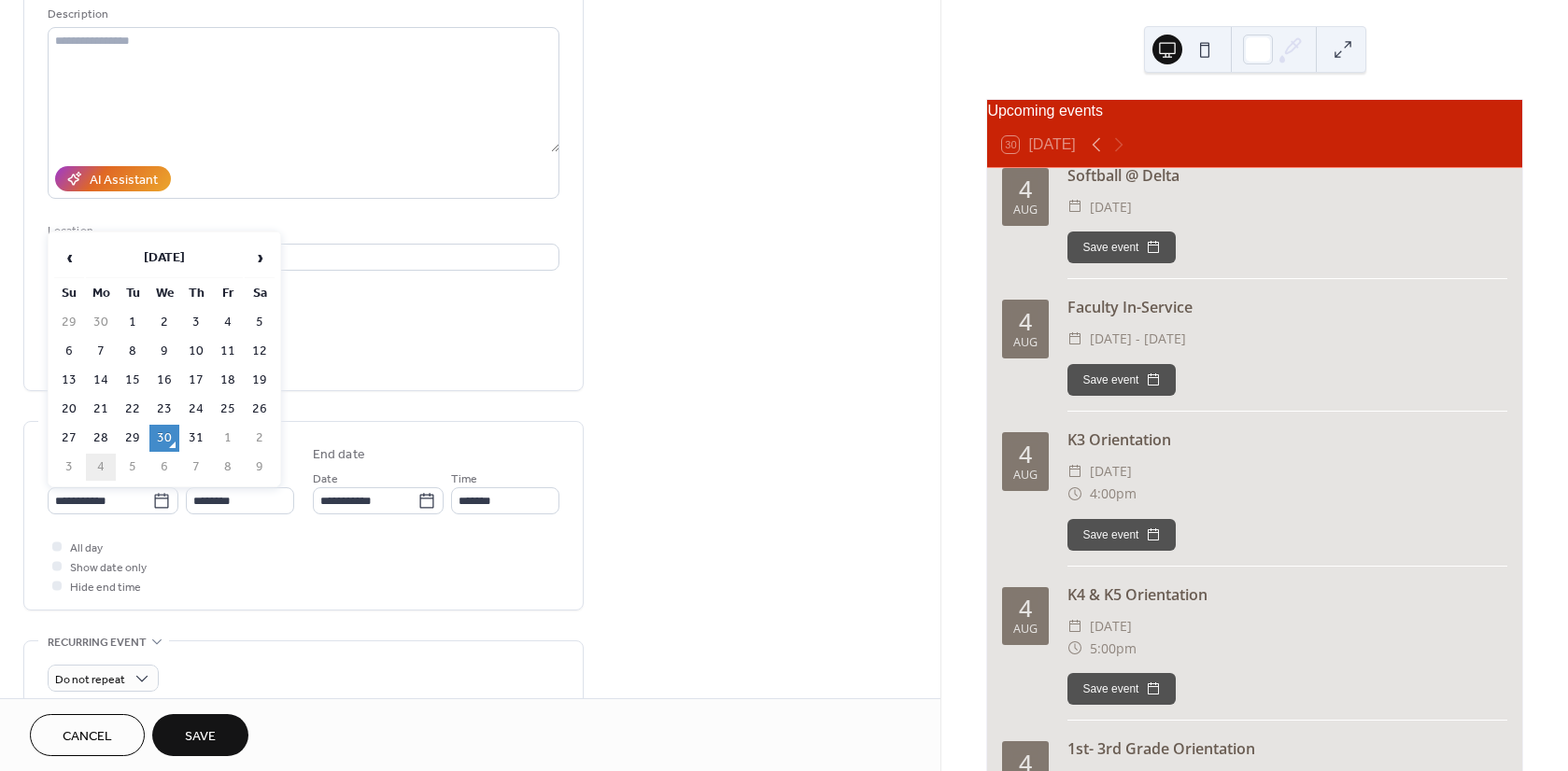 click on "4" at bounding box center (101, 467) 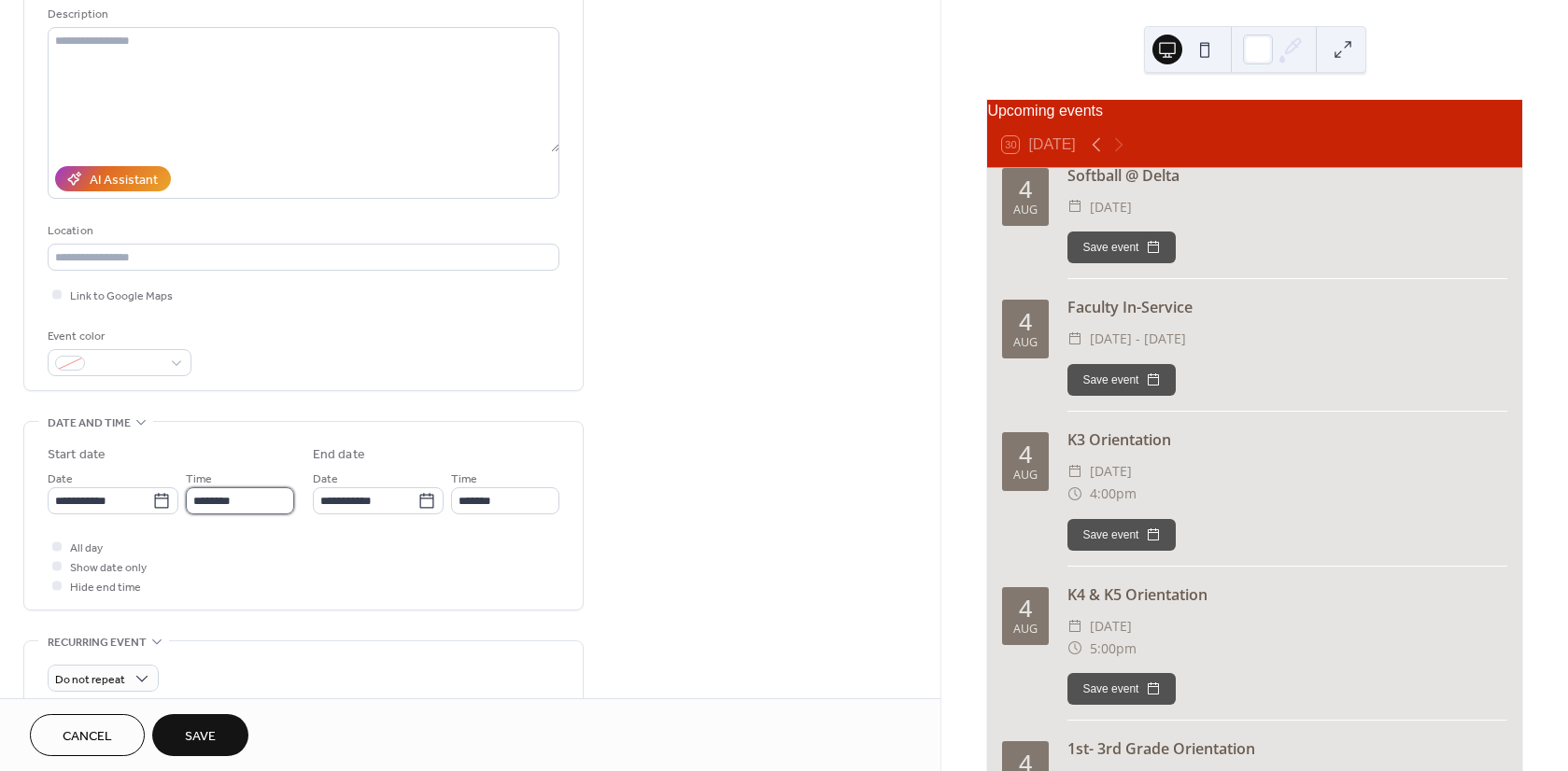 click on "********" at bounding box center [240, 500] 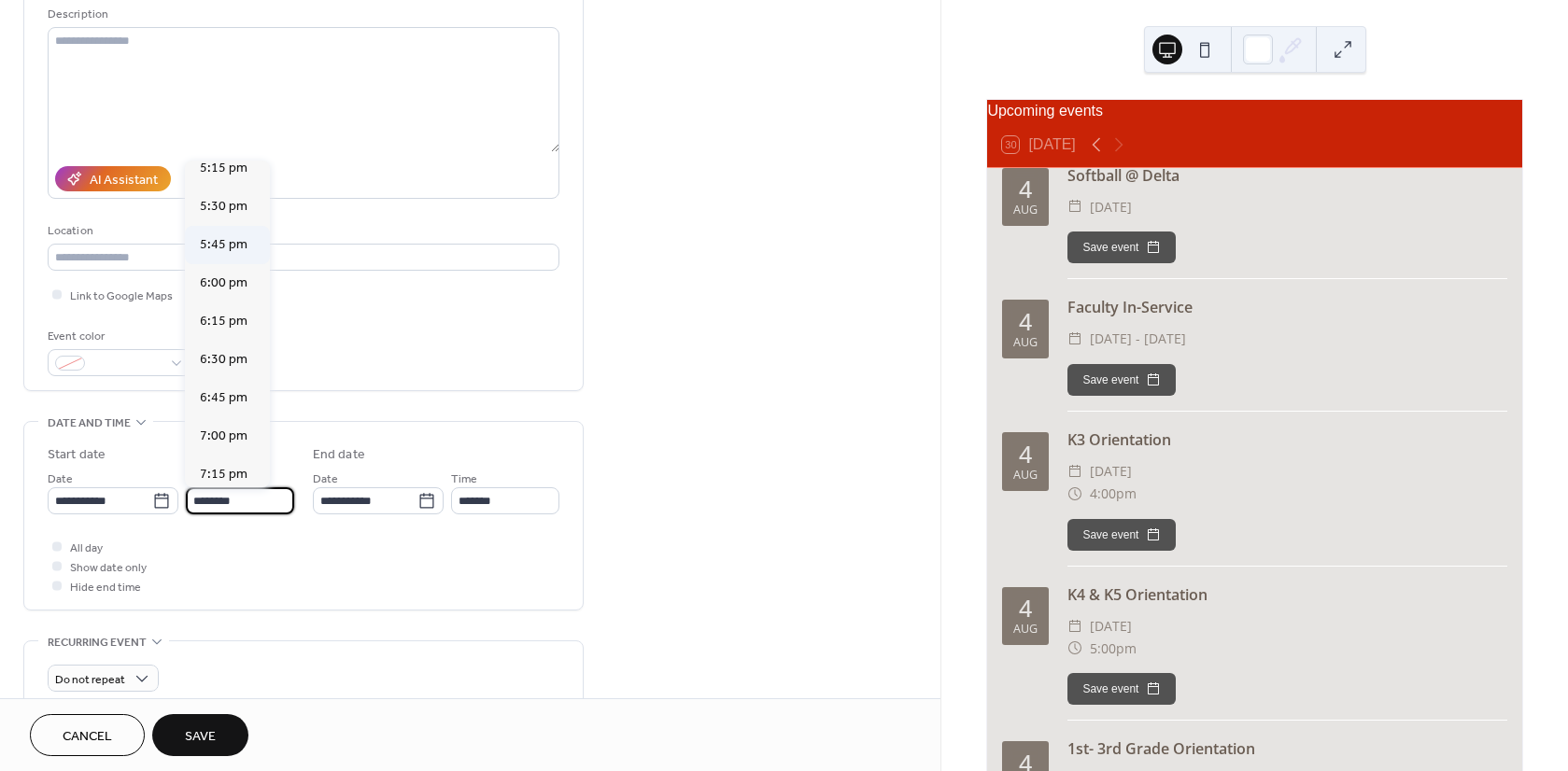 scroll, scrollTop: 2677, scrollLeft: 0, axis: vertical 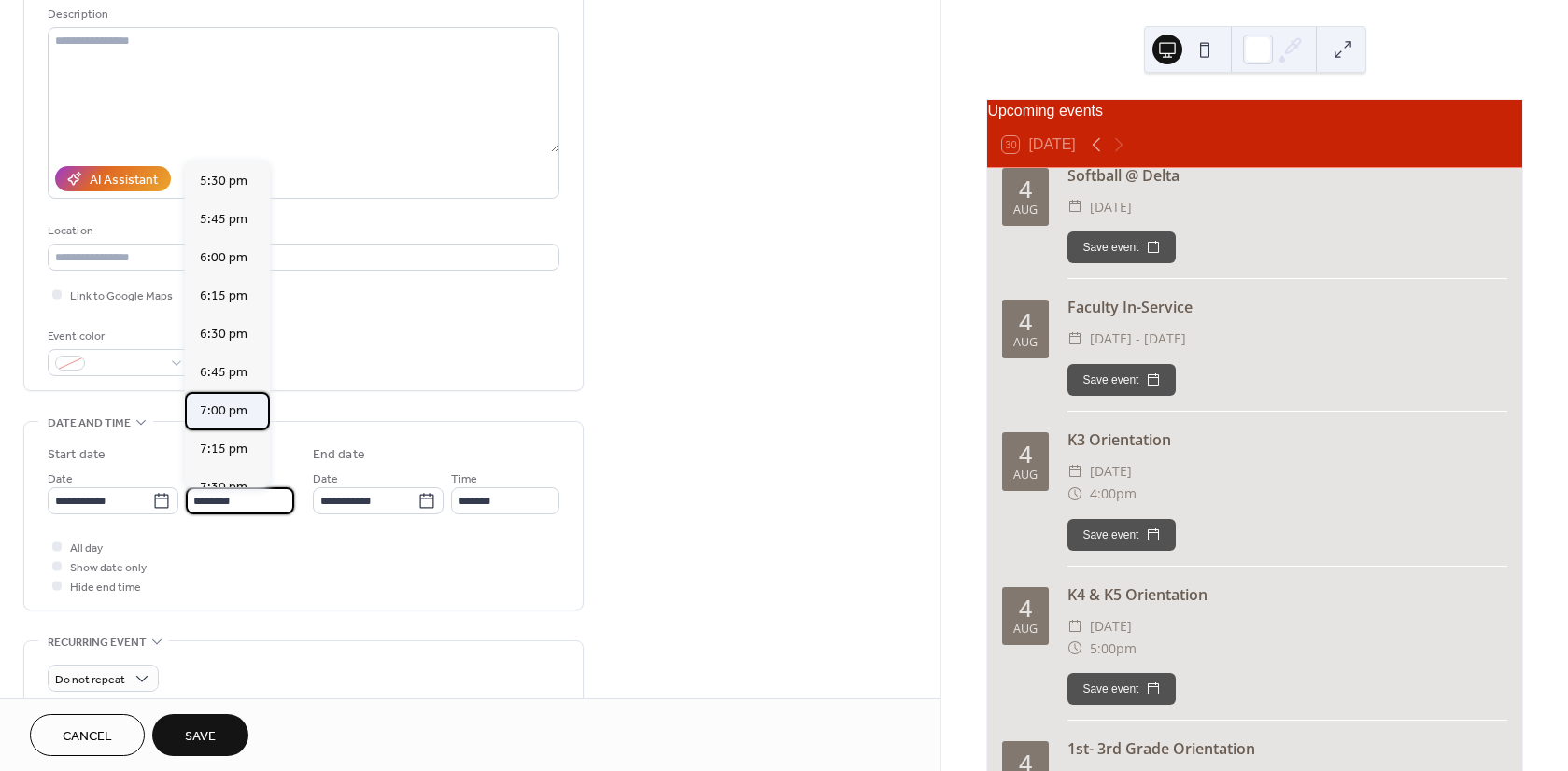 click on "7:00 pm" at bounding box center [223, 411] 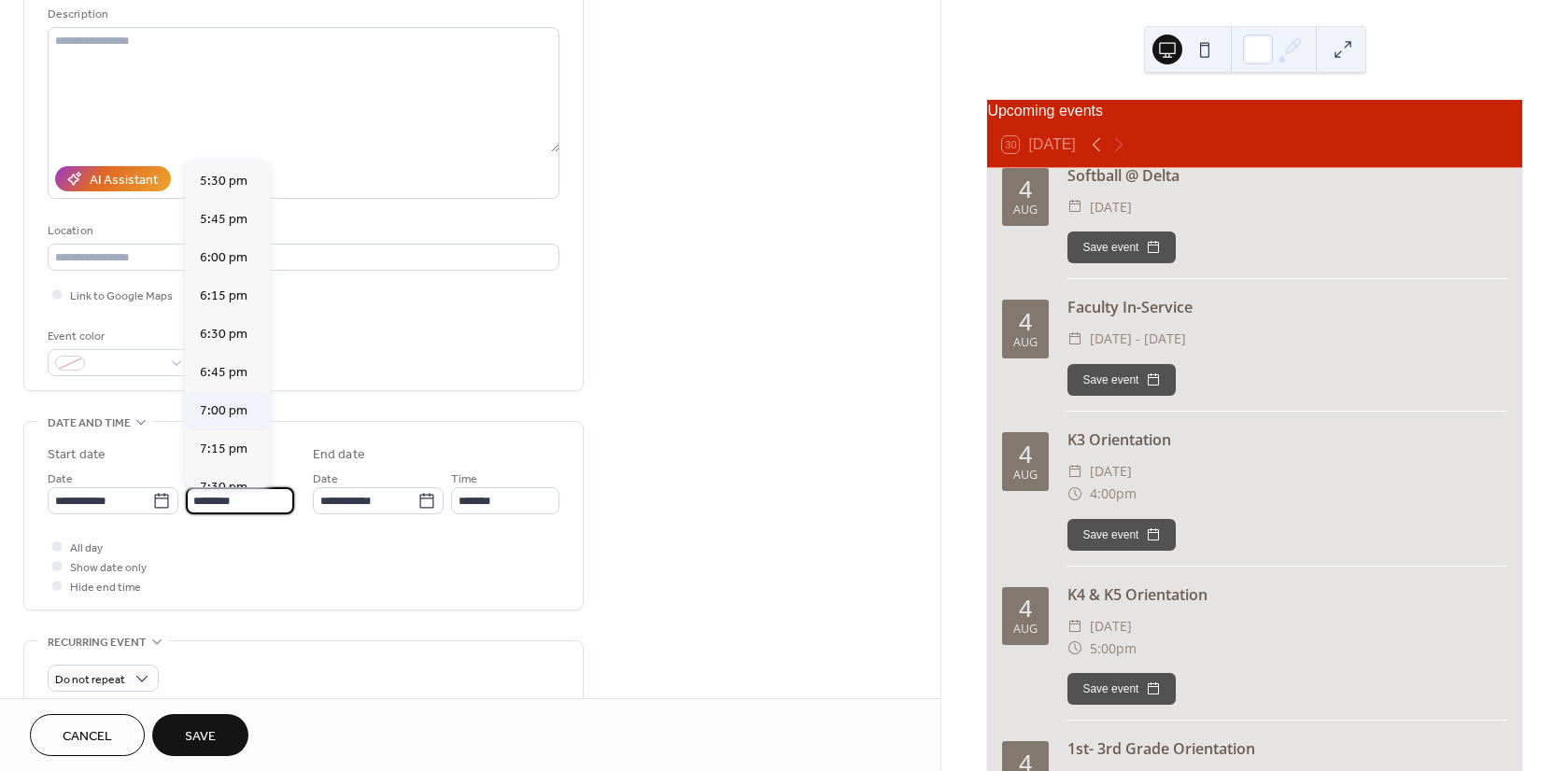 type on "*******" 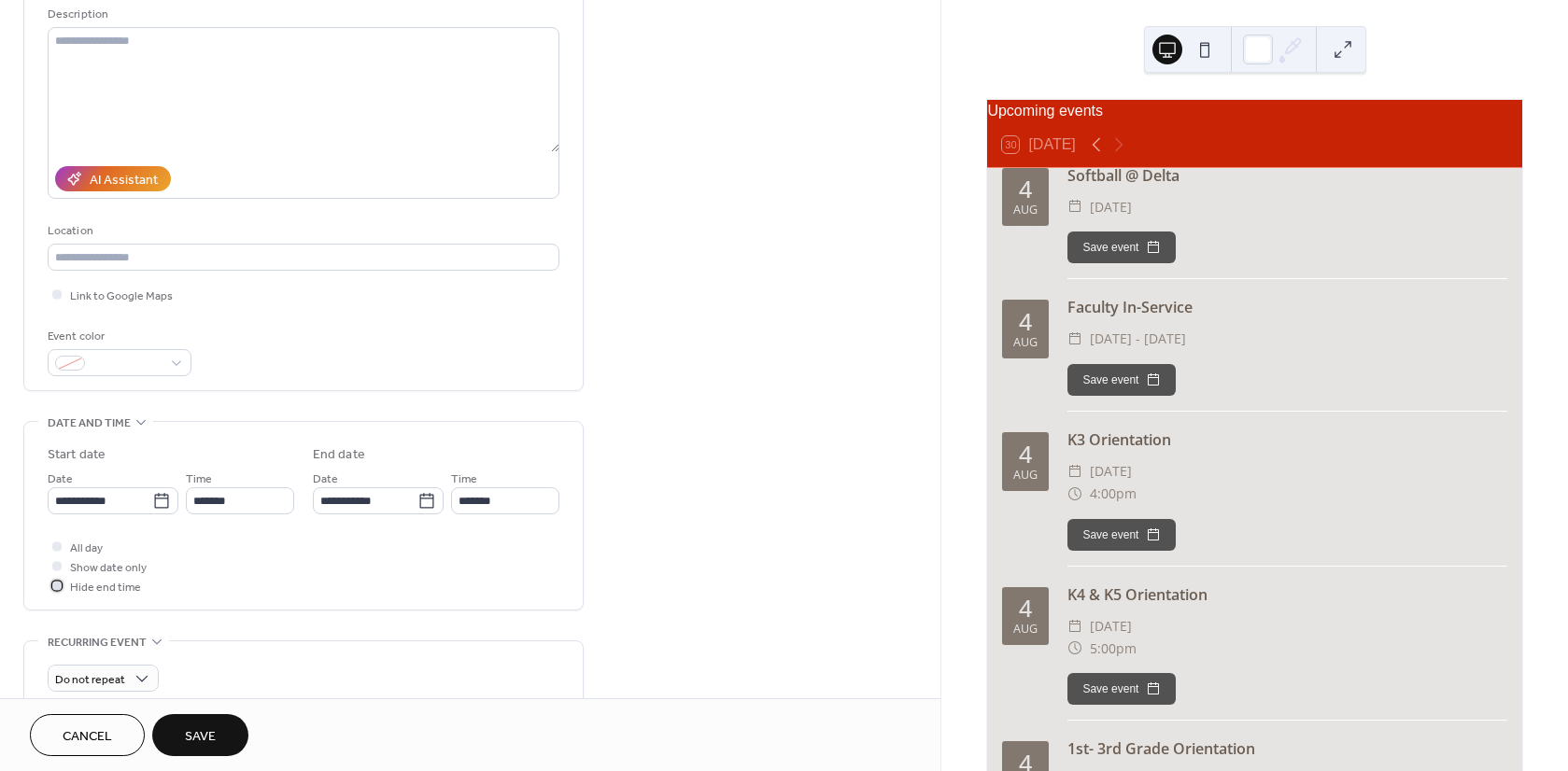click at bounding box center [57, 585] 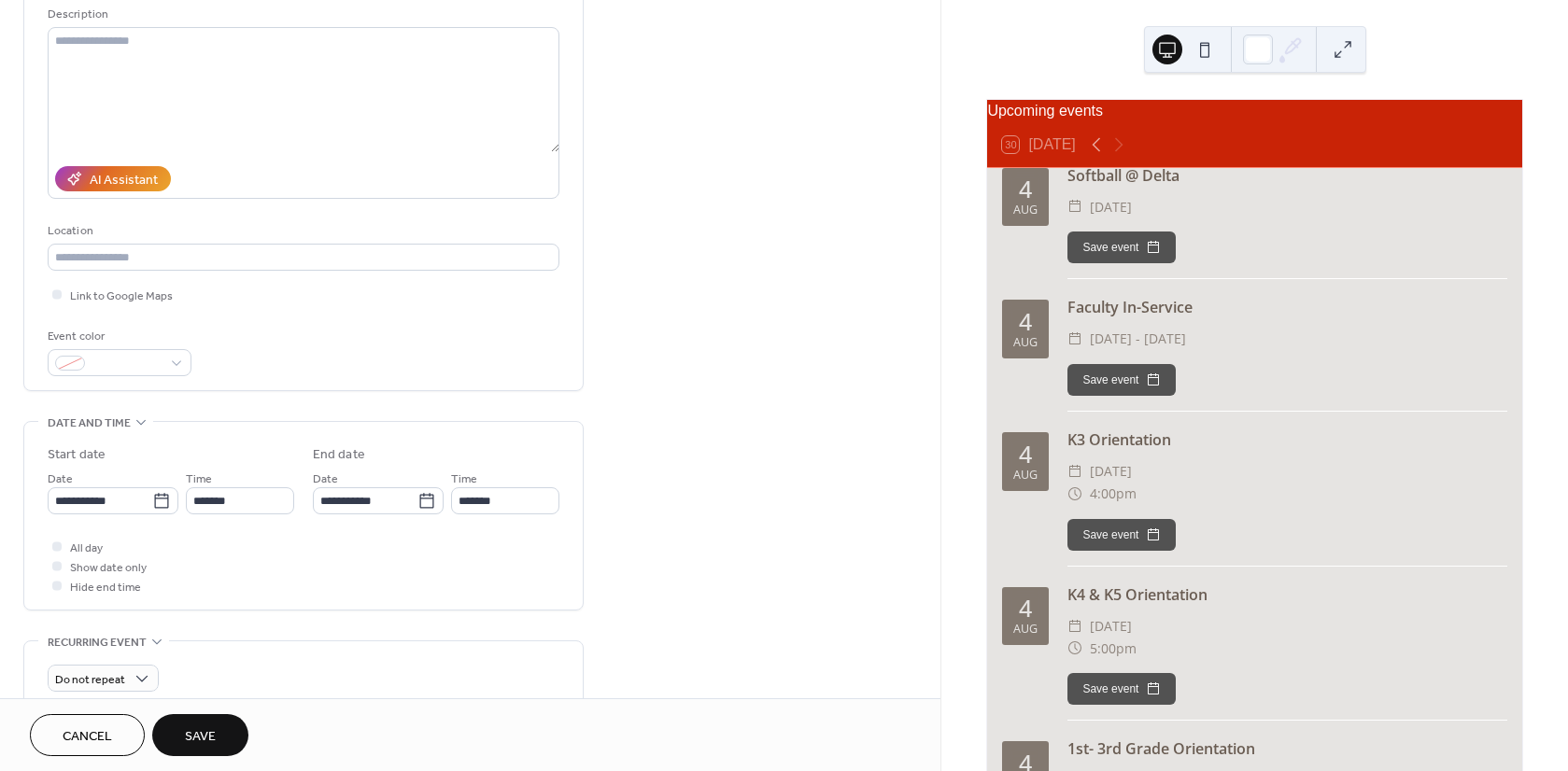 click on "Save" at bounding box center [200, 736] 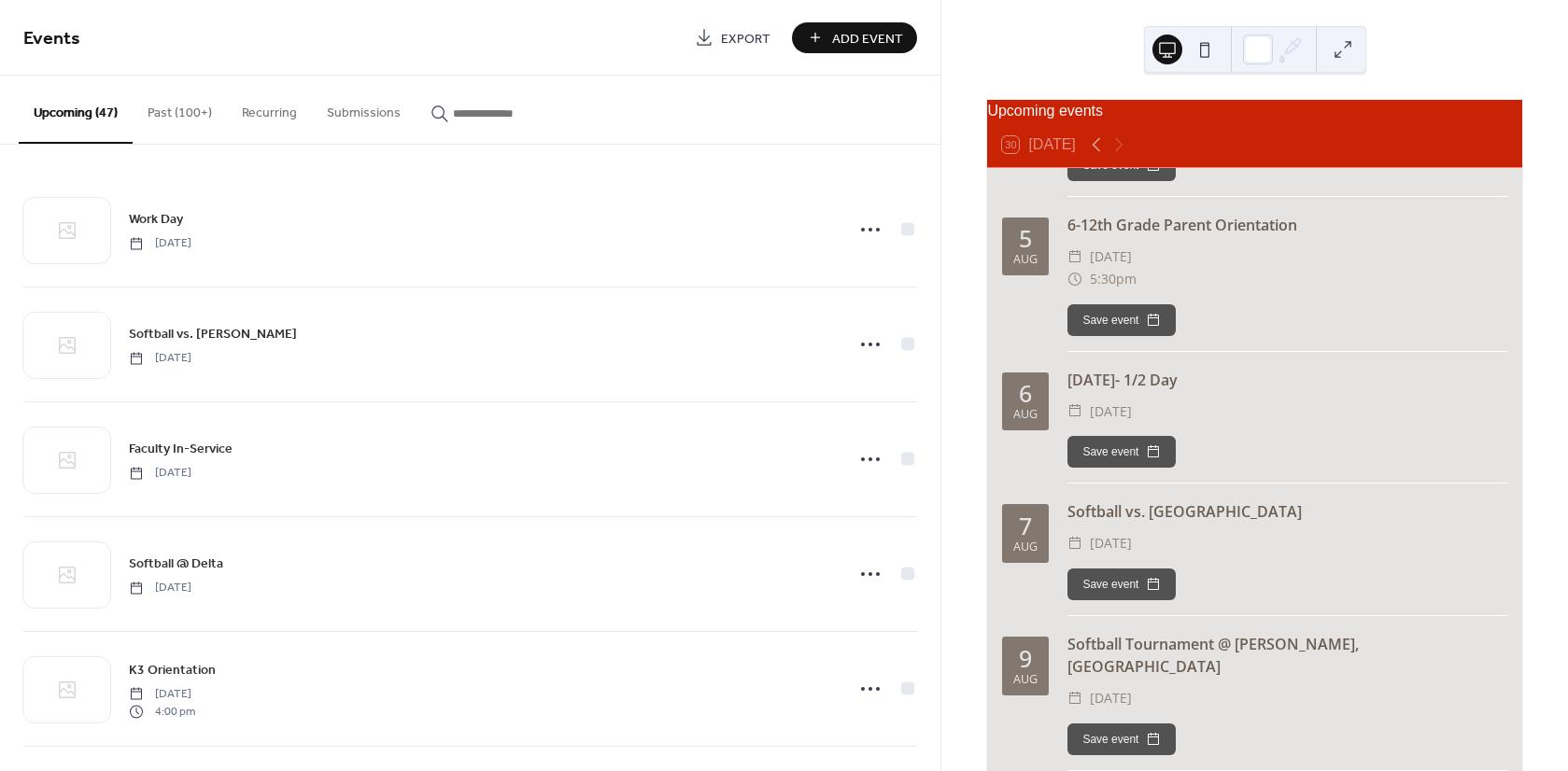 scroll, scrollTop: 1493, scrollLeft: 0, axis: vertical 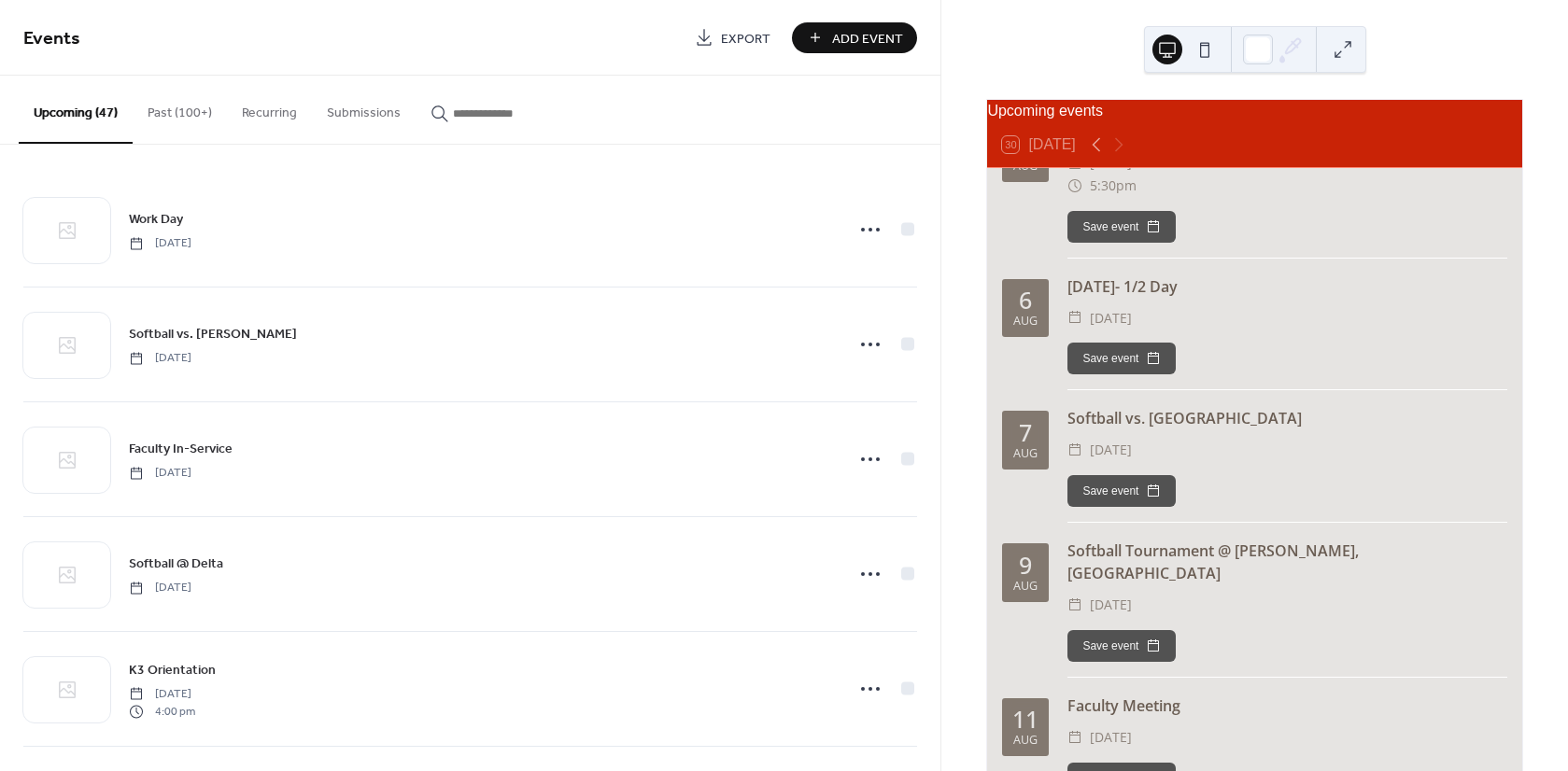 click on "Add Event" at bounding box center [868, 38] 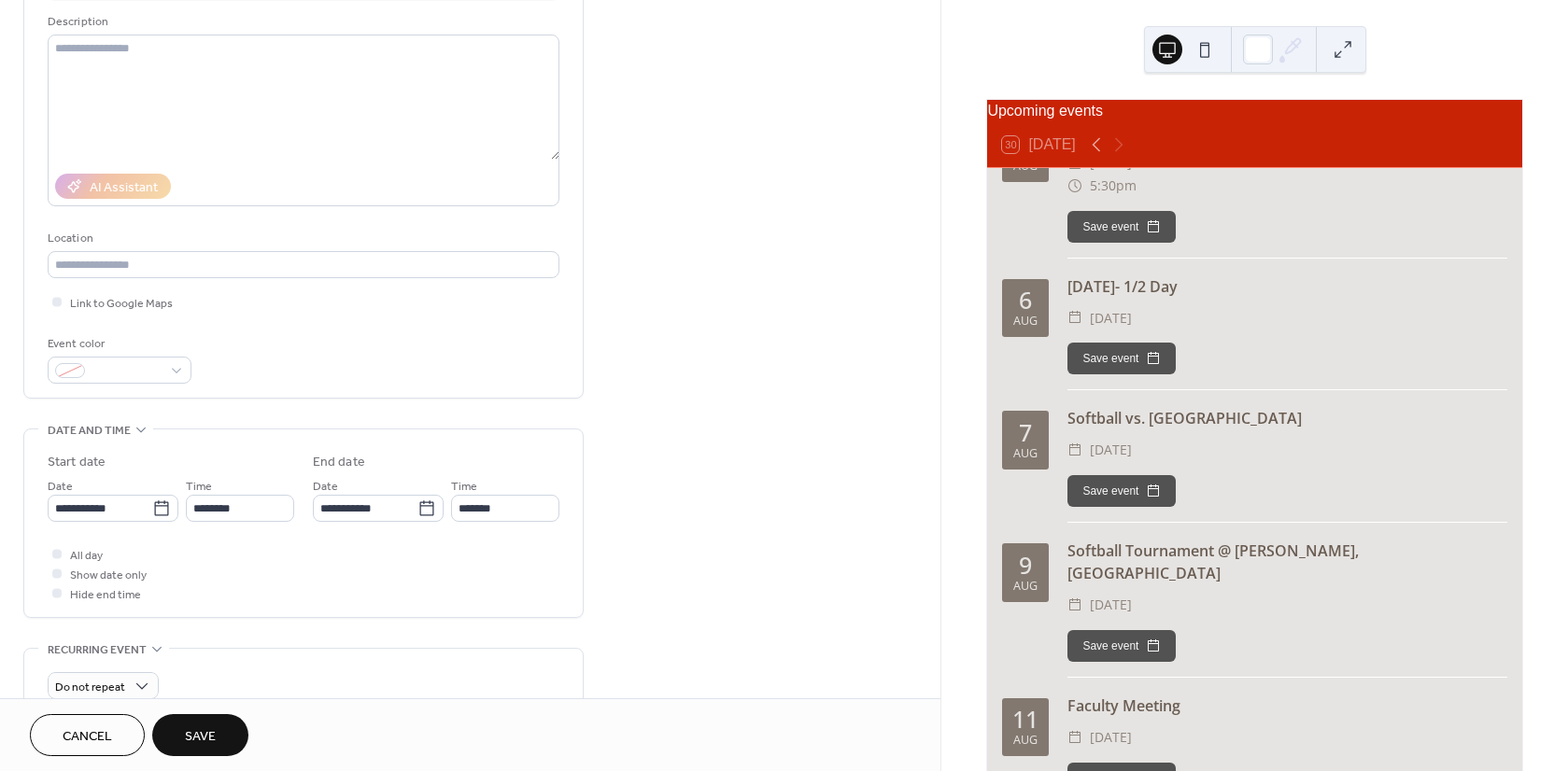 scroll, scrollTop: 187, scrollLeft: 0, axis: vertical 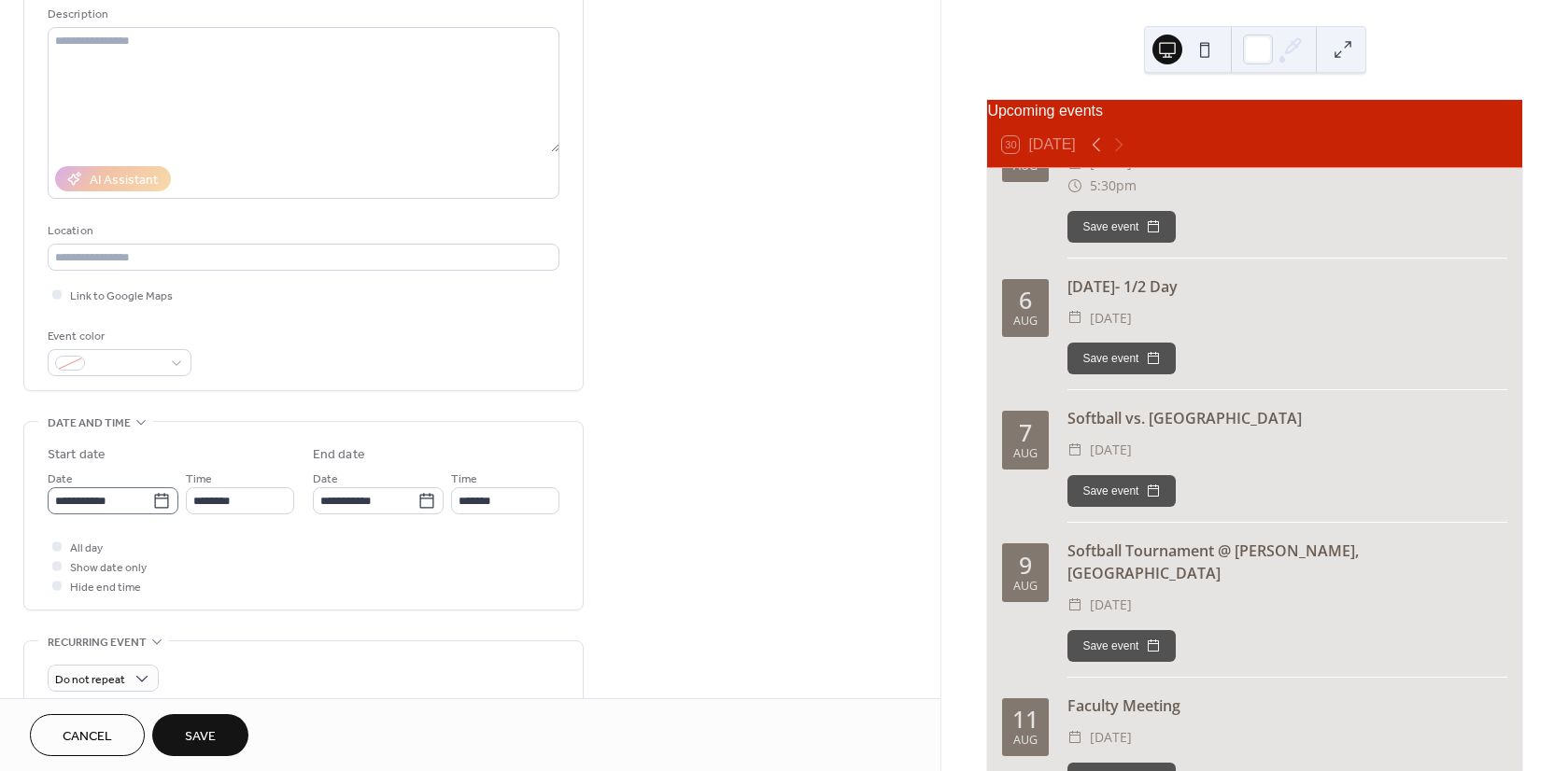 type on "*********" 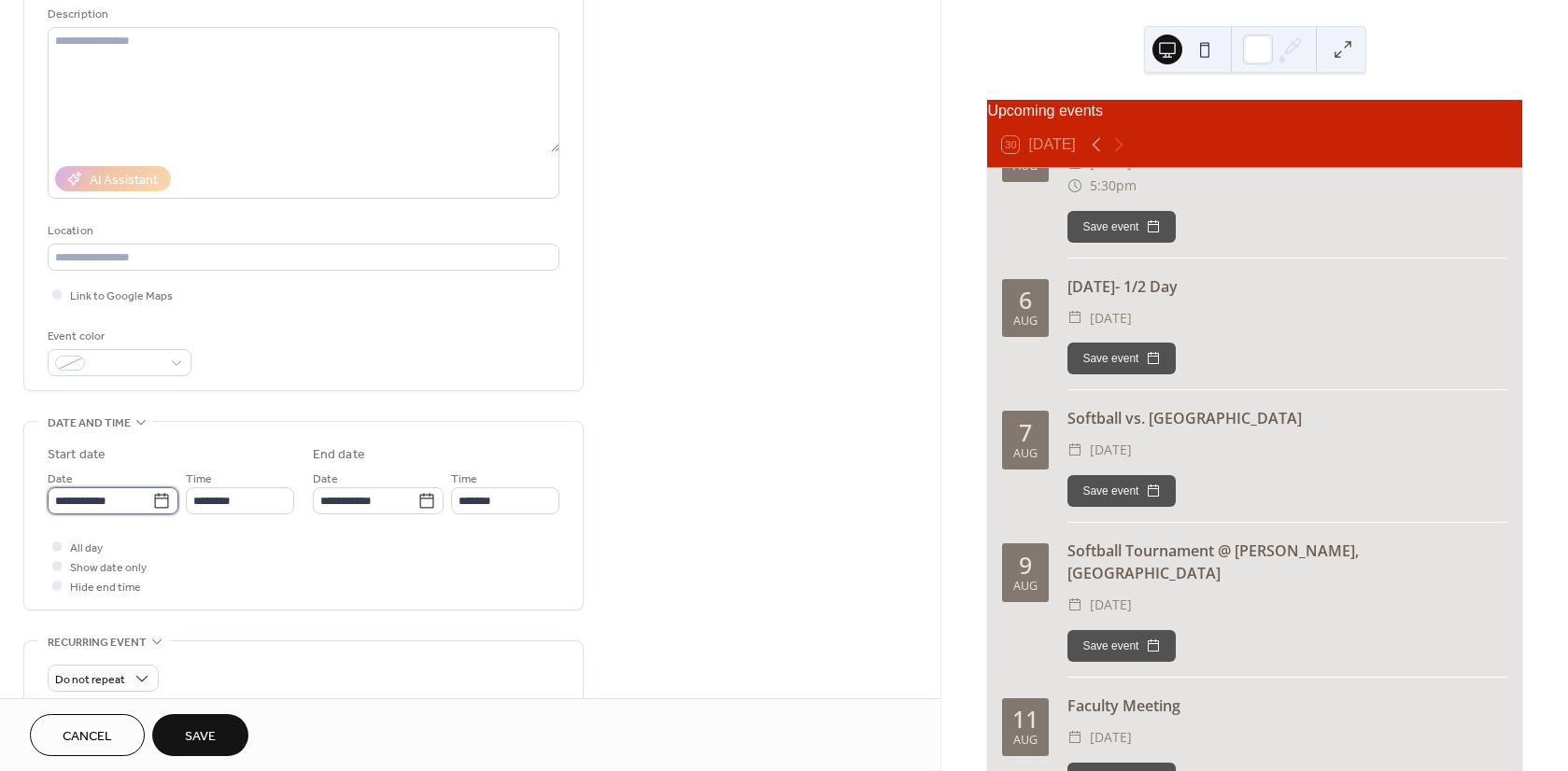 click on "**********" at bounding box center [100, 500] 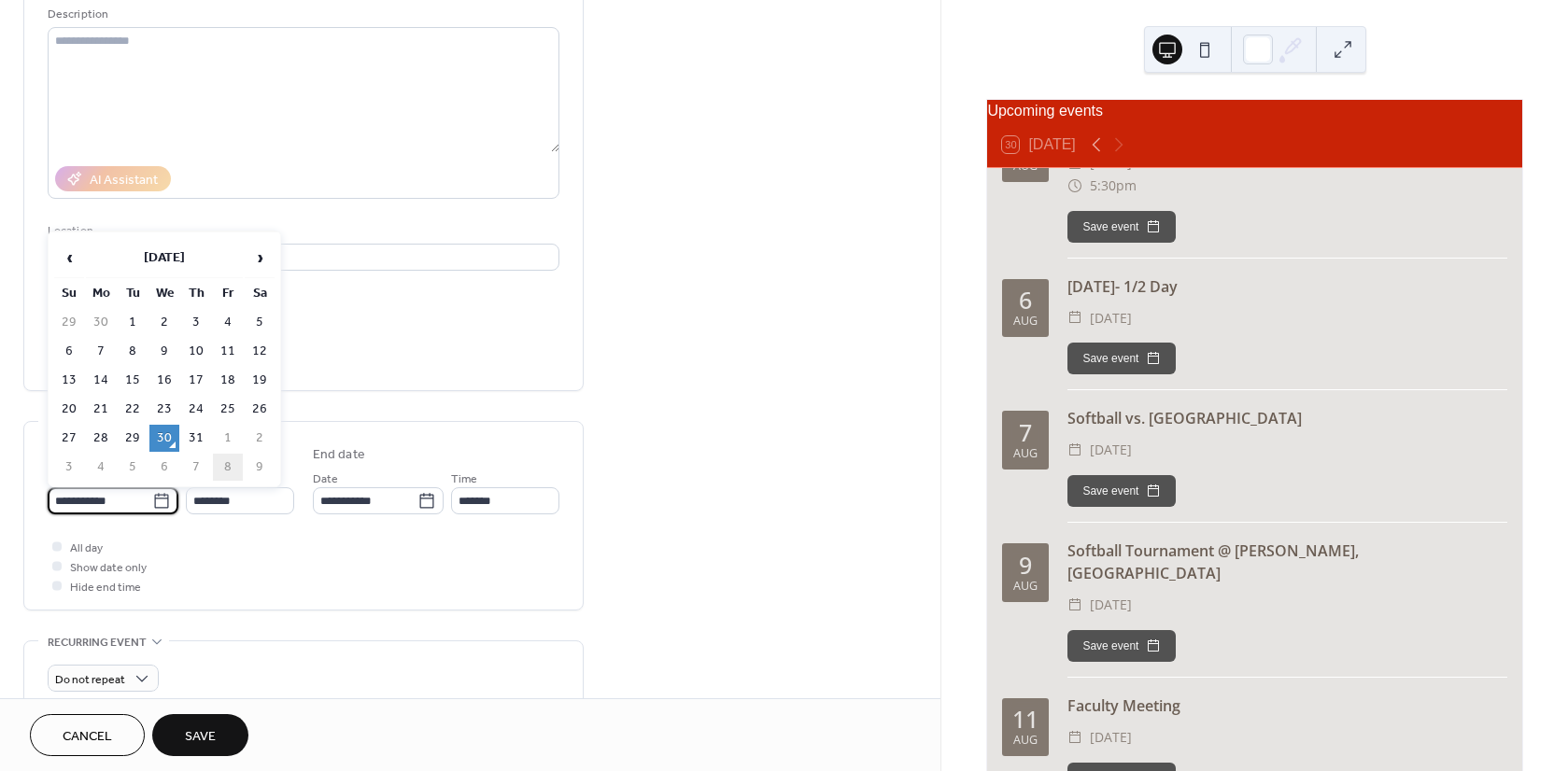 click on "8" at bounding box center (228, 467) 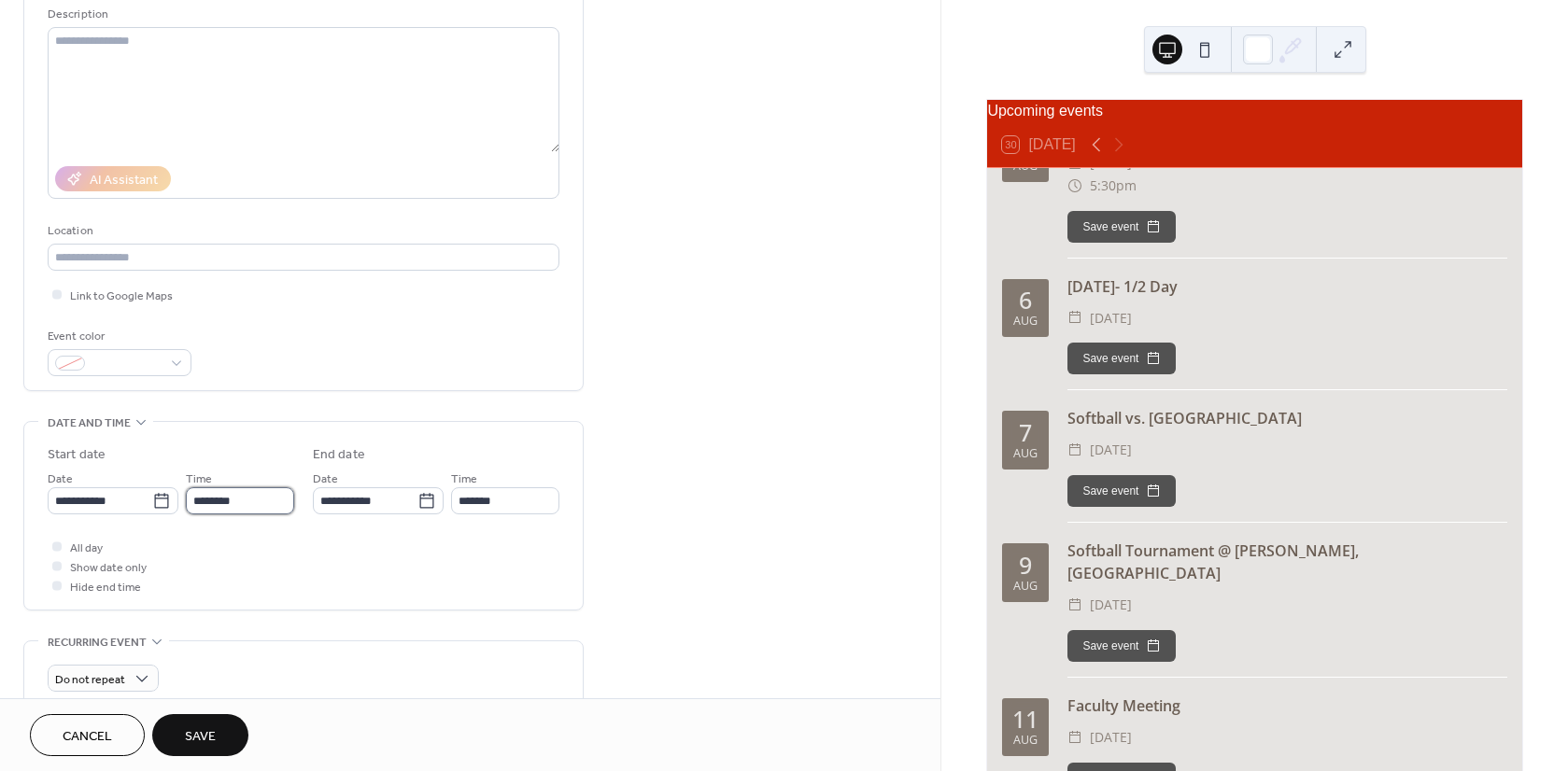 click on "********" at bounding box center (240, 500) 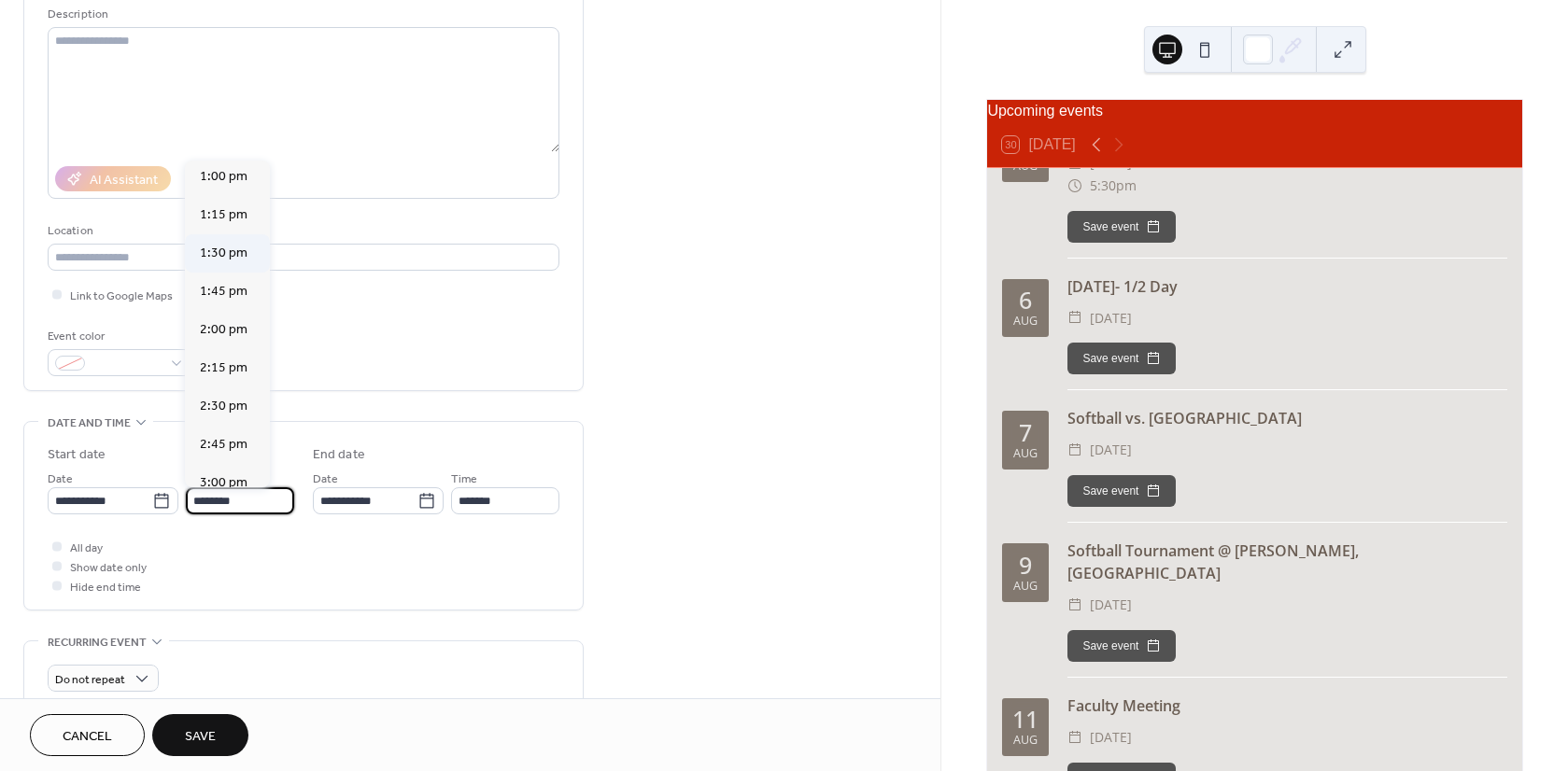 scroll, scrollTop: 2024, scrollLeft: 0, axis: vertical 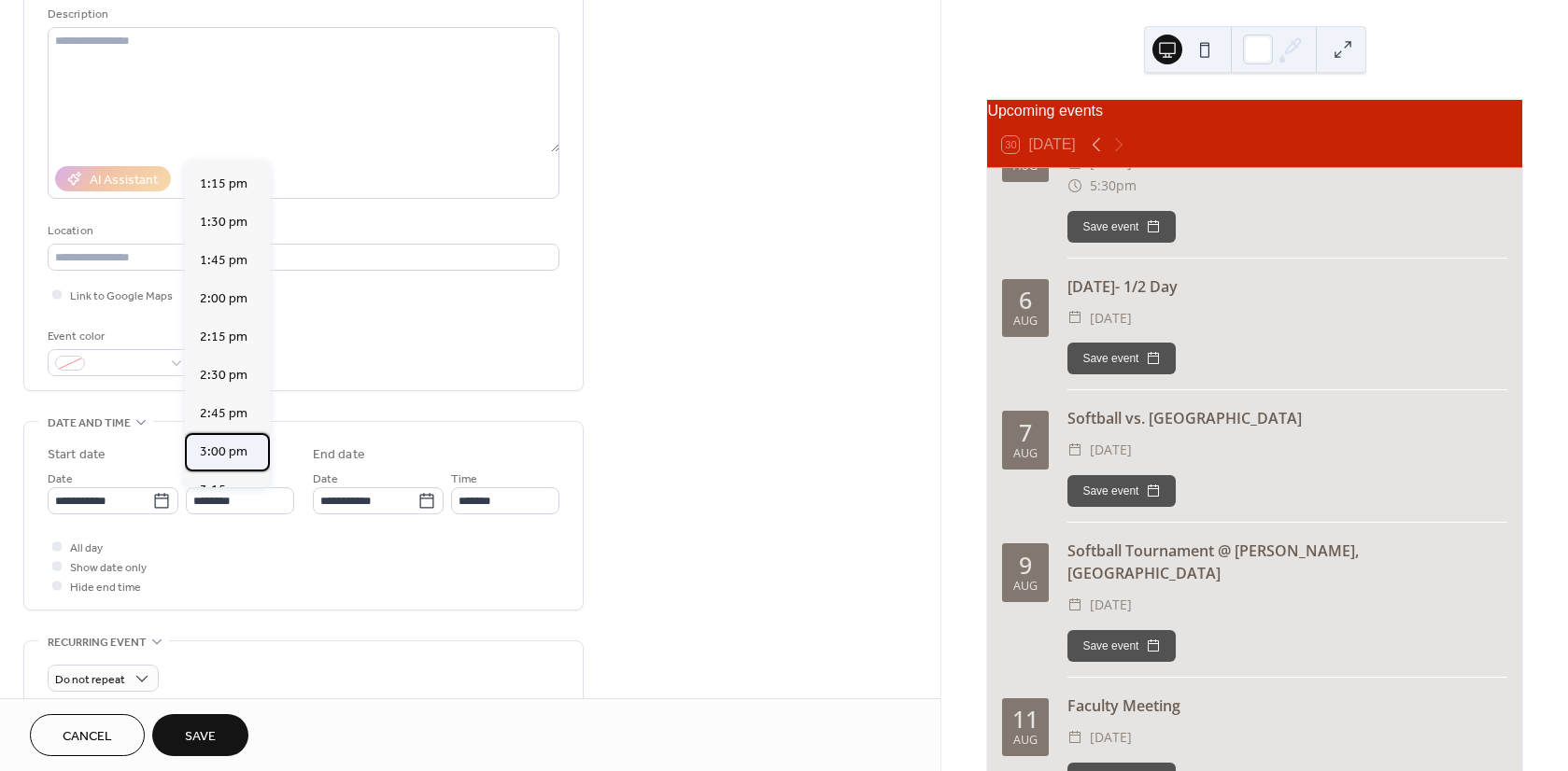 click on "3:00 pm" at bounding box center (223, 452) 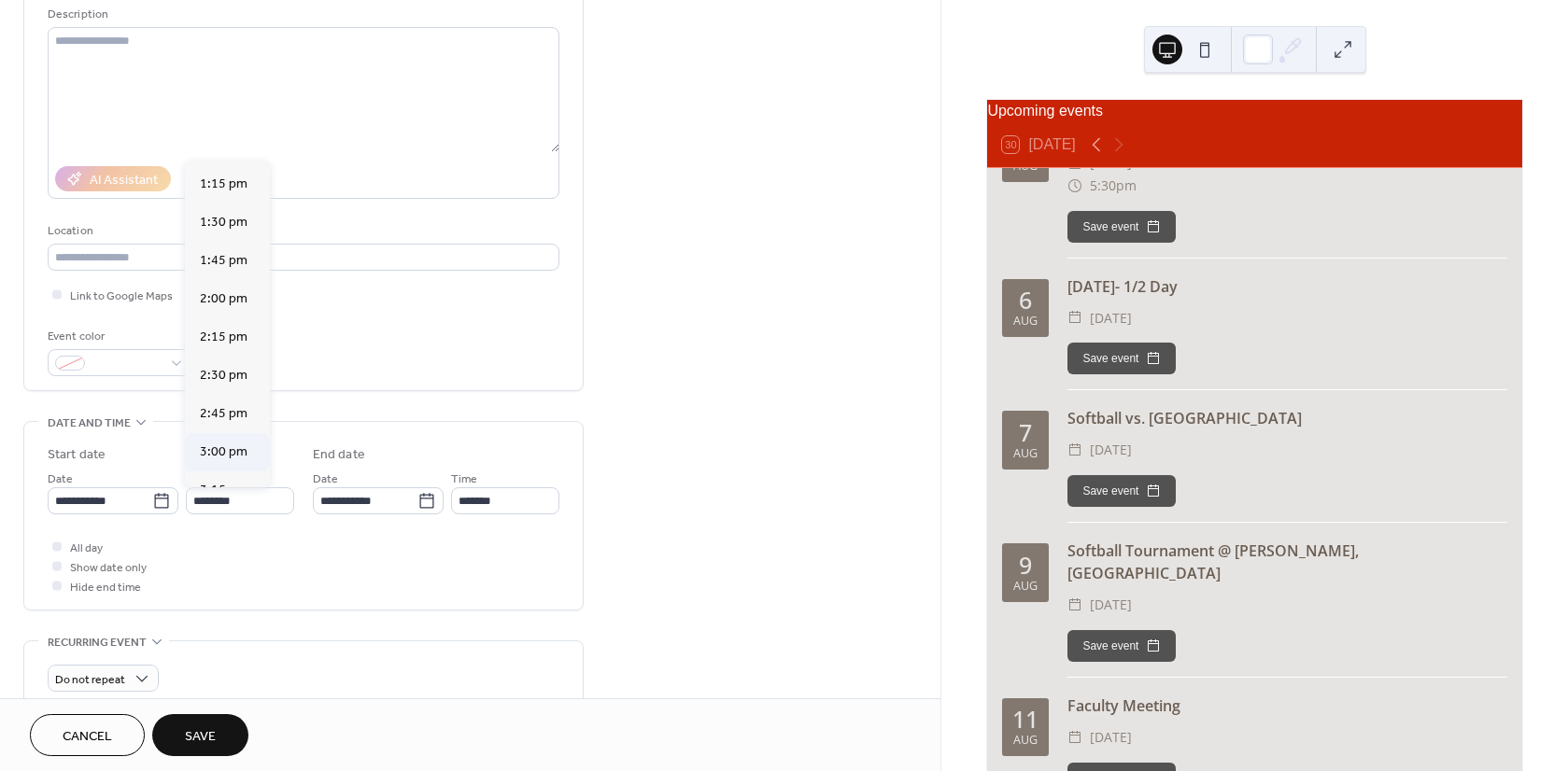 type on "*******" 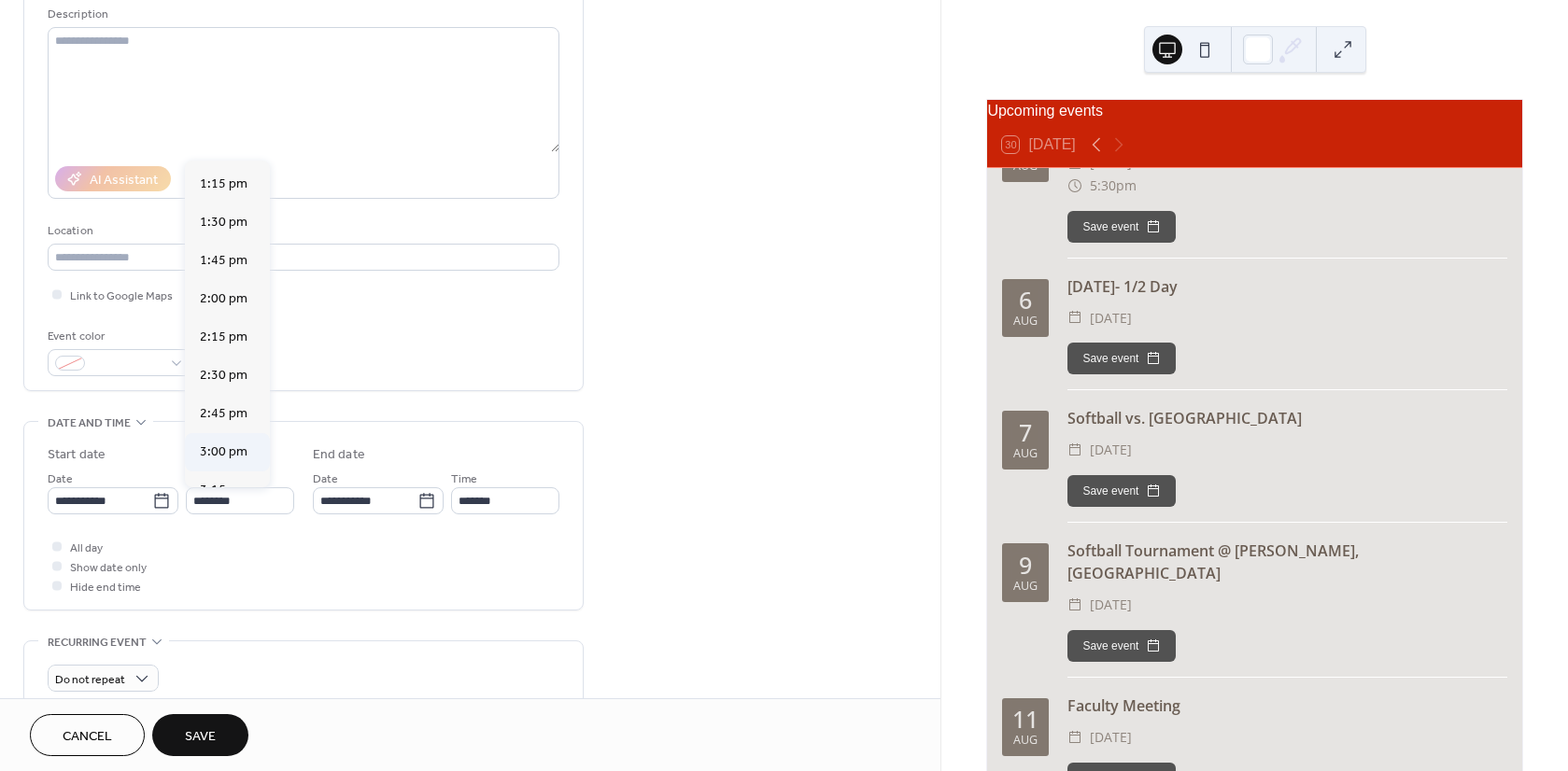 type on "*******" 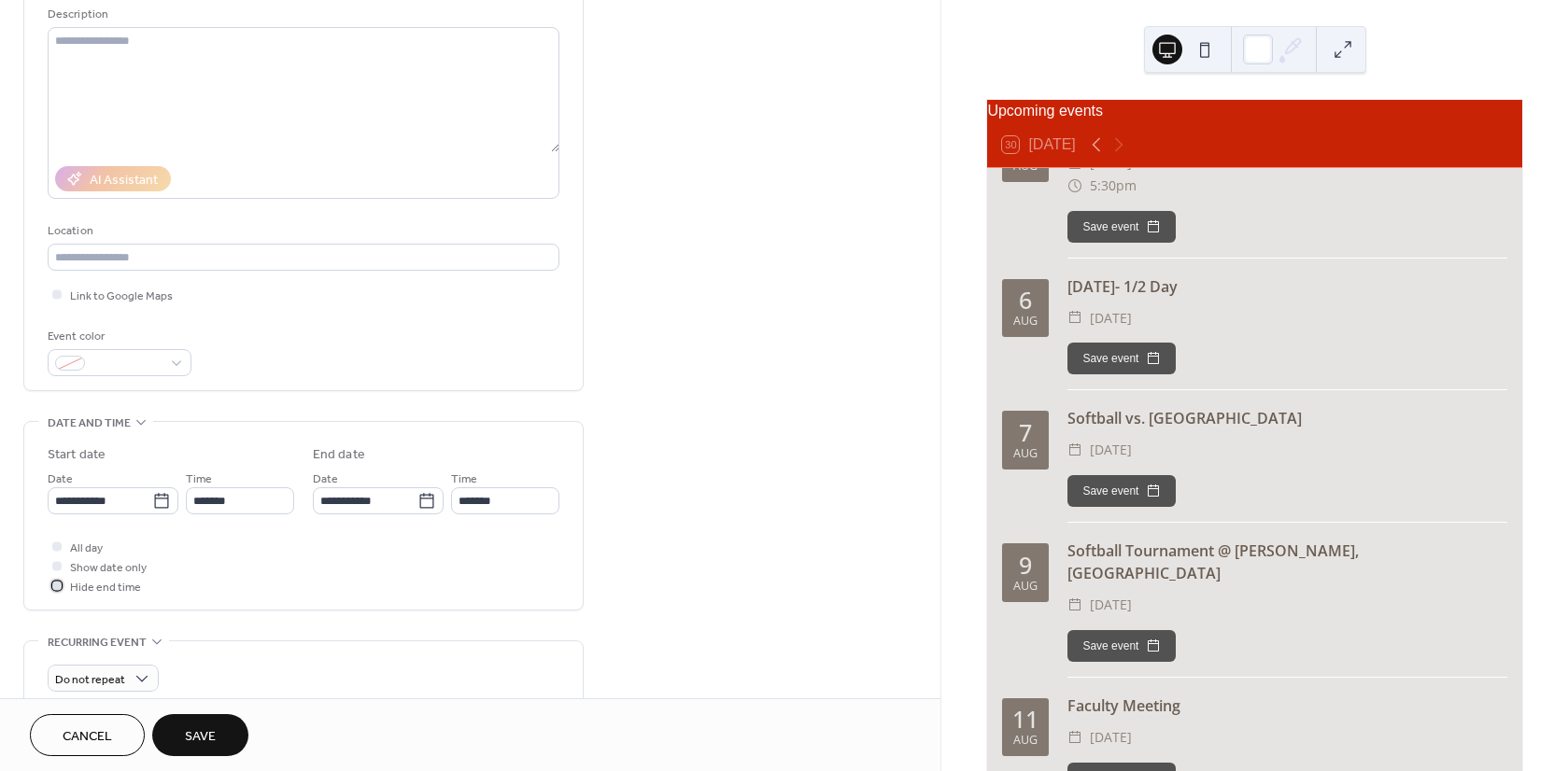 click at bounding box center (57, 585) 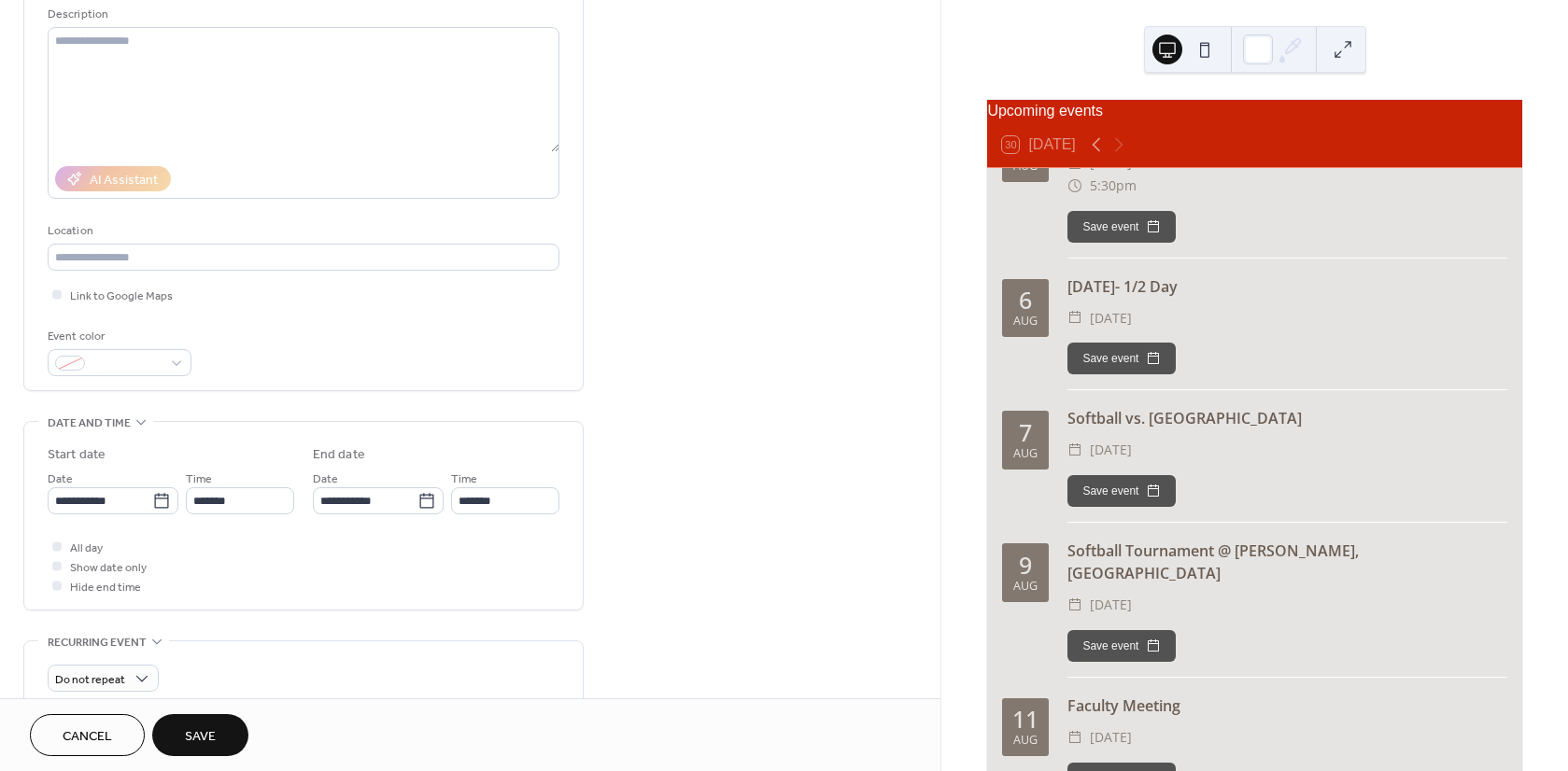 click on "Save" at bounding box center (200, 735) 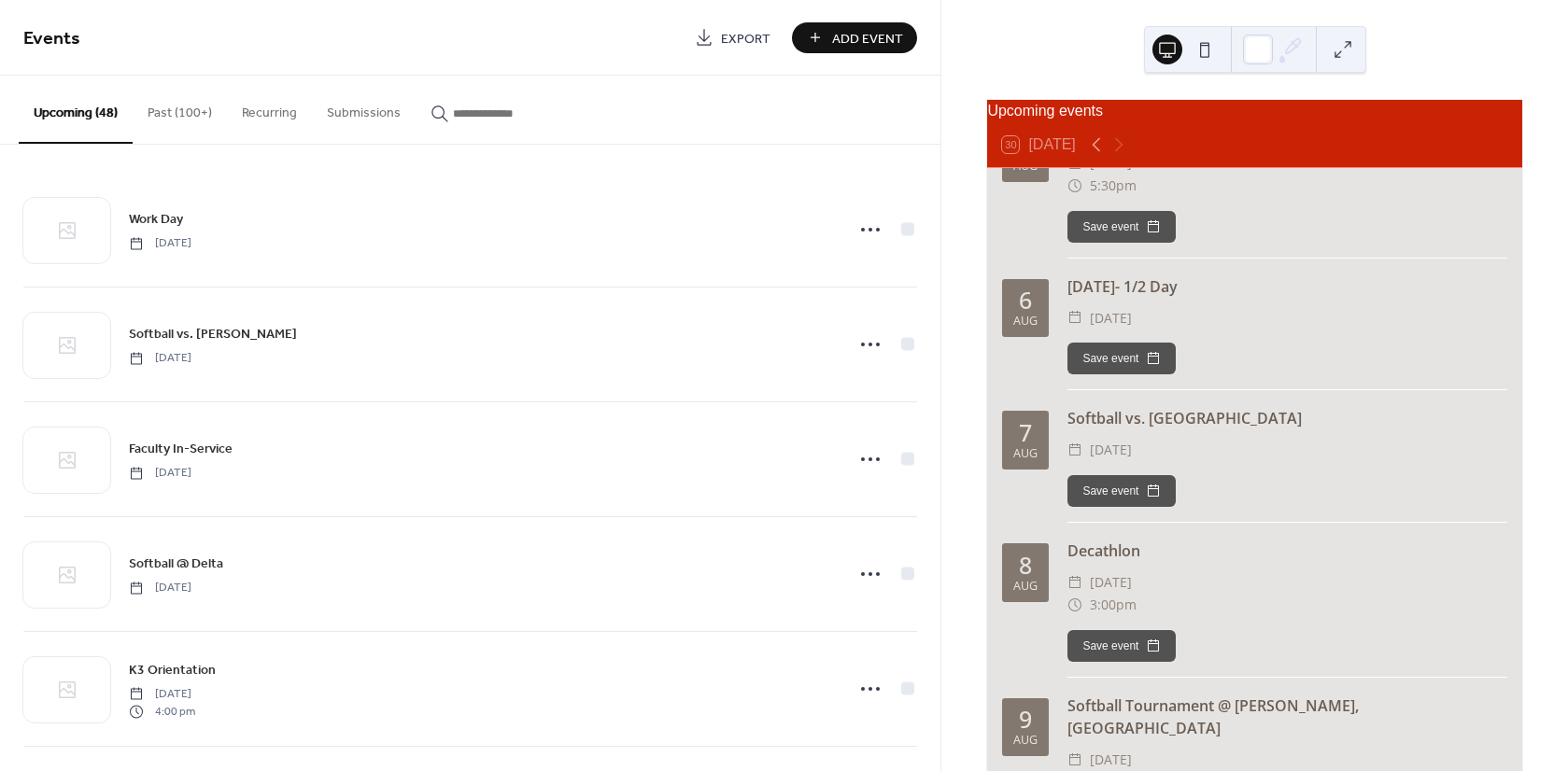 click on "Add Event" at bounding box center (855, 37) 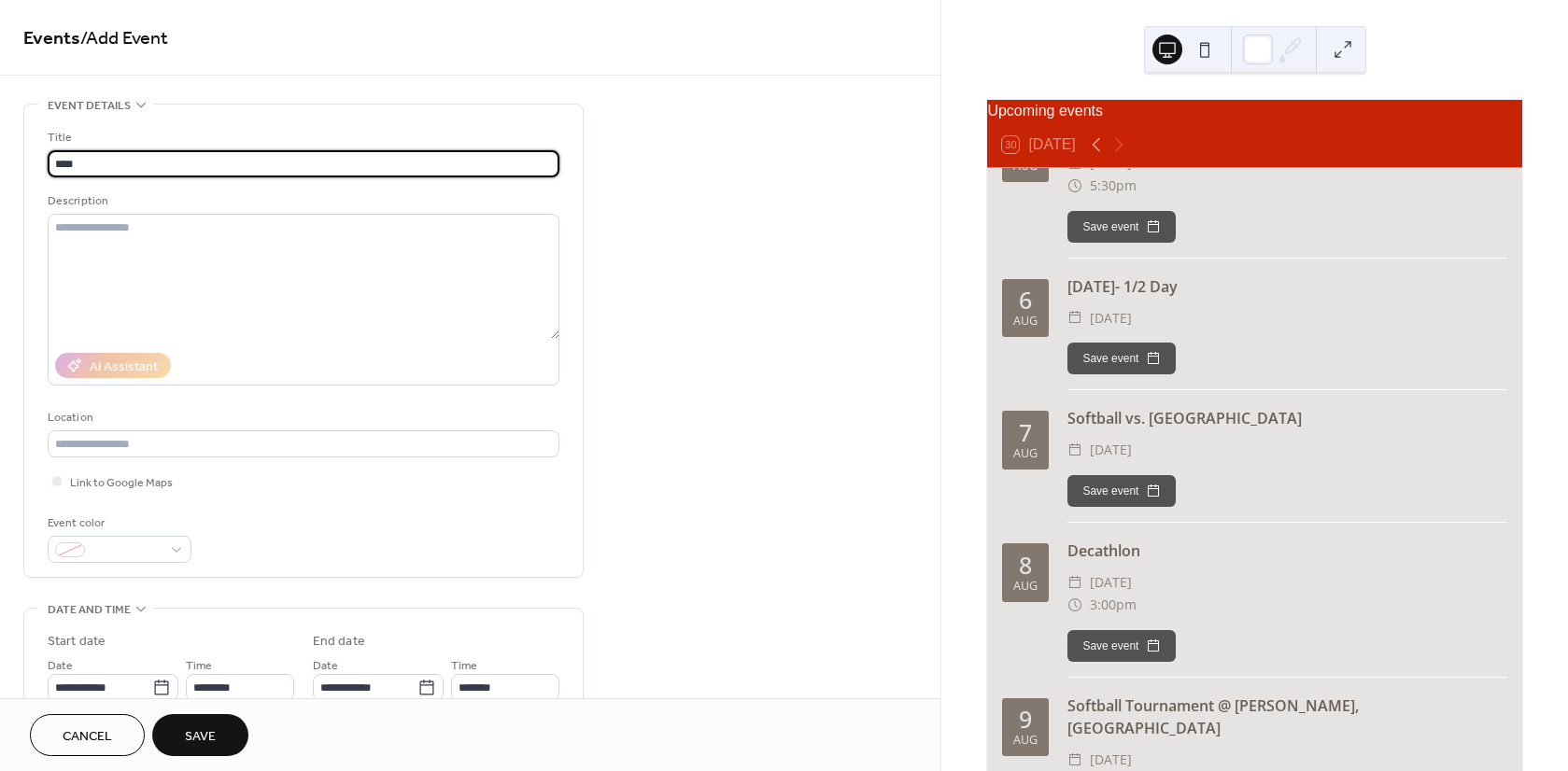 type on "**********" 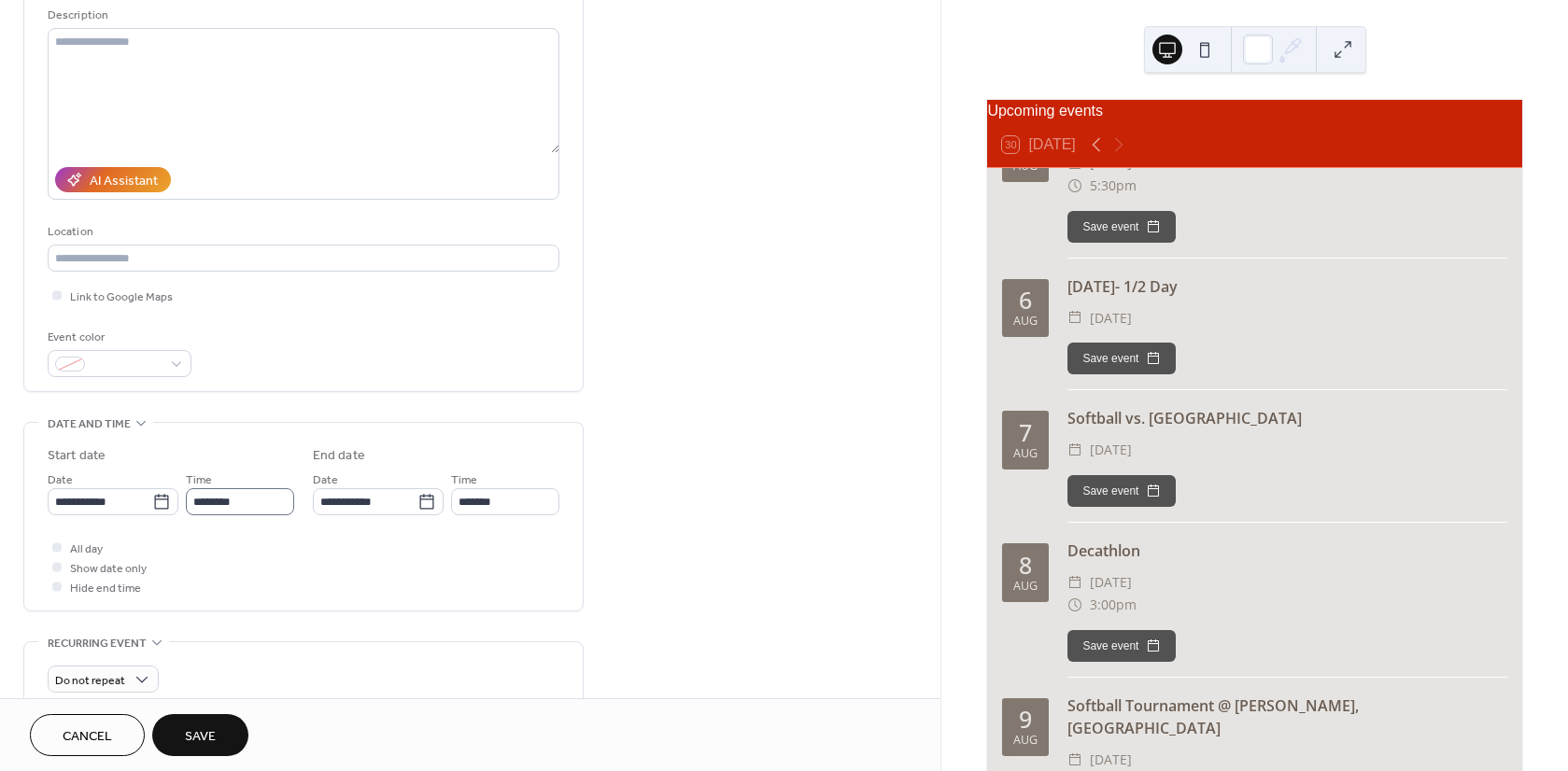 scroll, scrollTop: 187, scrollLeft: 0, axis: vertical 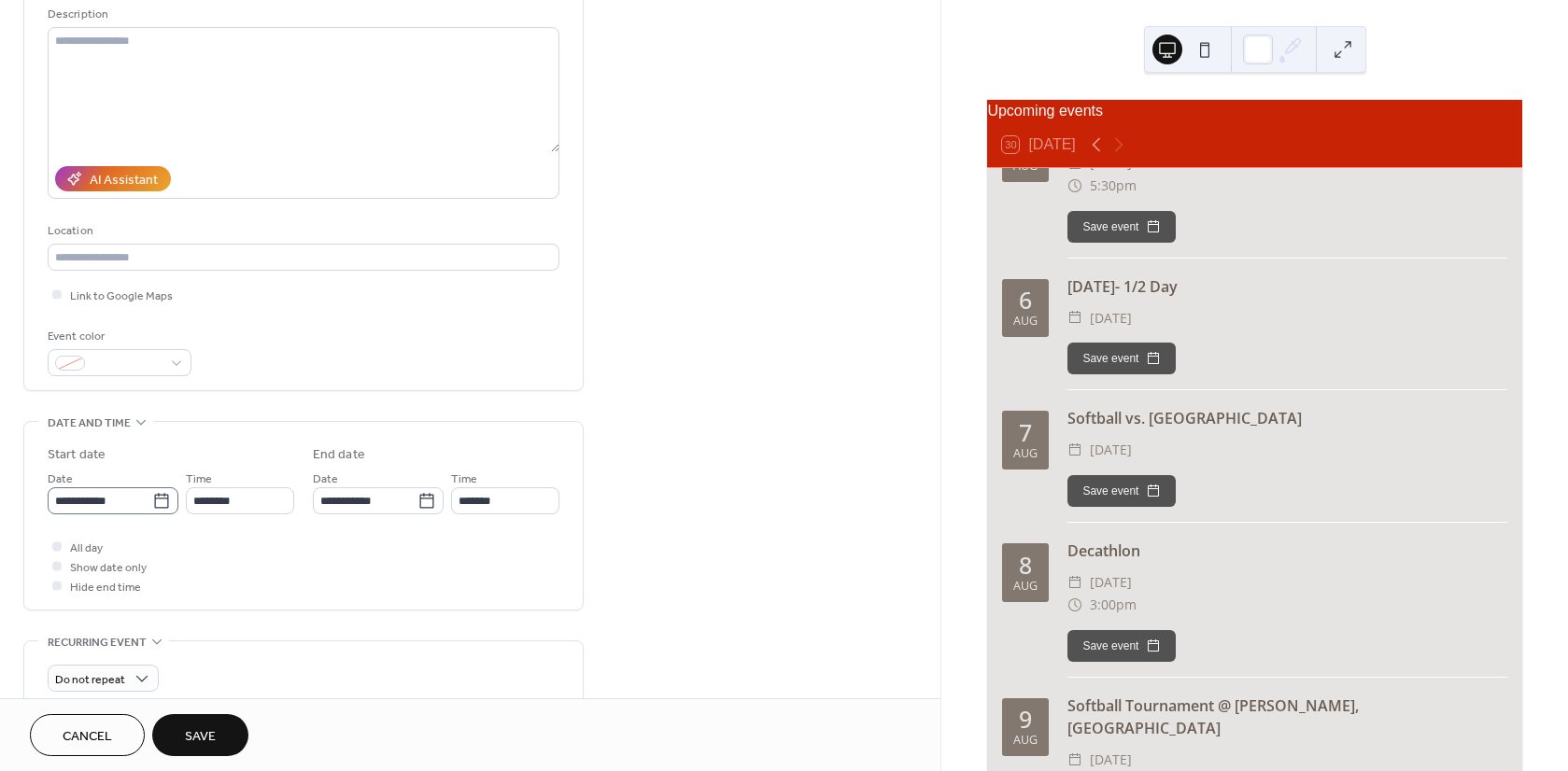 click 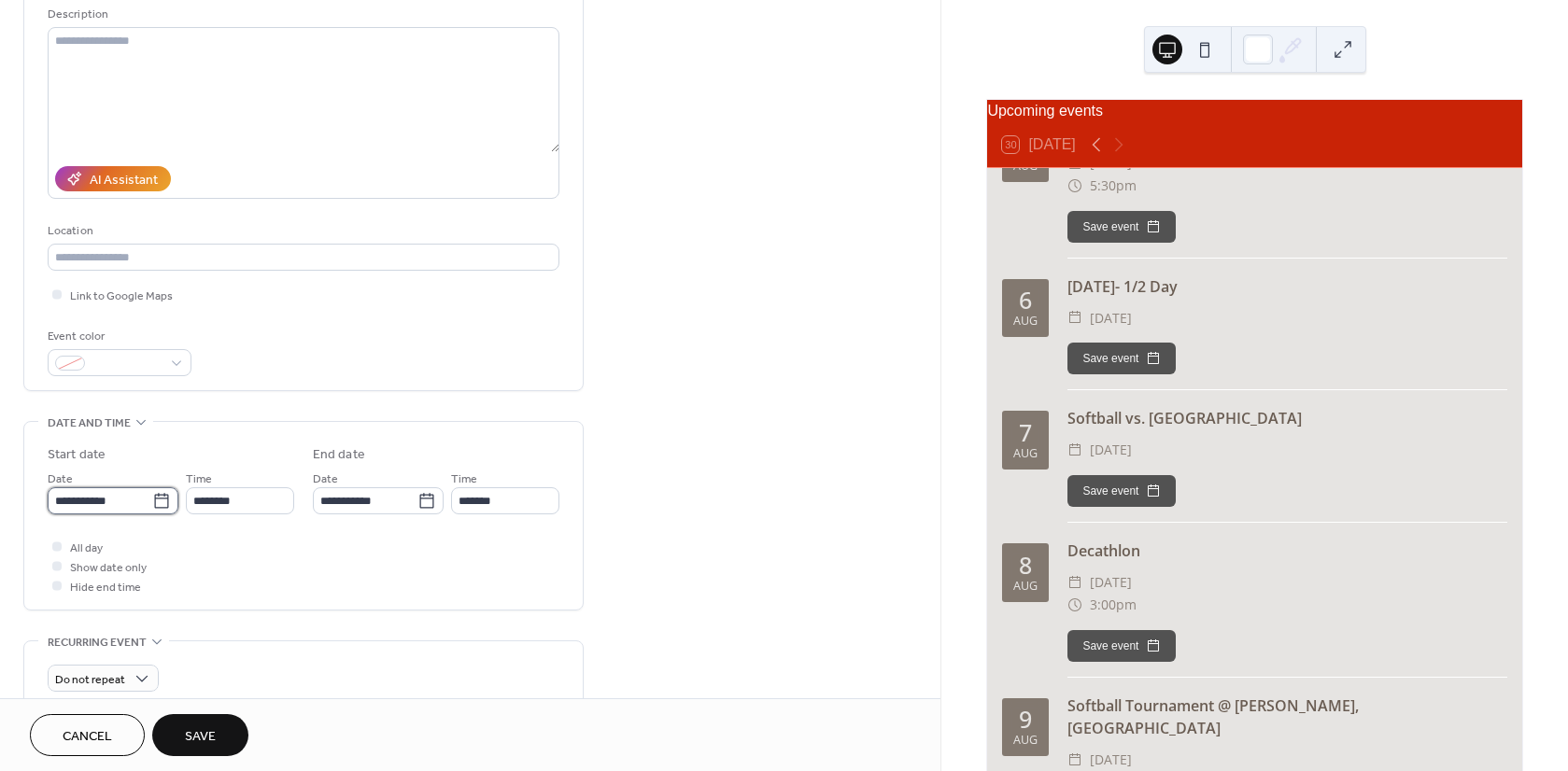 click on "**********" at bounding box center [100, 500] 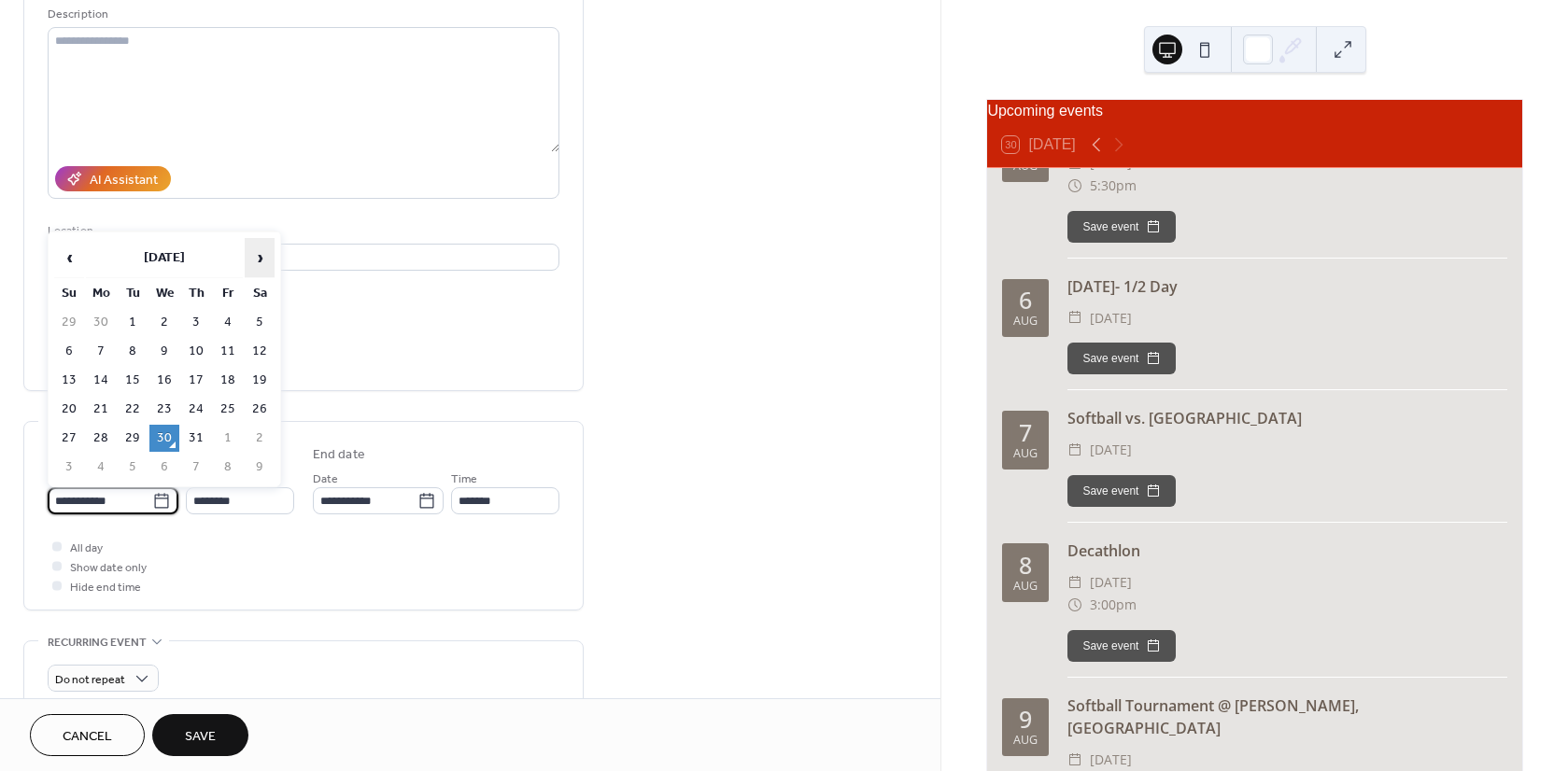 click on "›" at bounding box center (260, 258) 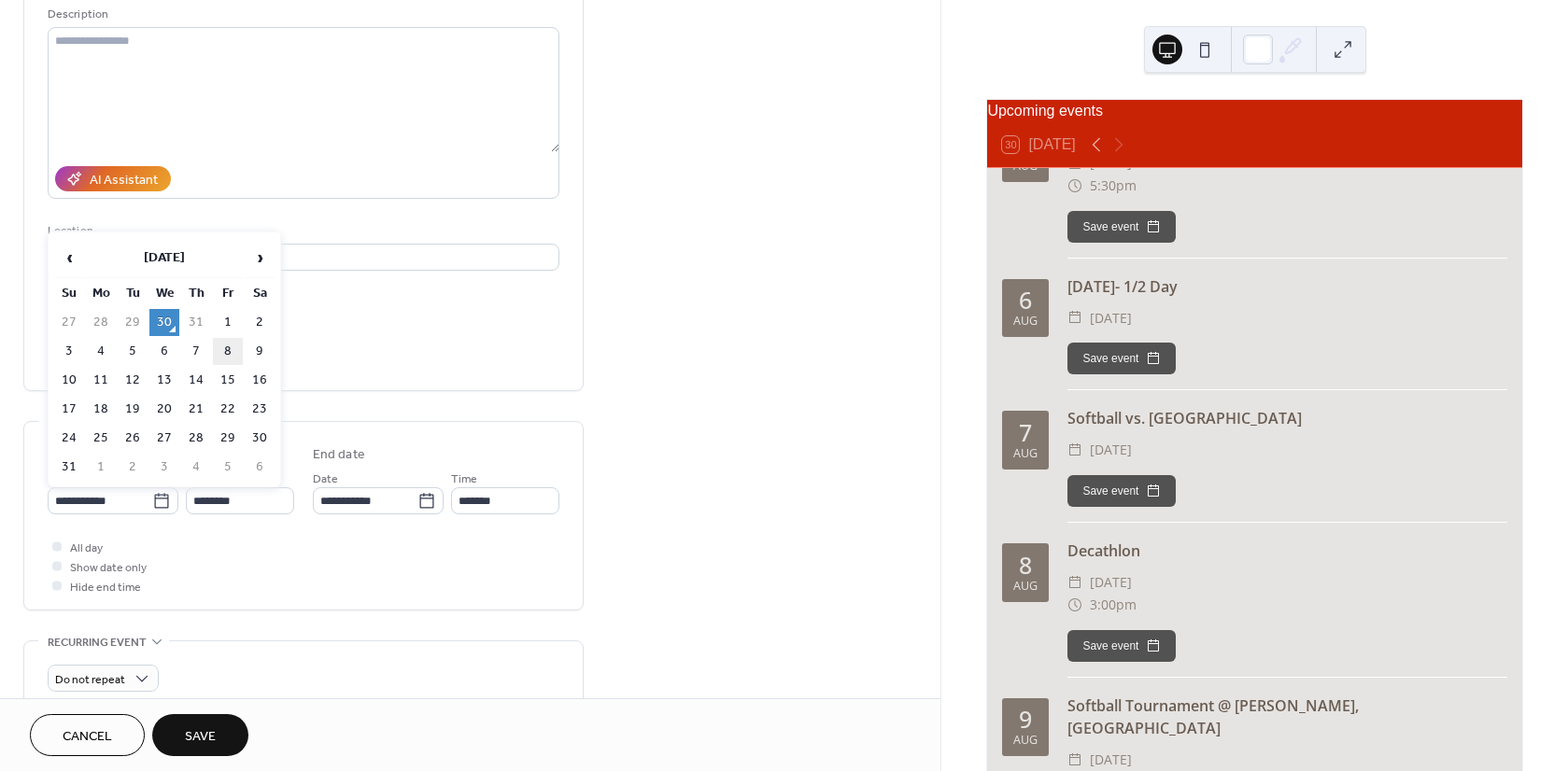 click on "8" at bounding box center (228, 351) 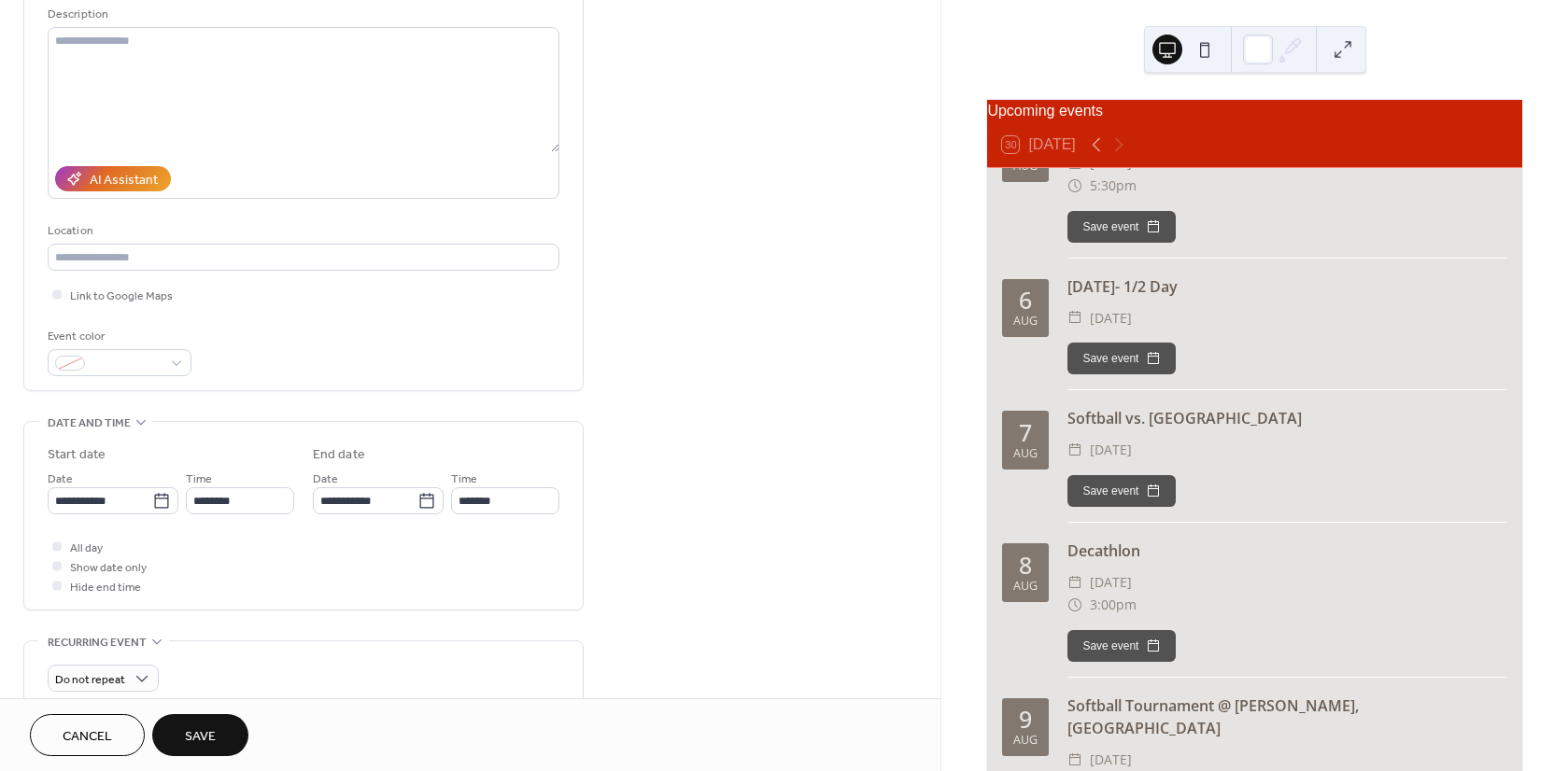 type on "**********" 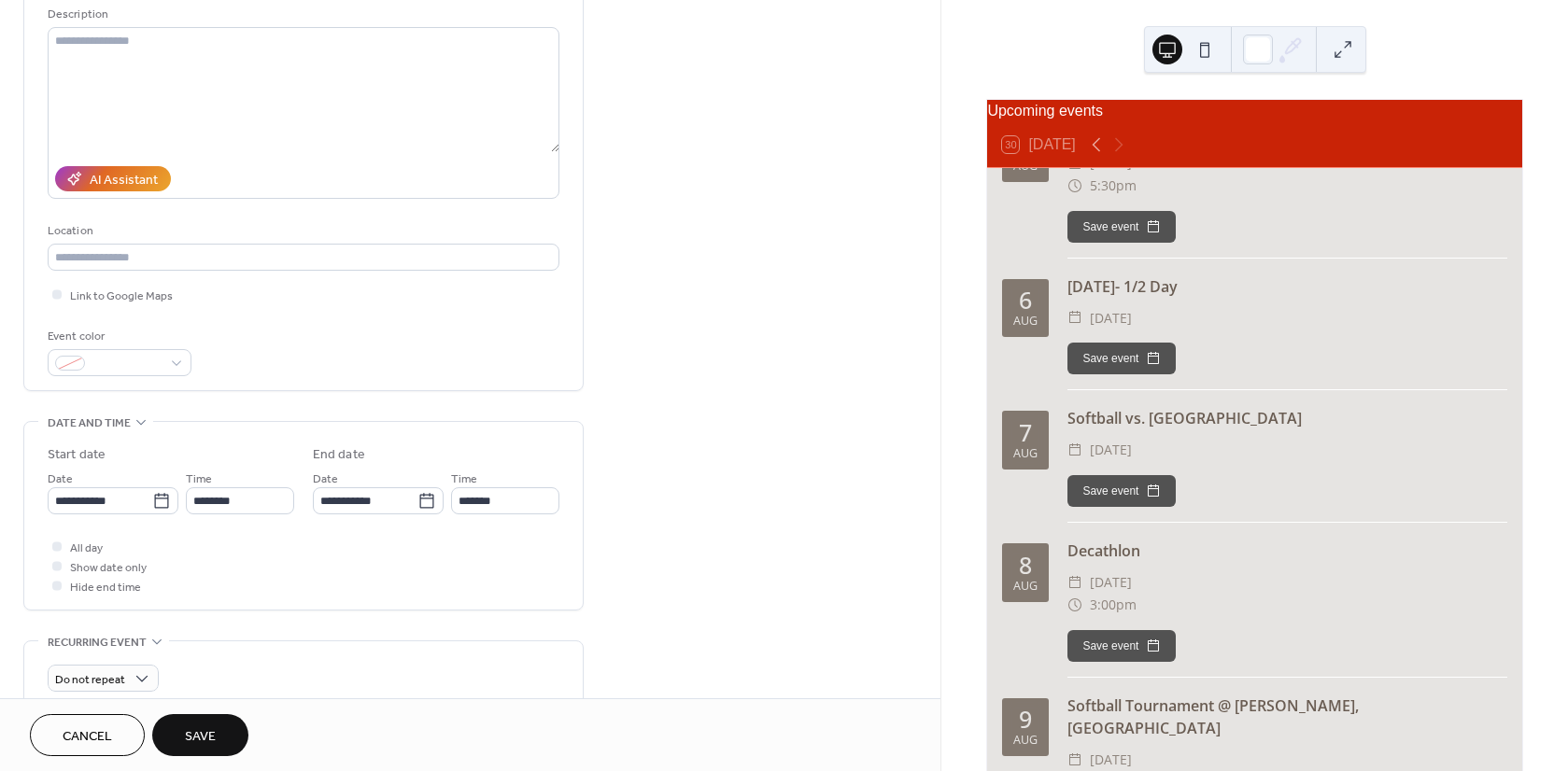 type on "**********" 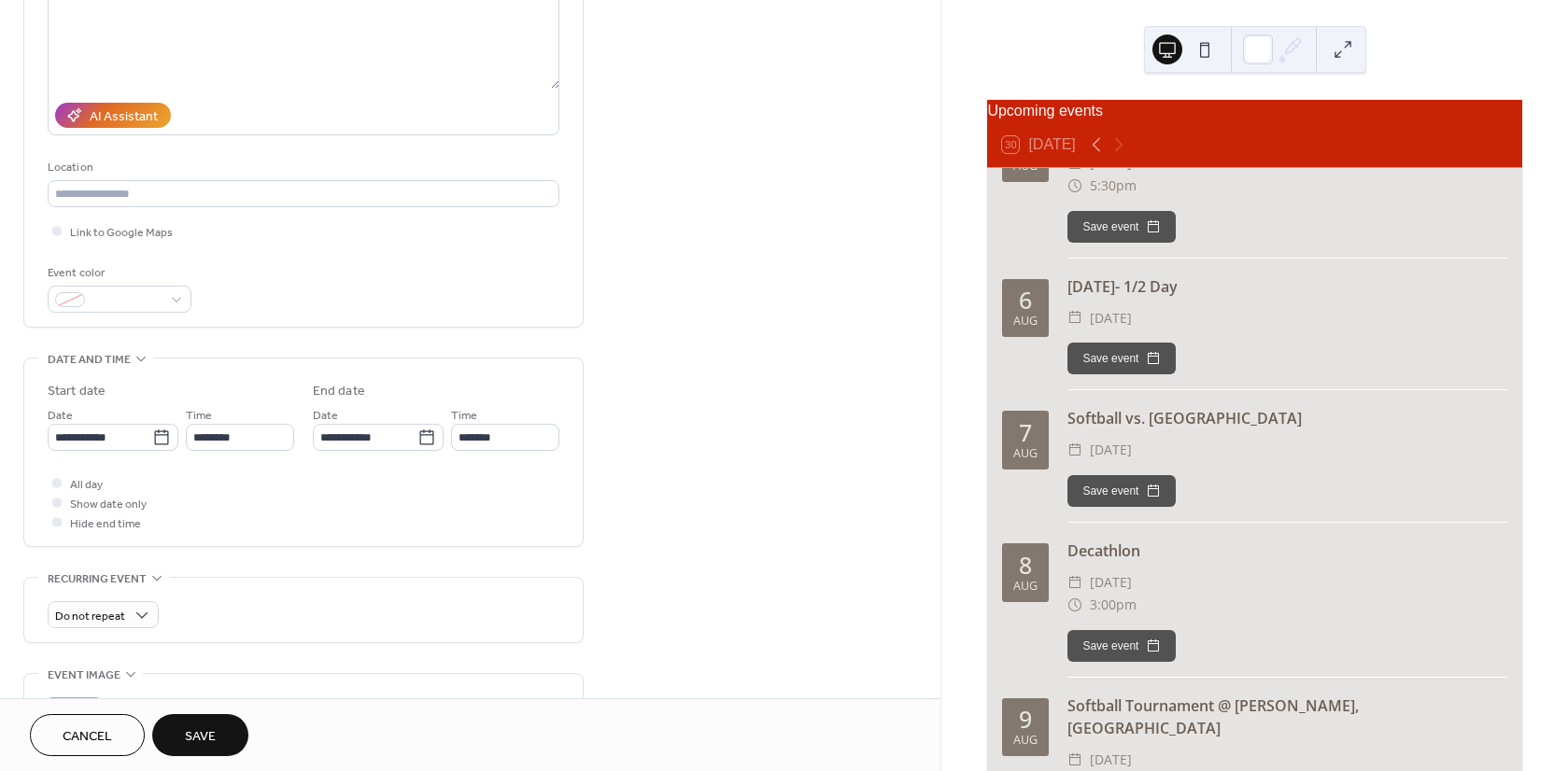 scroll, scrollTop: 280, scrollLeft: 0, axis: vertical 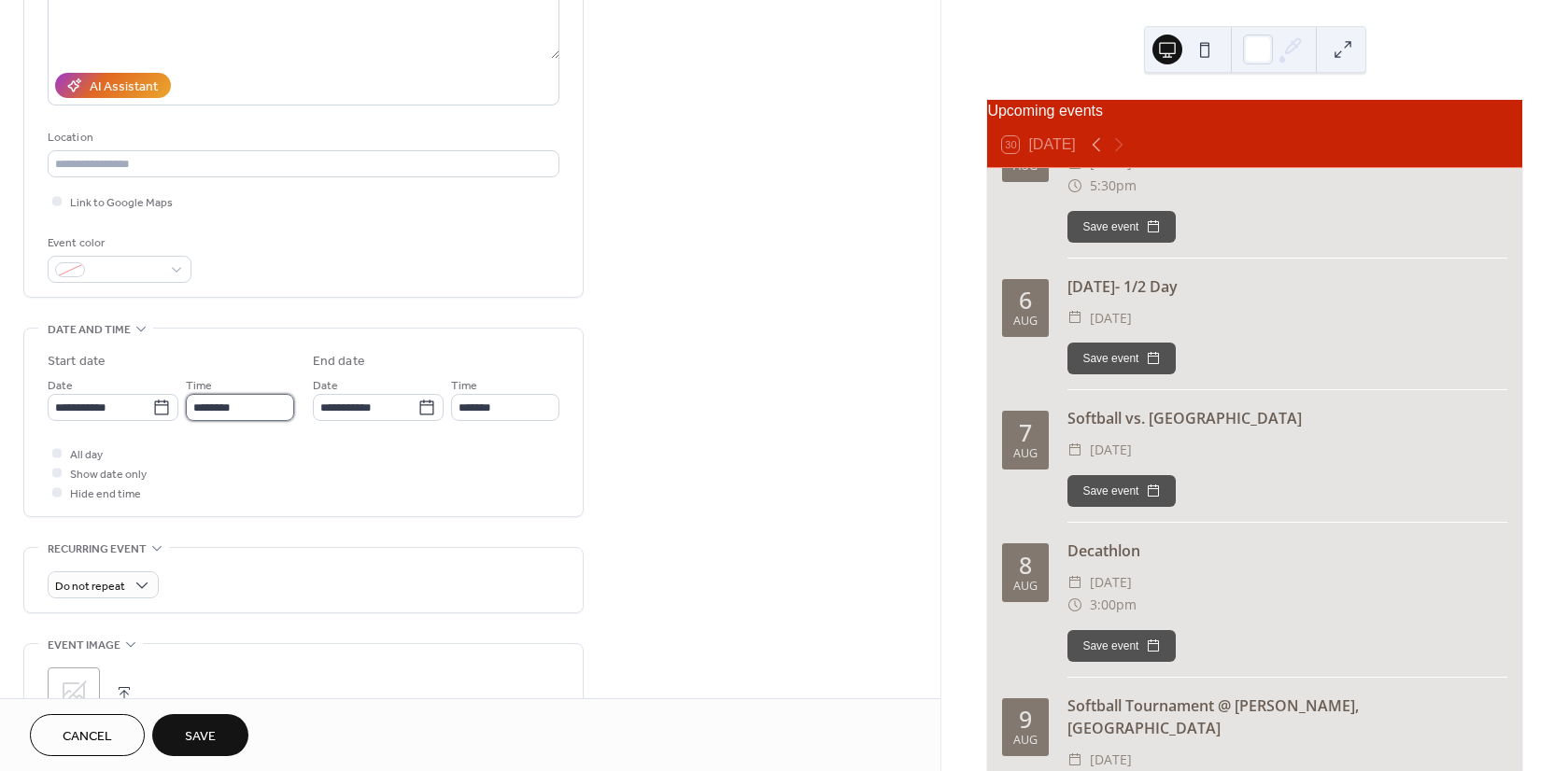 click on "********" at bounding box center [240, 407] 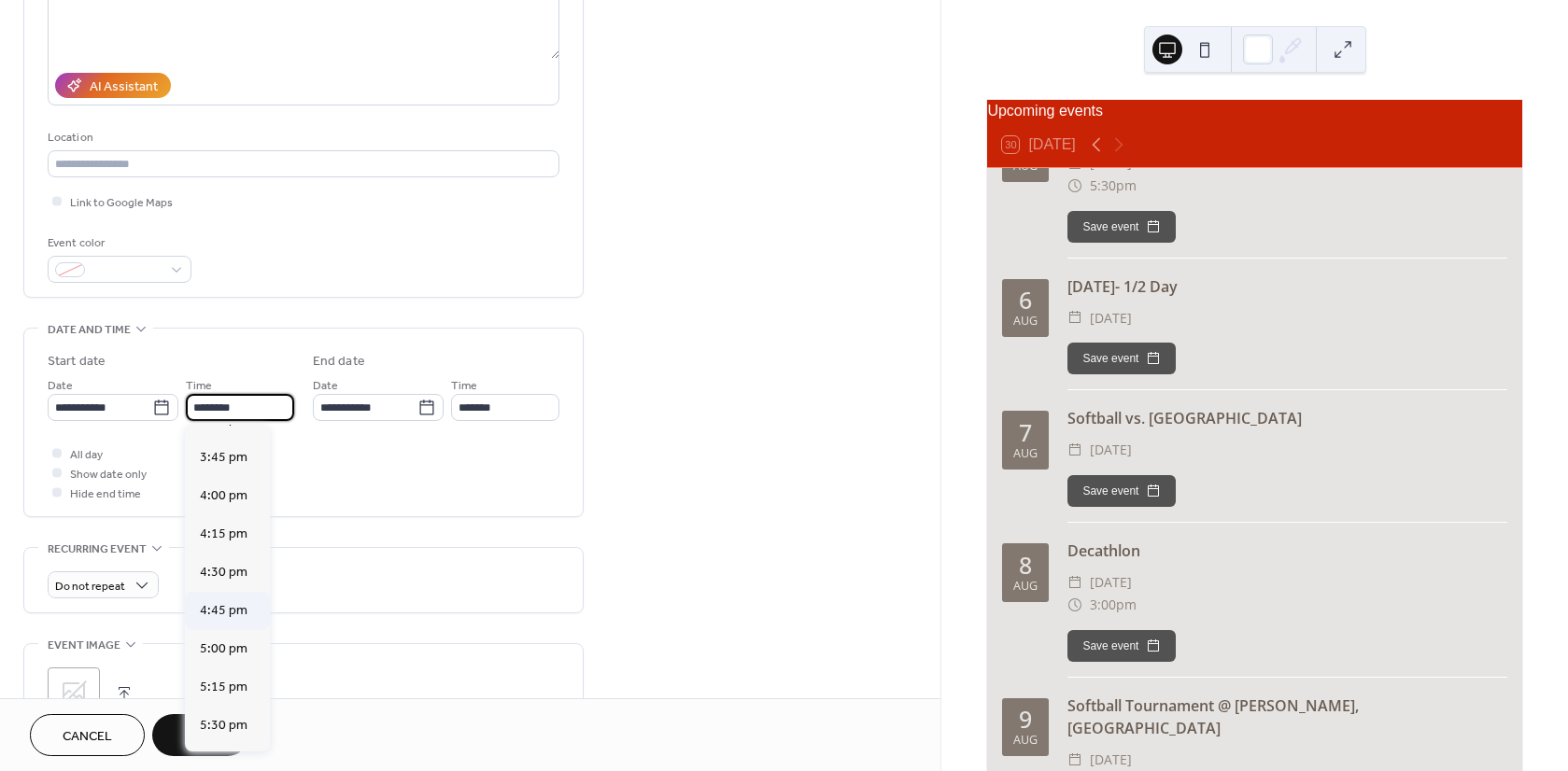 scroll, scrollTop: 2584, scrollLeft: 0, axis: vertical 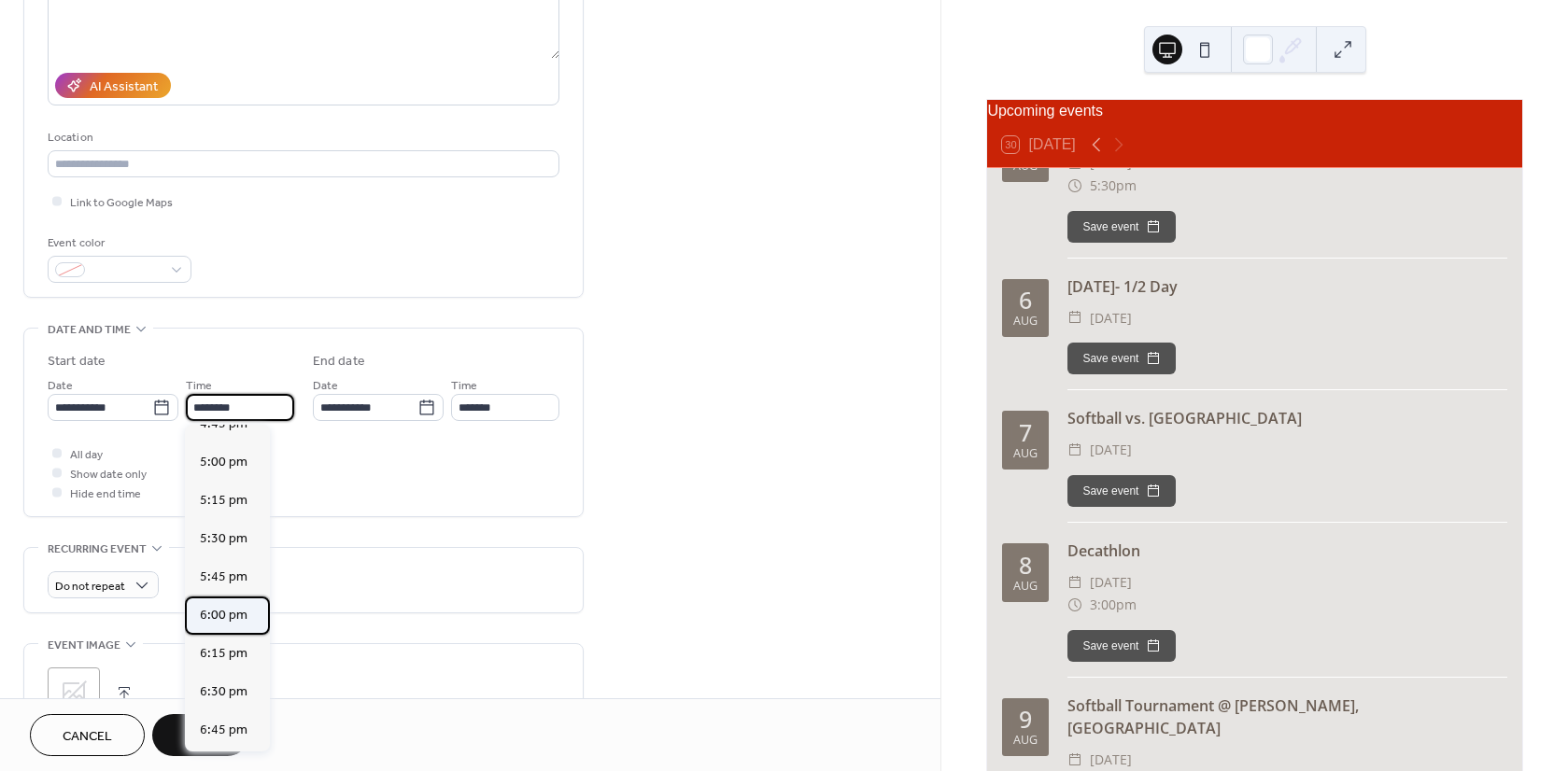 click on "6:00 pm" at bounding box center (223, 615) 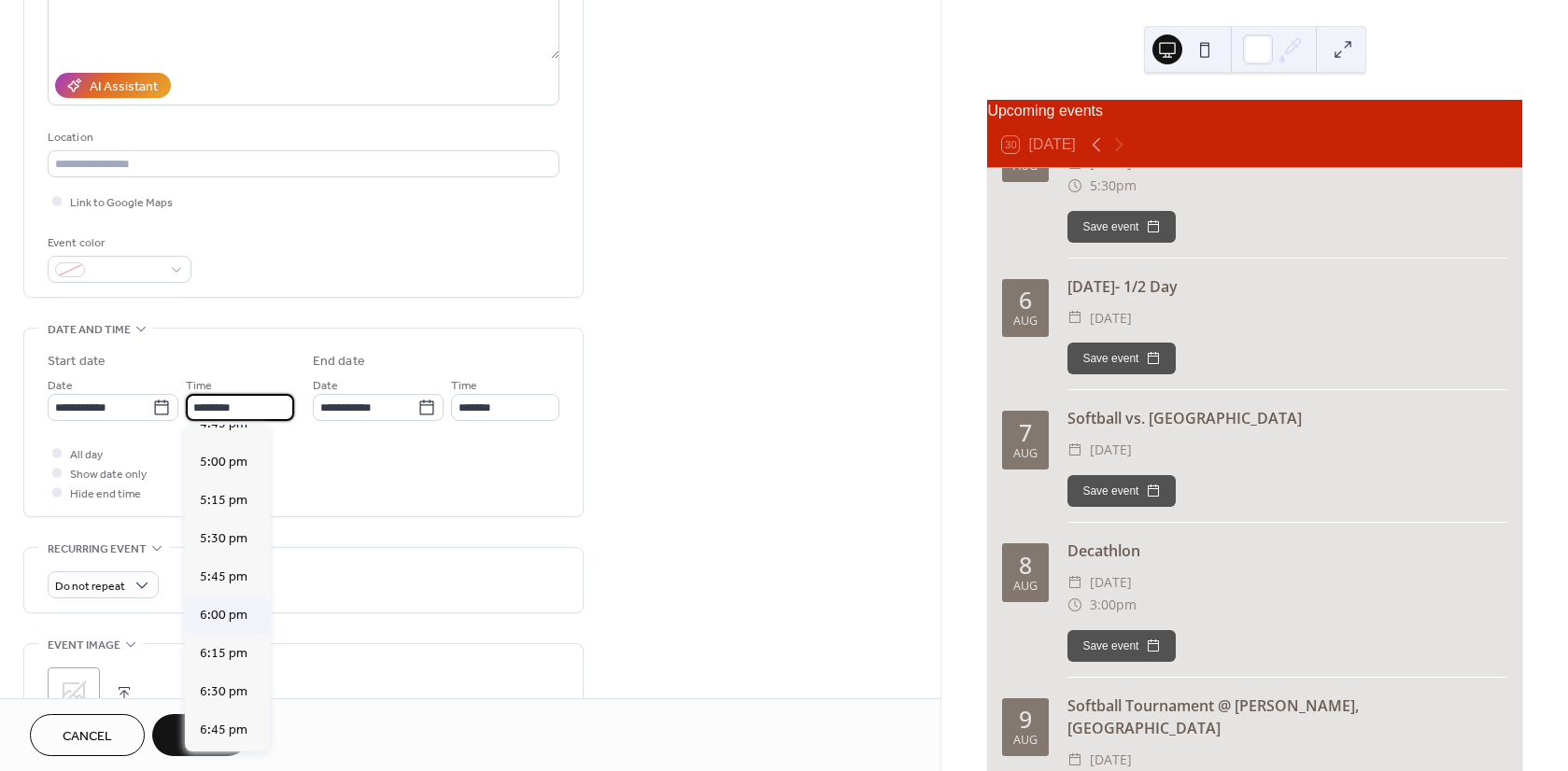 type on "*******" 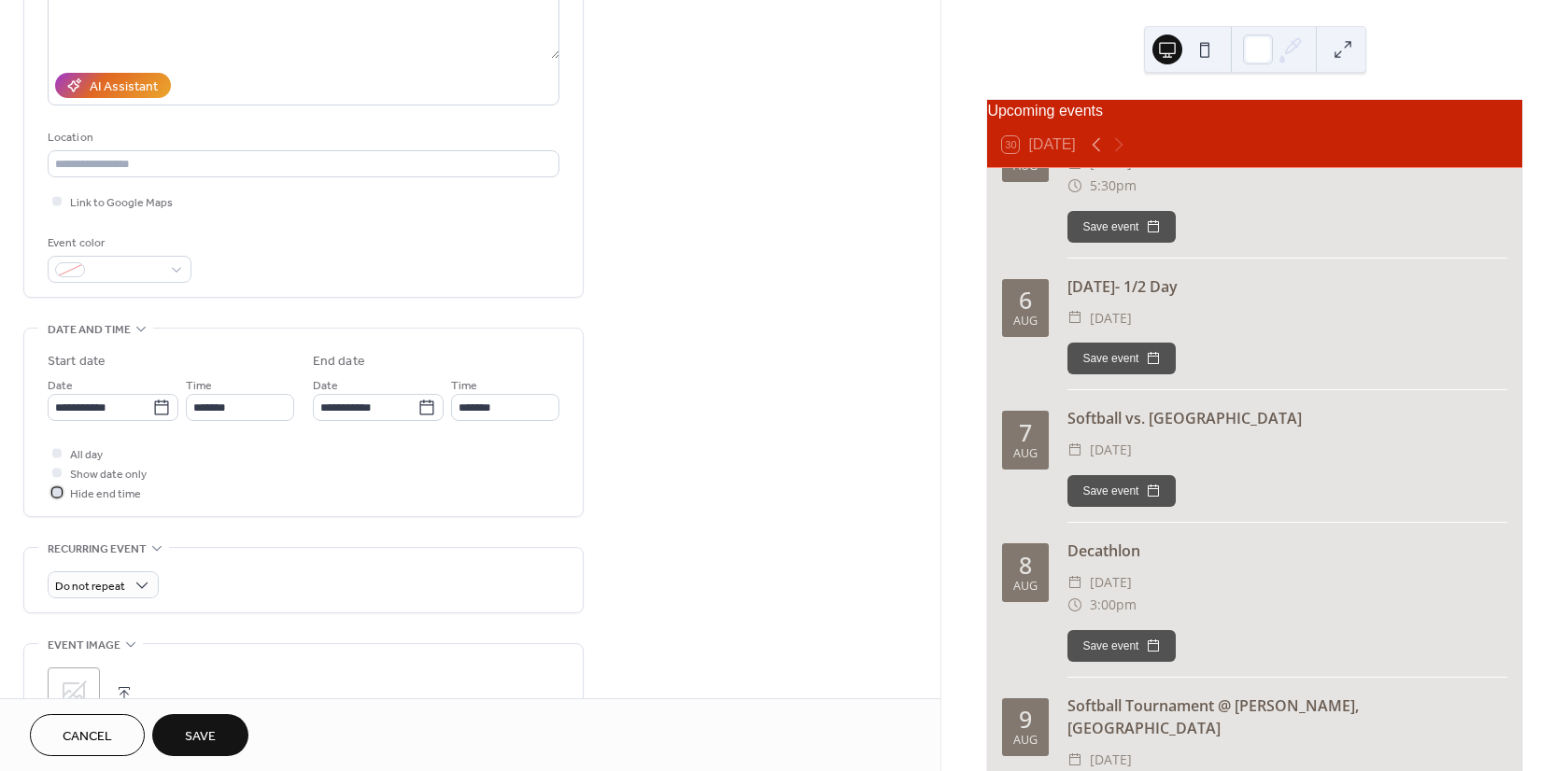 click at bounding box center (57, 492) 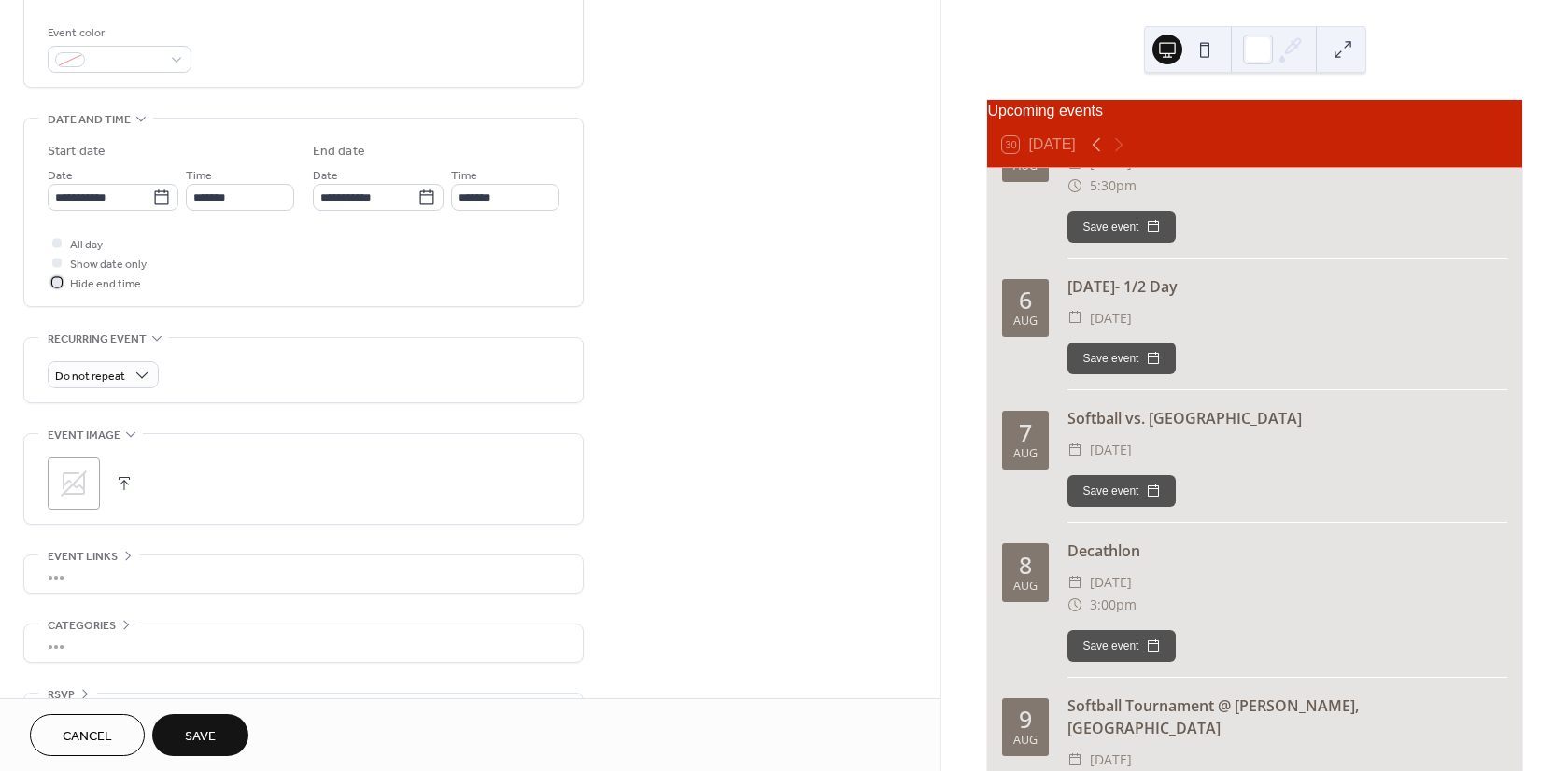 scroll, scrollTop: 542, scrollLeft: 0, axis: vertical 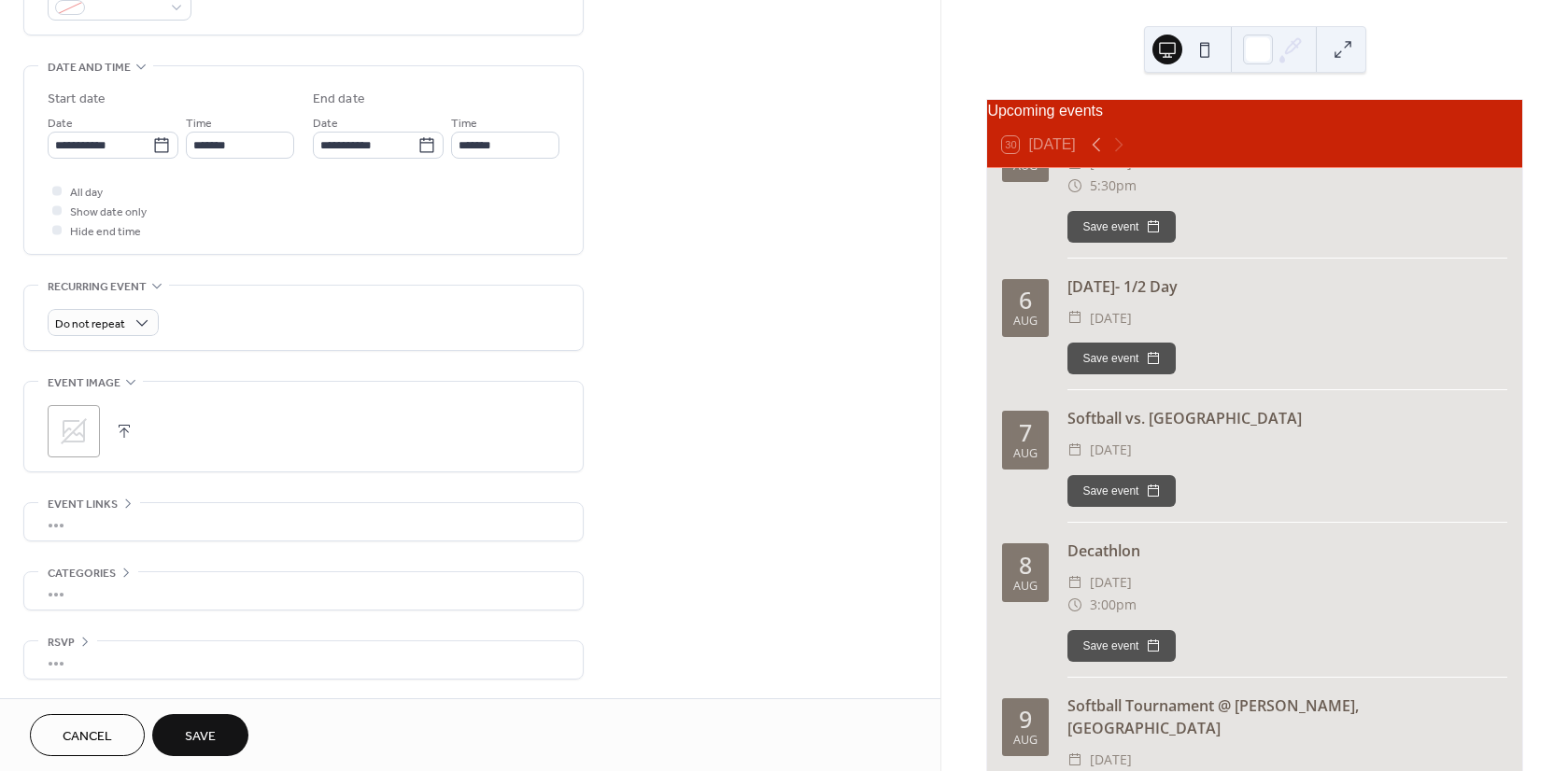 click on "Save" at bounding box center [200, 736] 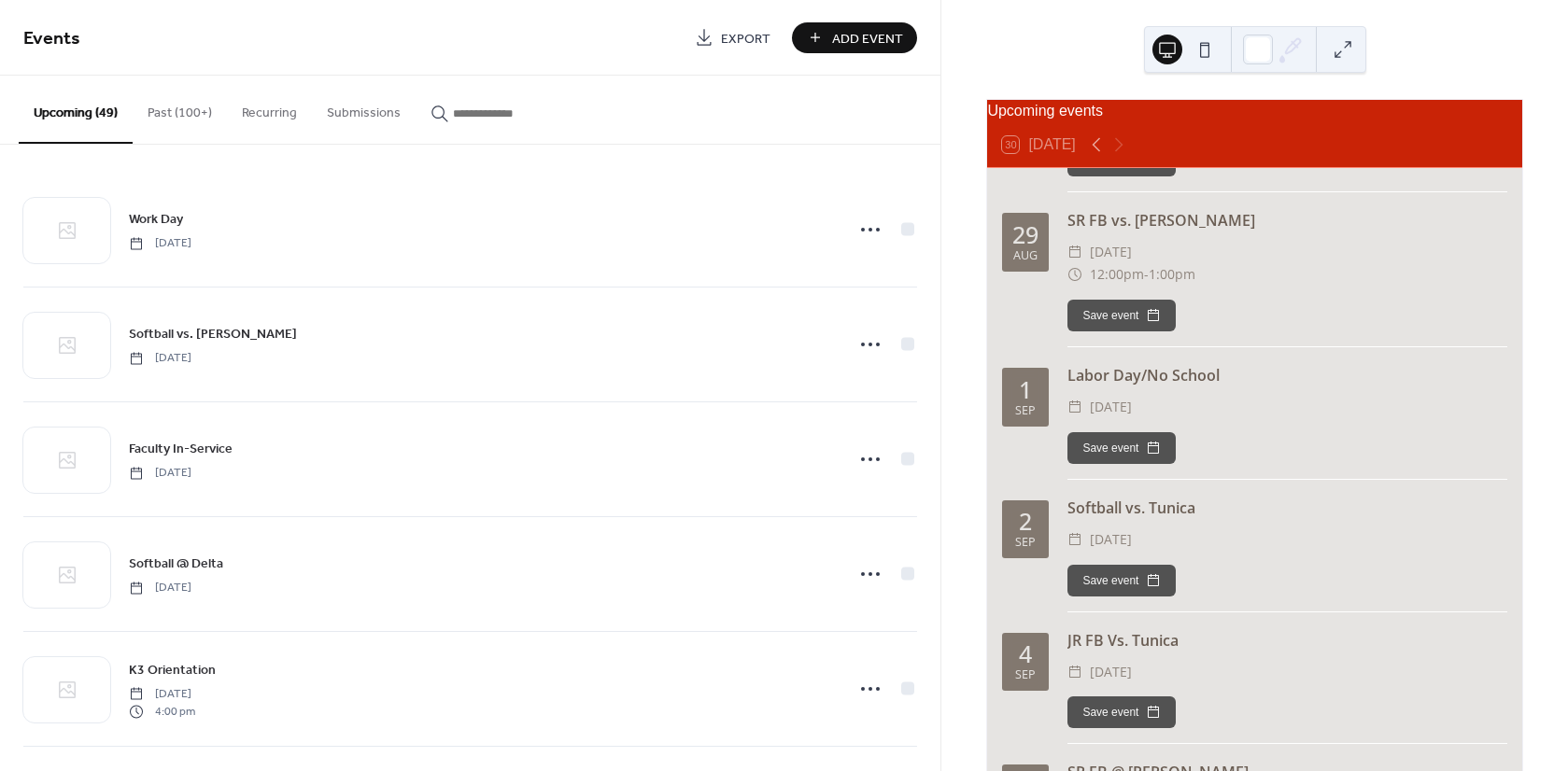 scroll, scrollTop: 4014, scrollLeft: 0, axis: vertical 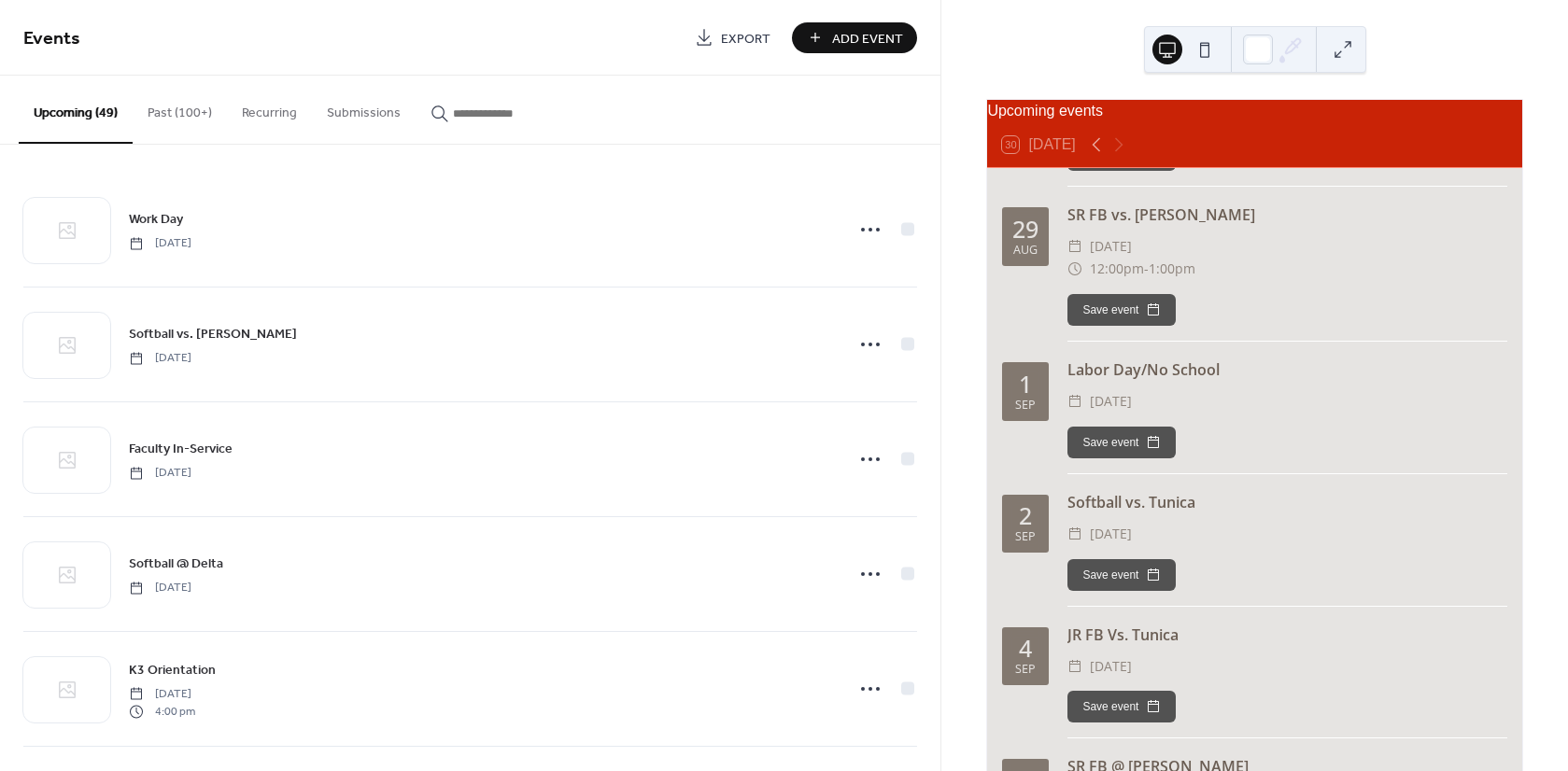 click on "Add Event" at bounding box center (868, 38) 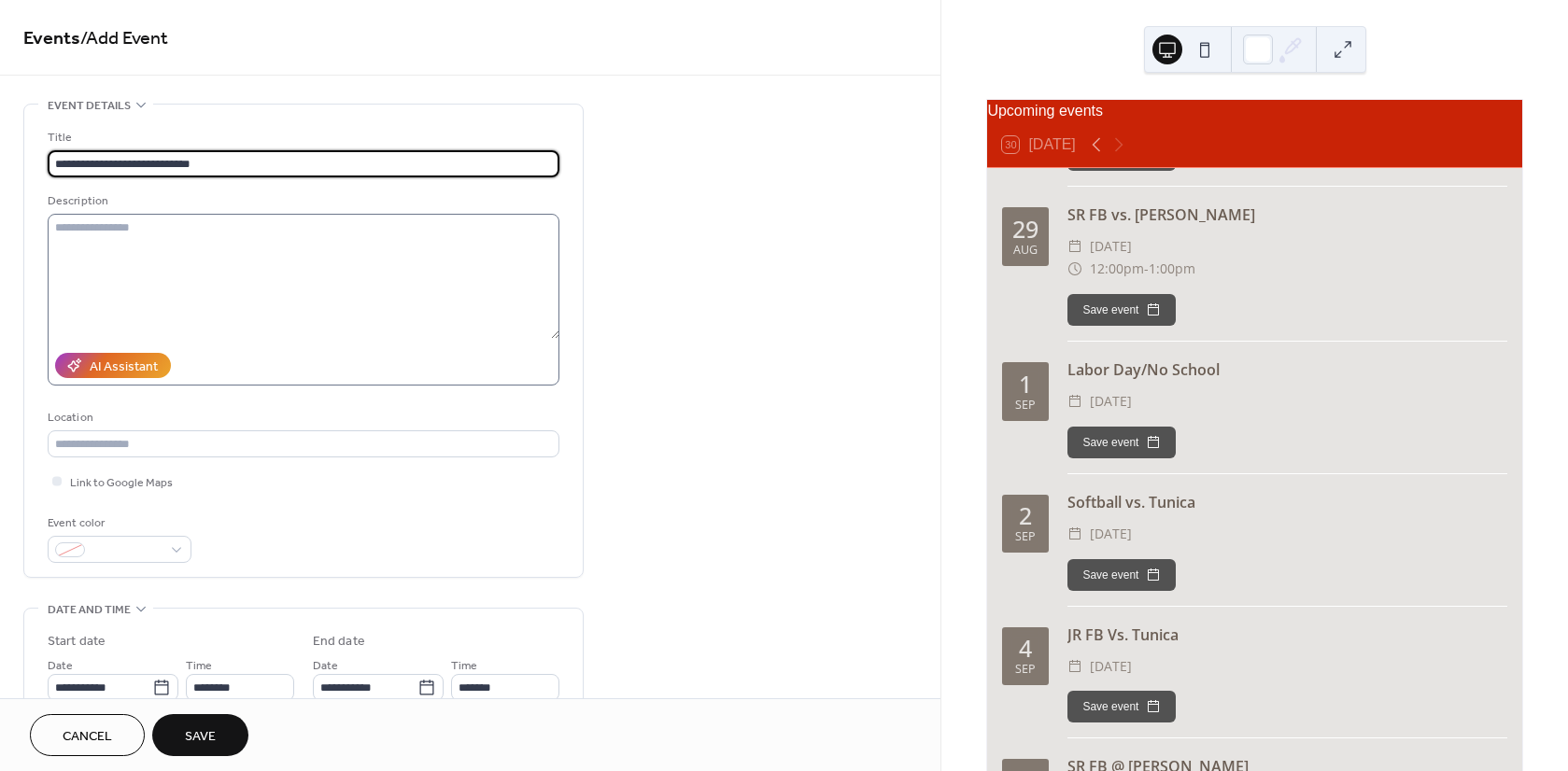 scroll, scrollTop: 93, scrollLeft: 0, axis: vertical 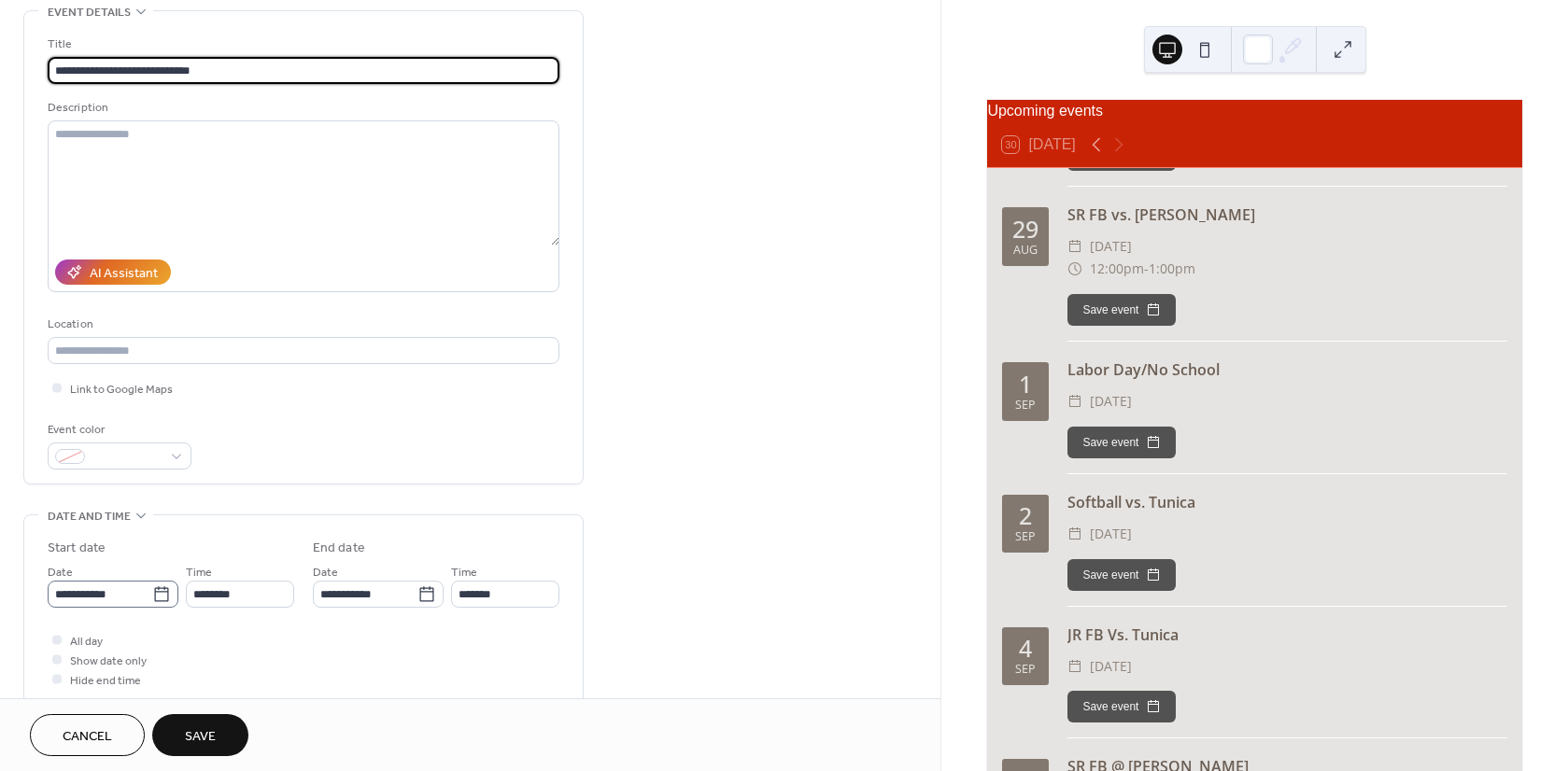 type on "**********" 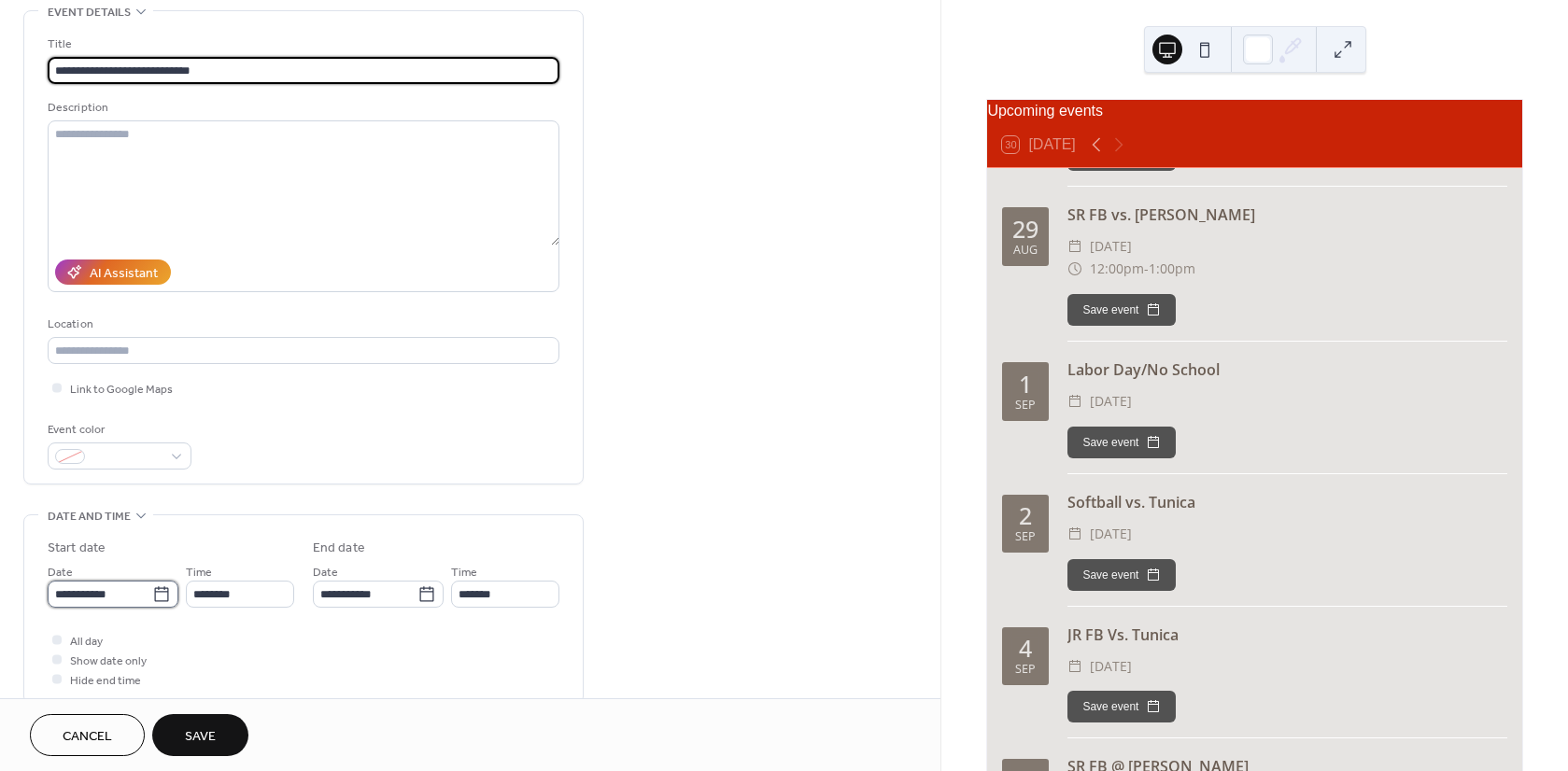 click on "**********" at bounding box center [100, 594] 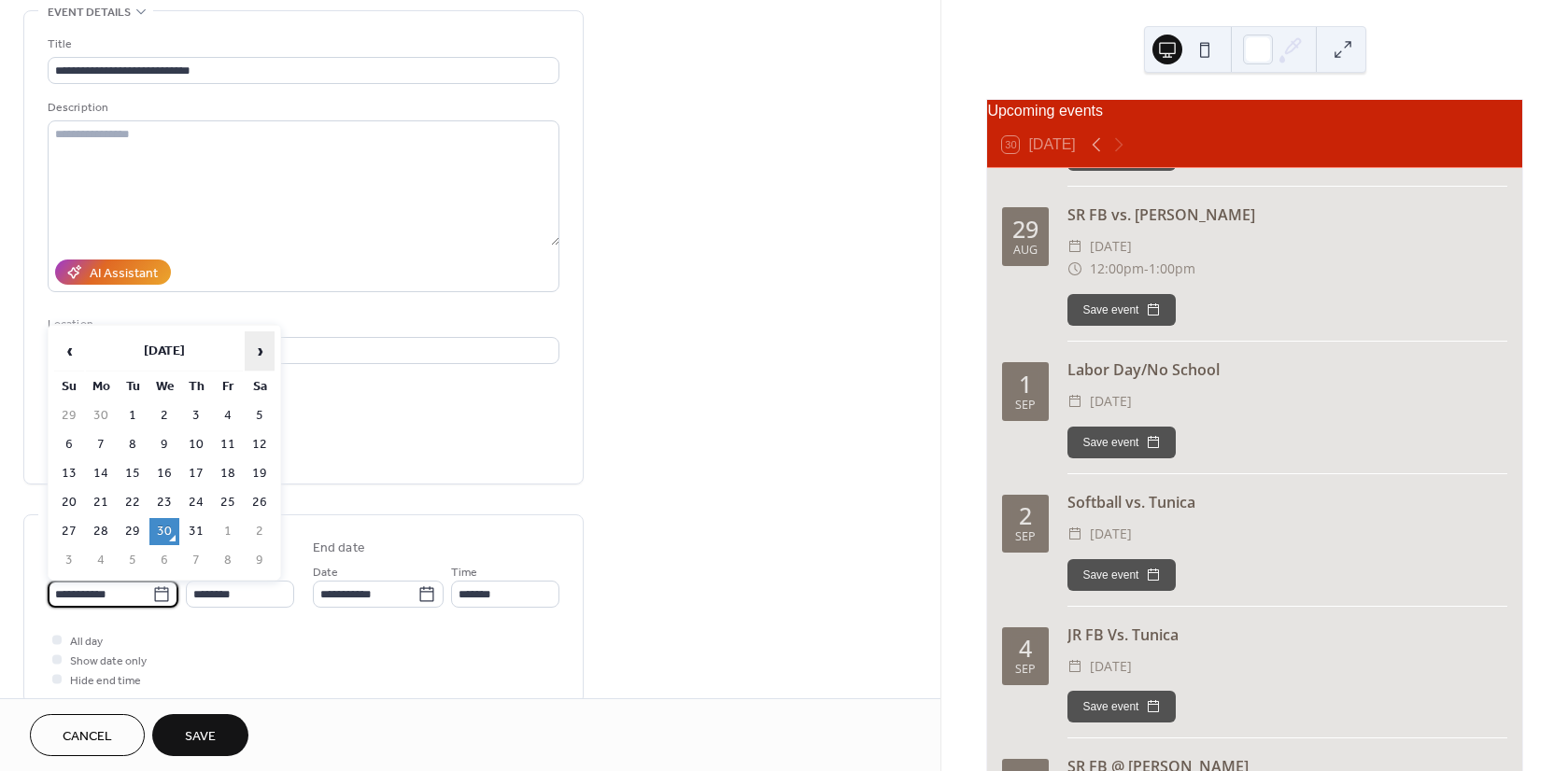 click on "›" at bounding box center (260, 351) 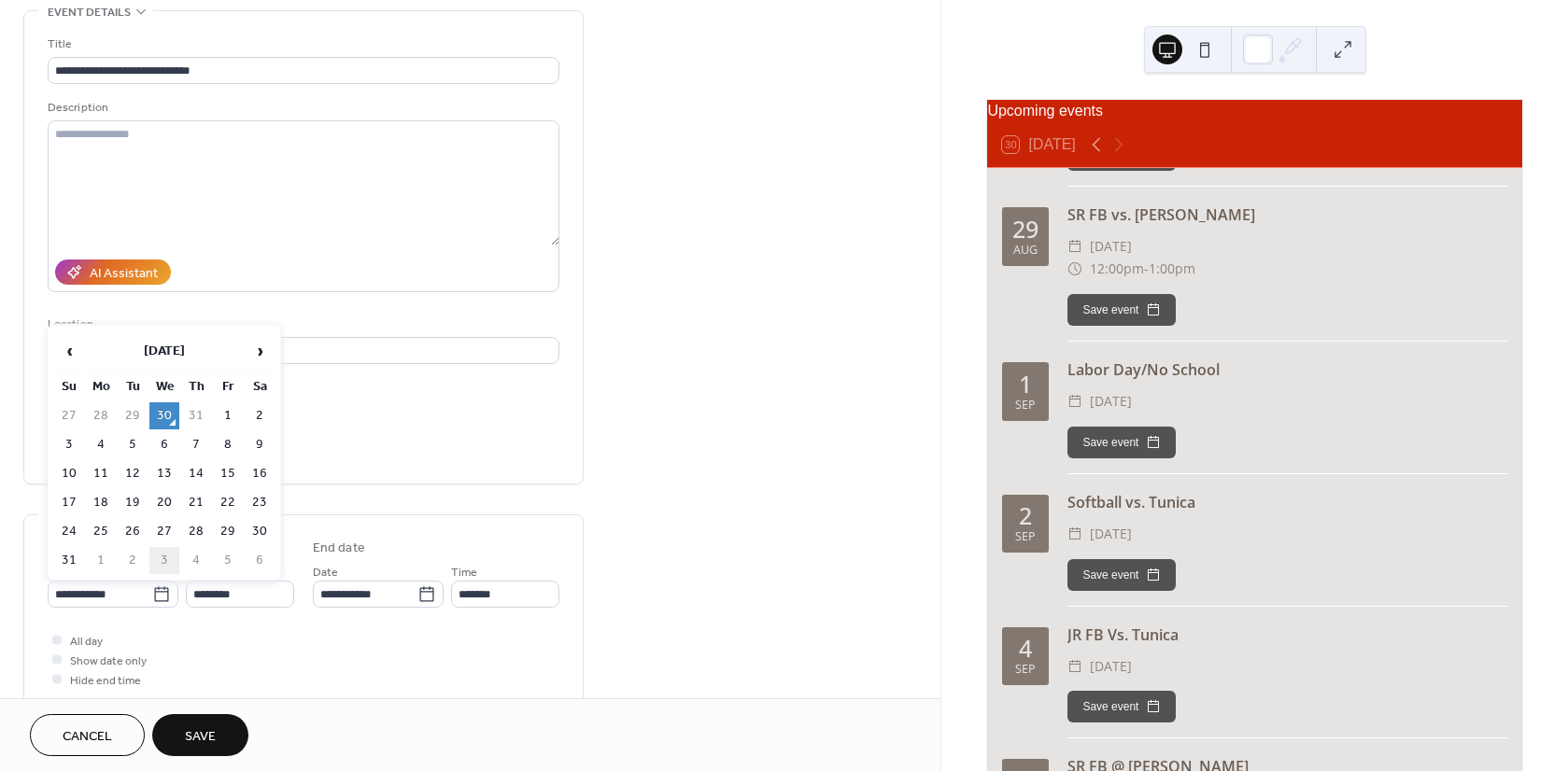 click on "3" at bounding box center (164, 560) 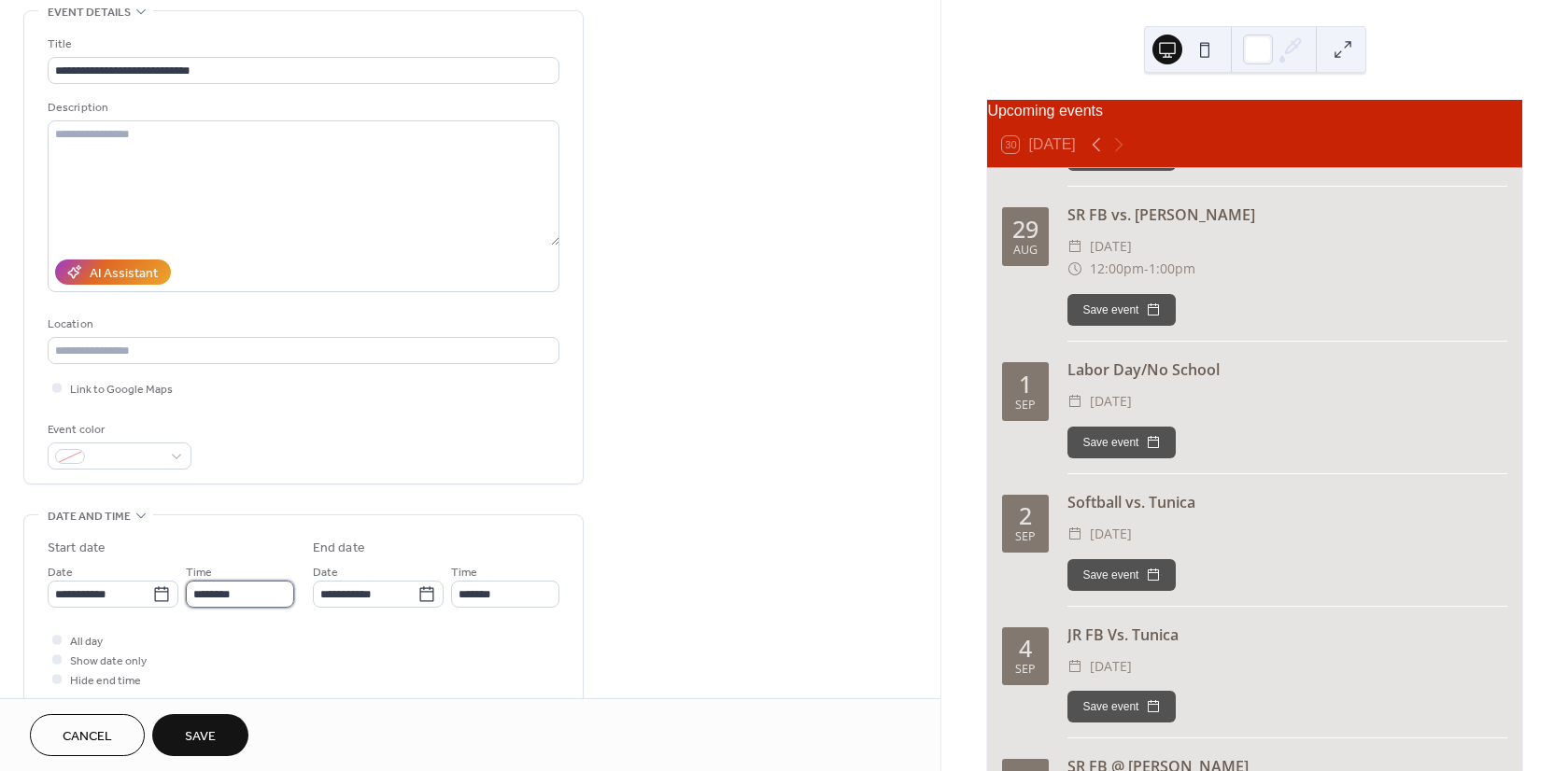 click on "********" at bounding box center [240, 594] 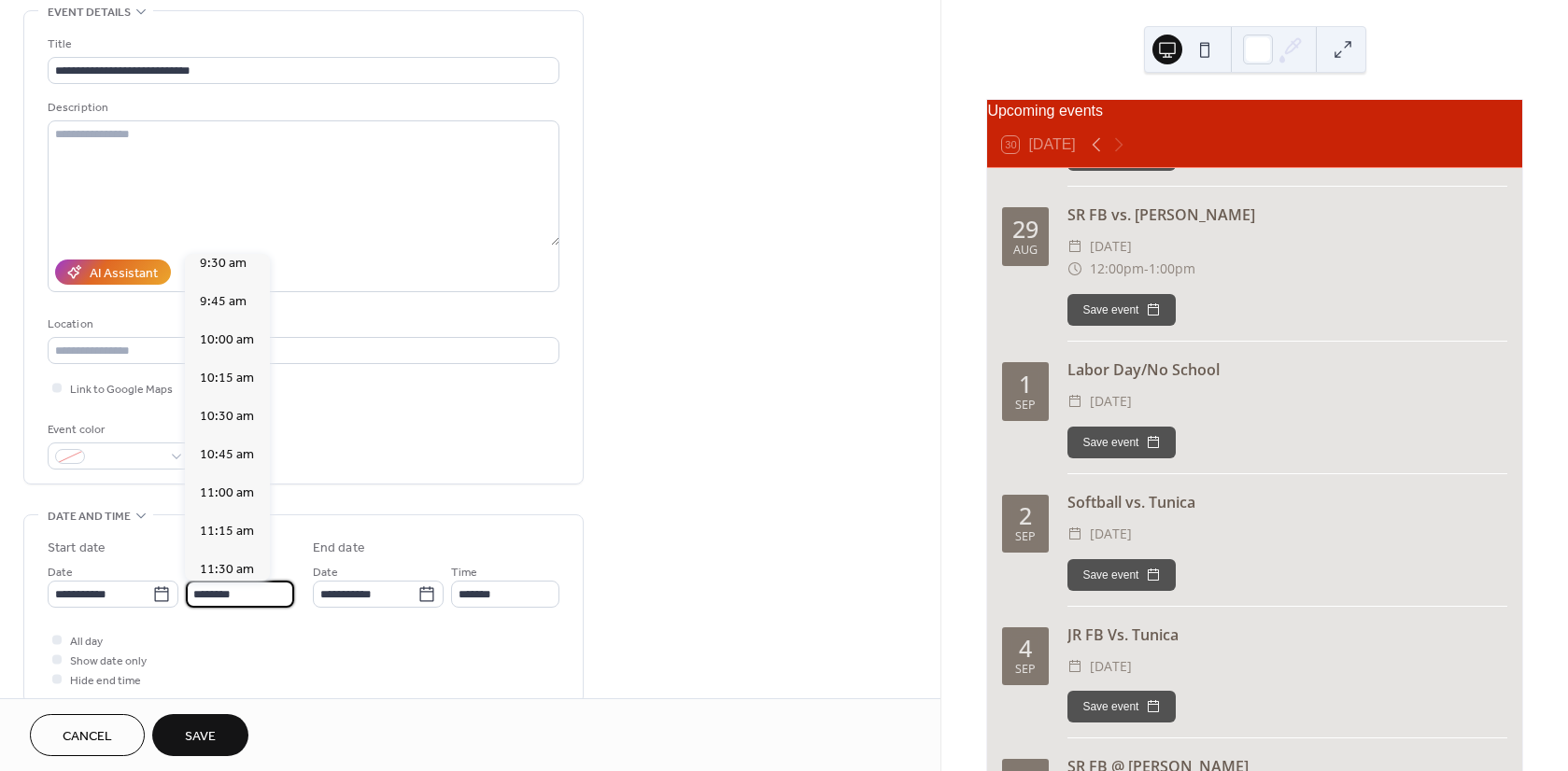 scroll, scrollTop: 1370, scrollLeft: 0, axis: vertical 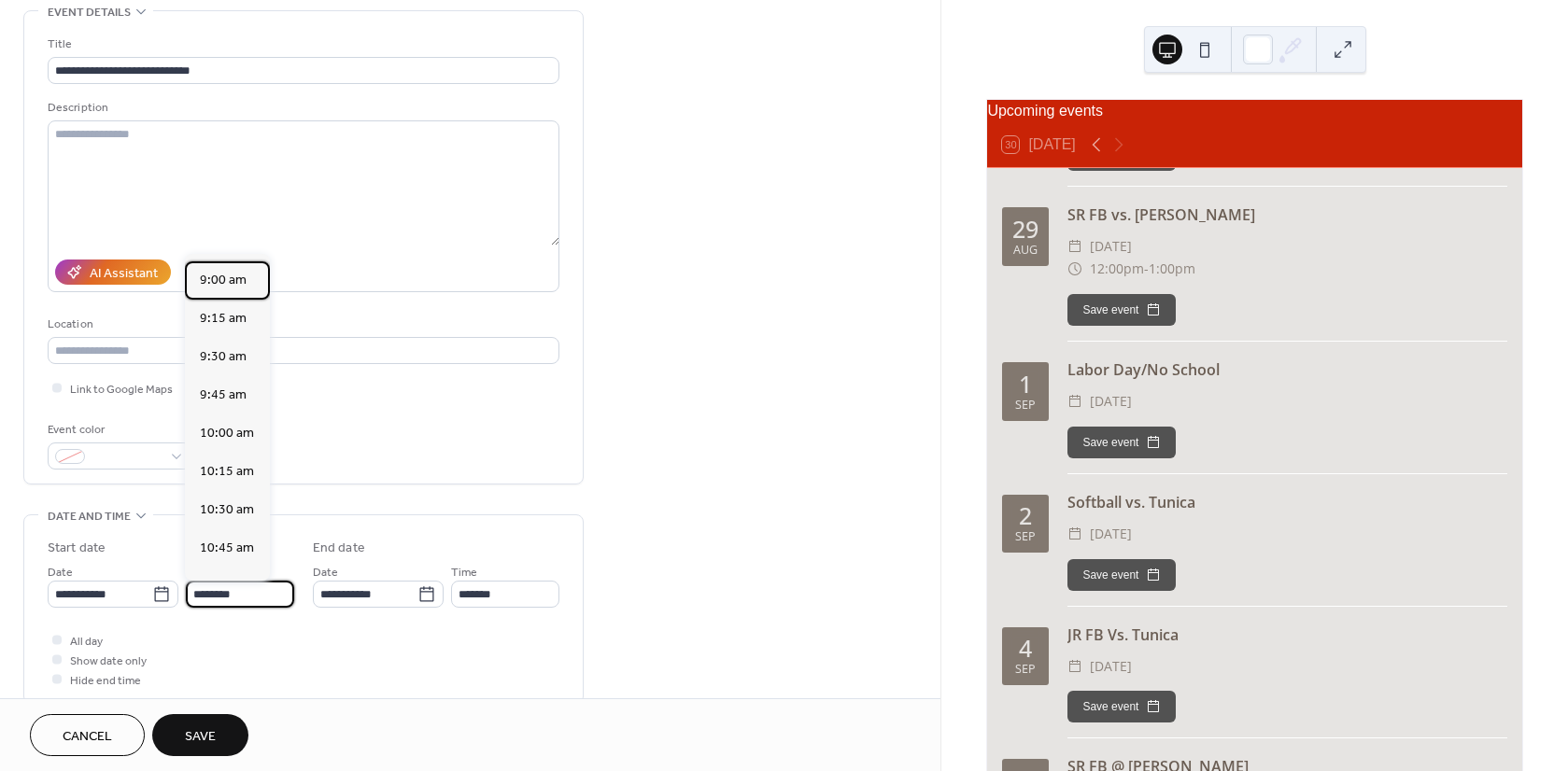 click on "9:00 am" at bounding box center (223, 280) 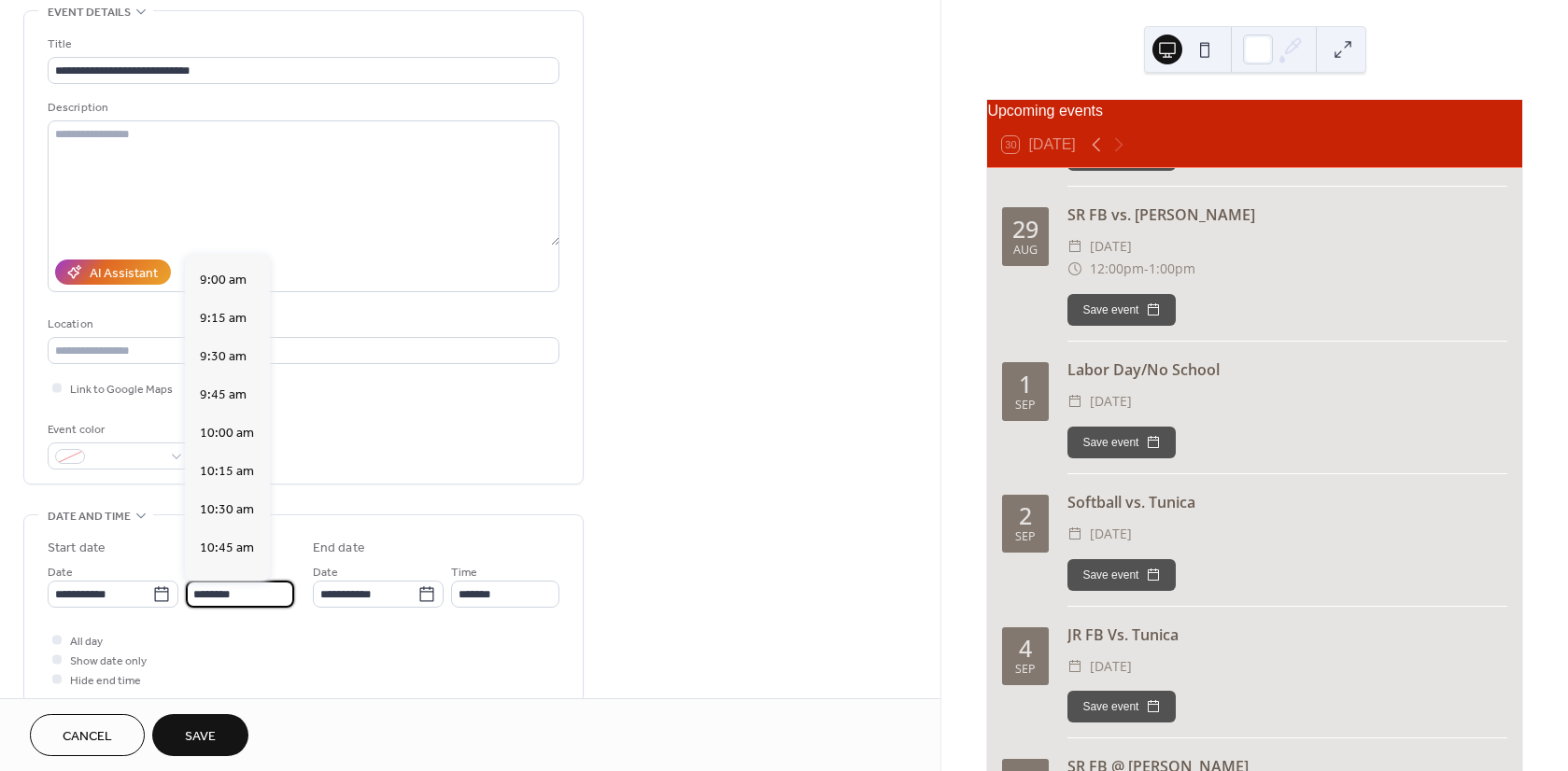type on "*******" 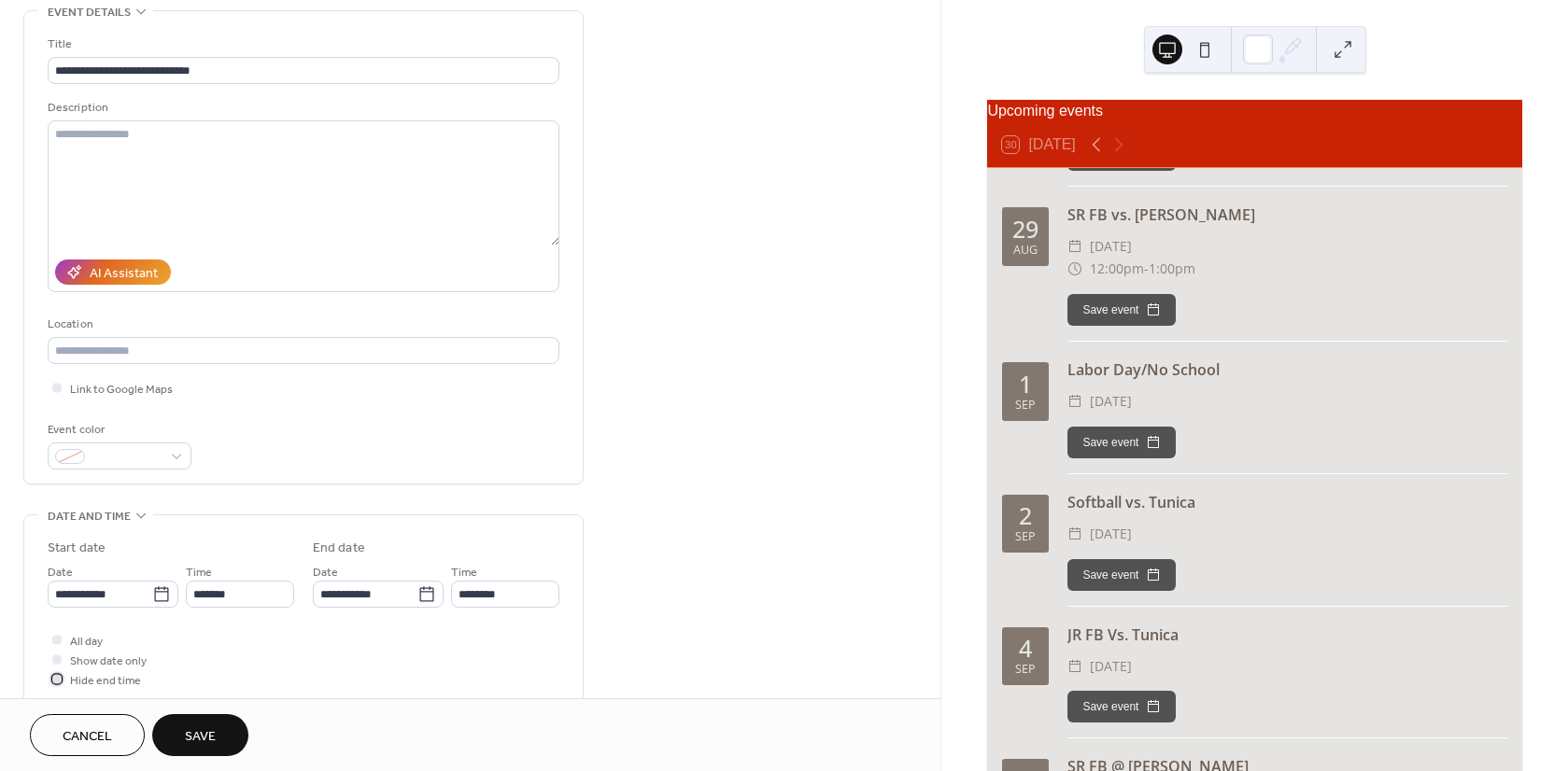click at bounding box center [57, 679] 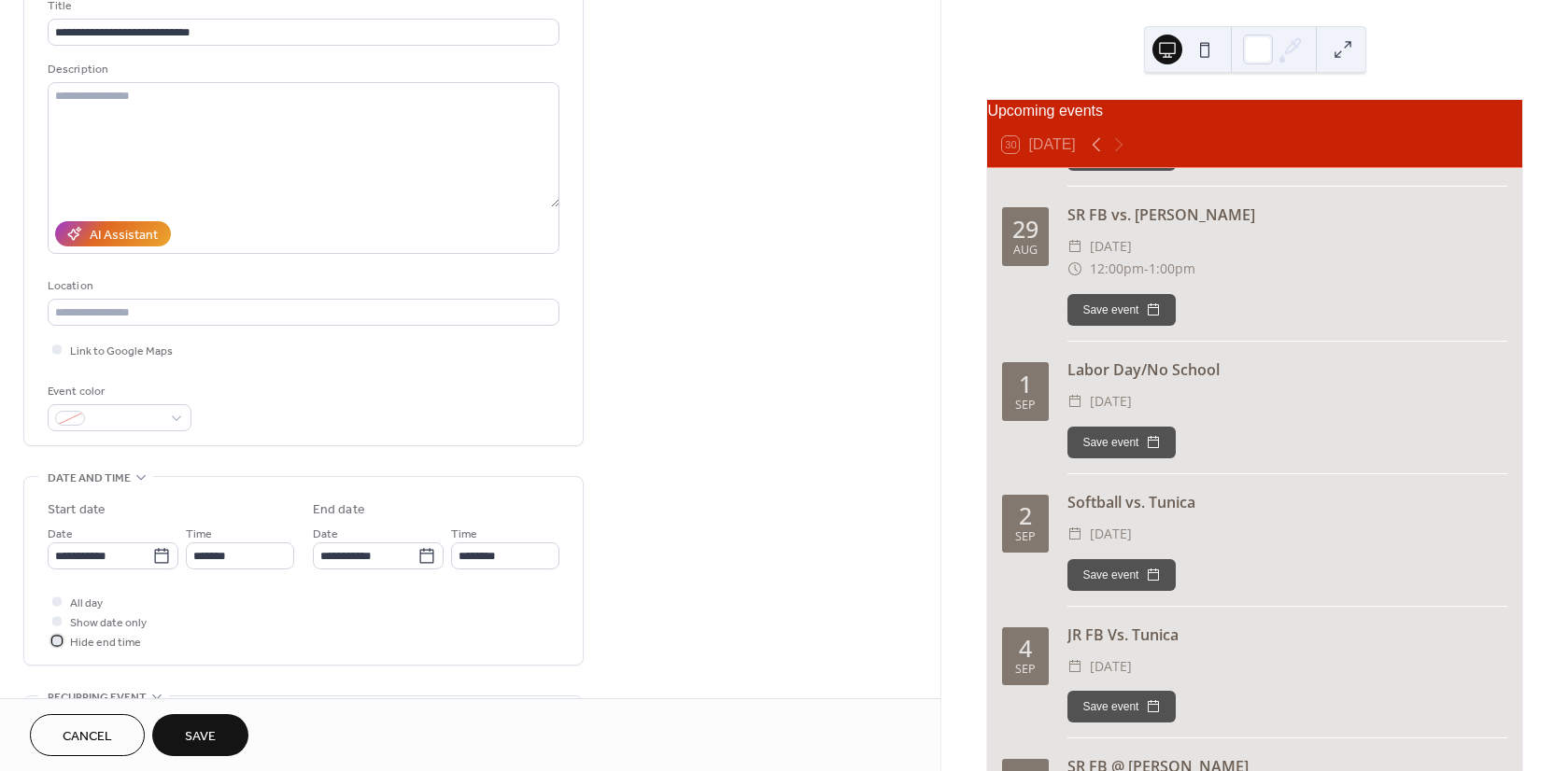scroll, scrollTop: 187, scrollLeft: 0, axis: vertical 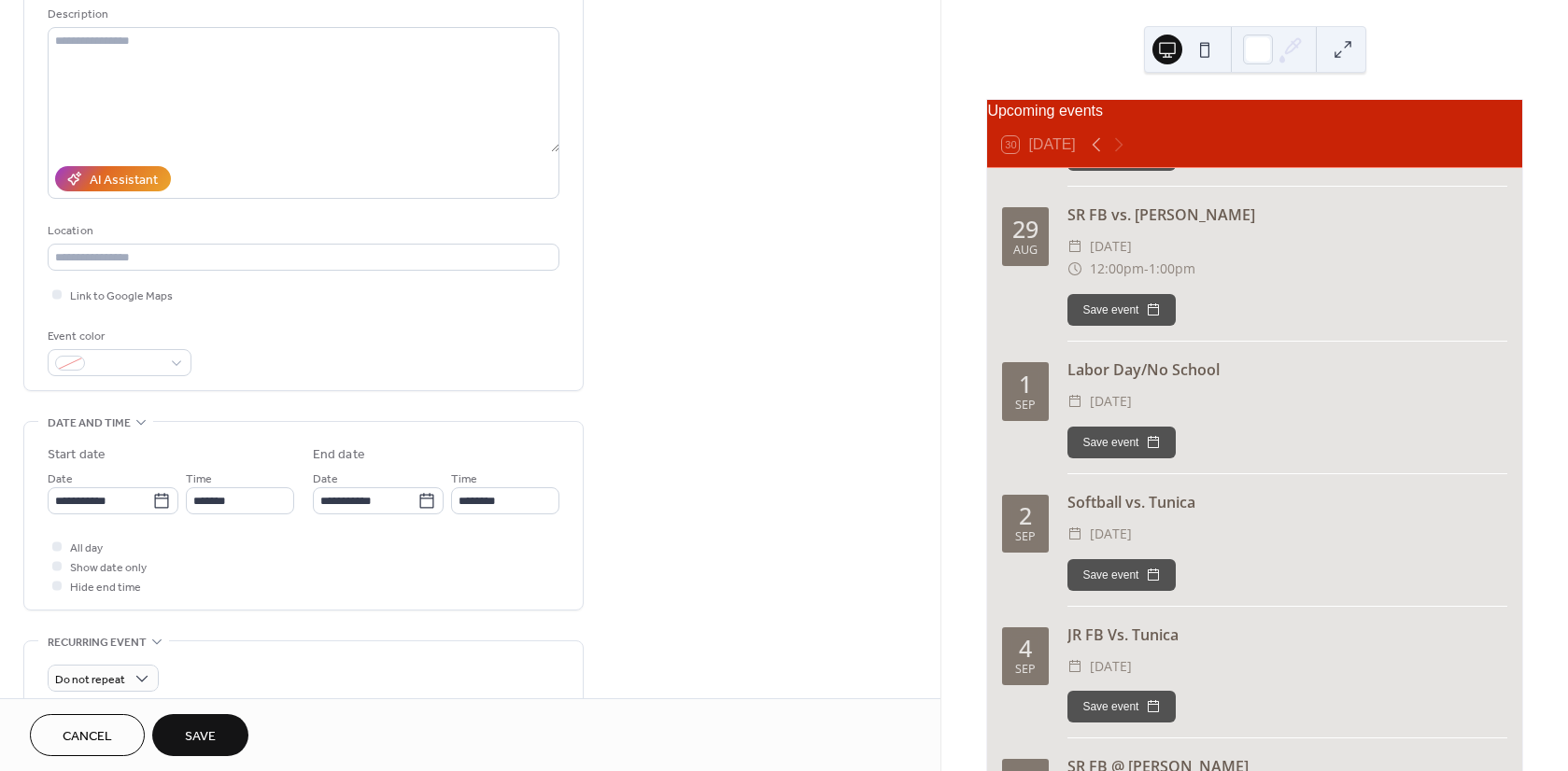 click on "Save" at bounding box center (200, 735) 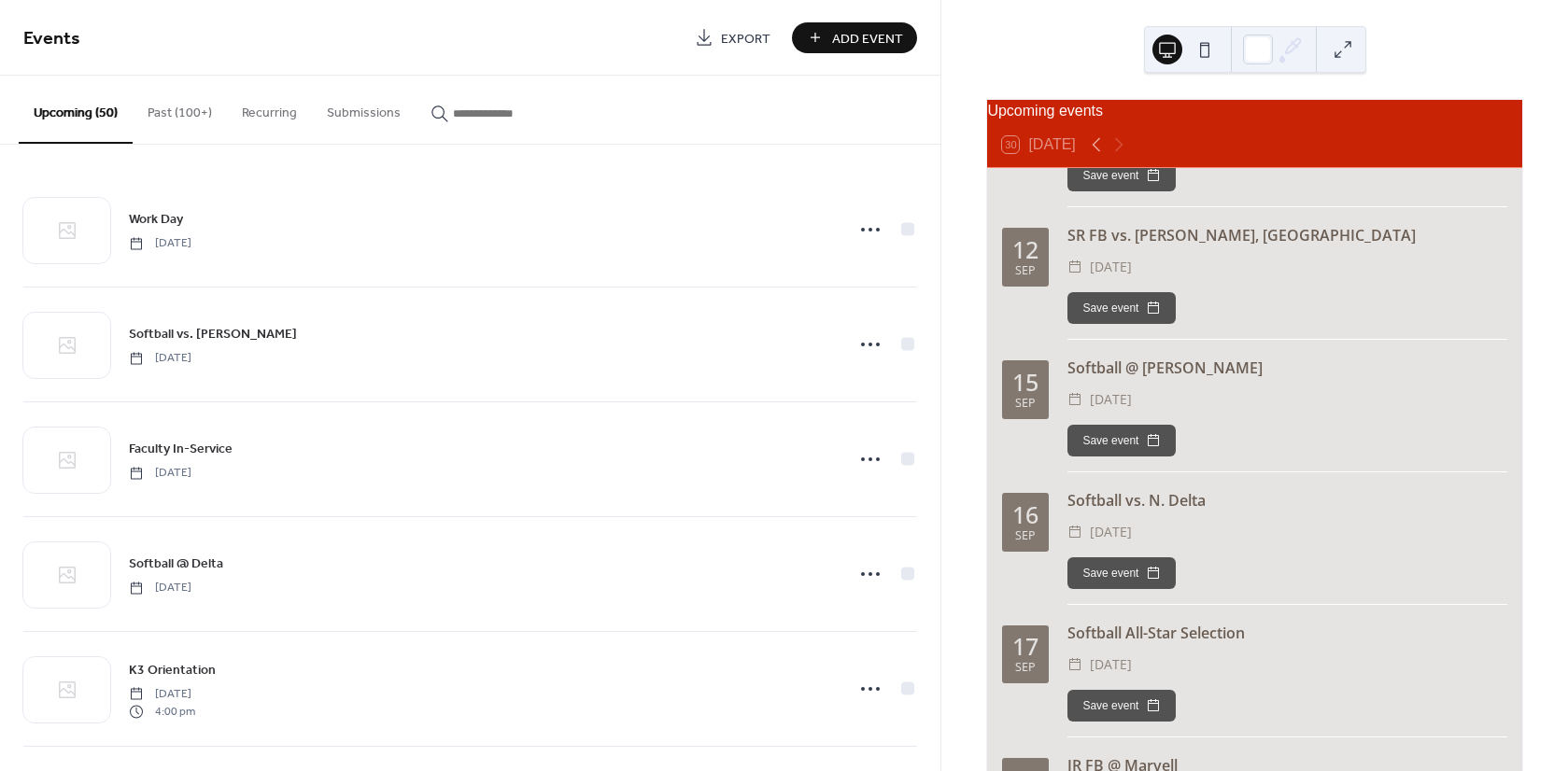 scroll, scrollTop: 5787, scrollLeft: 0, axis: vertical 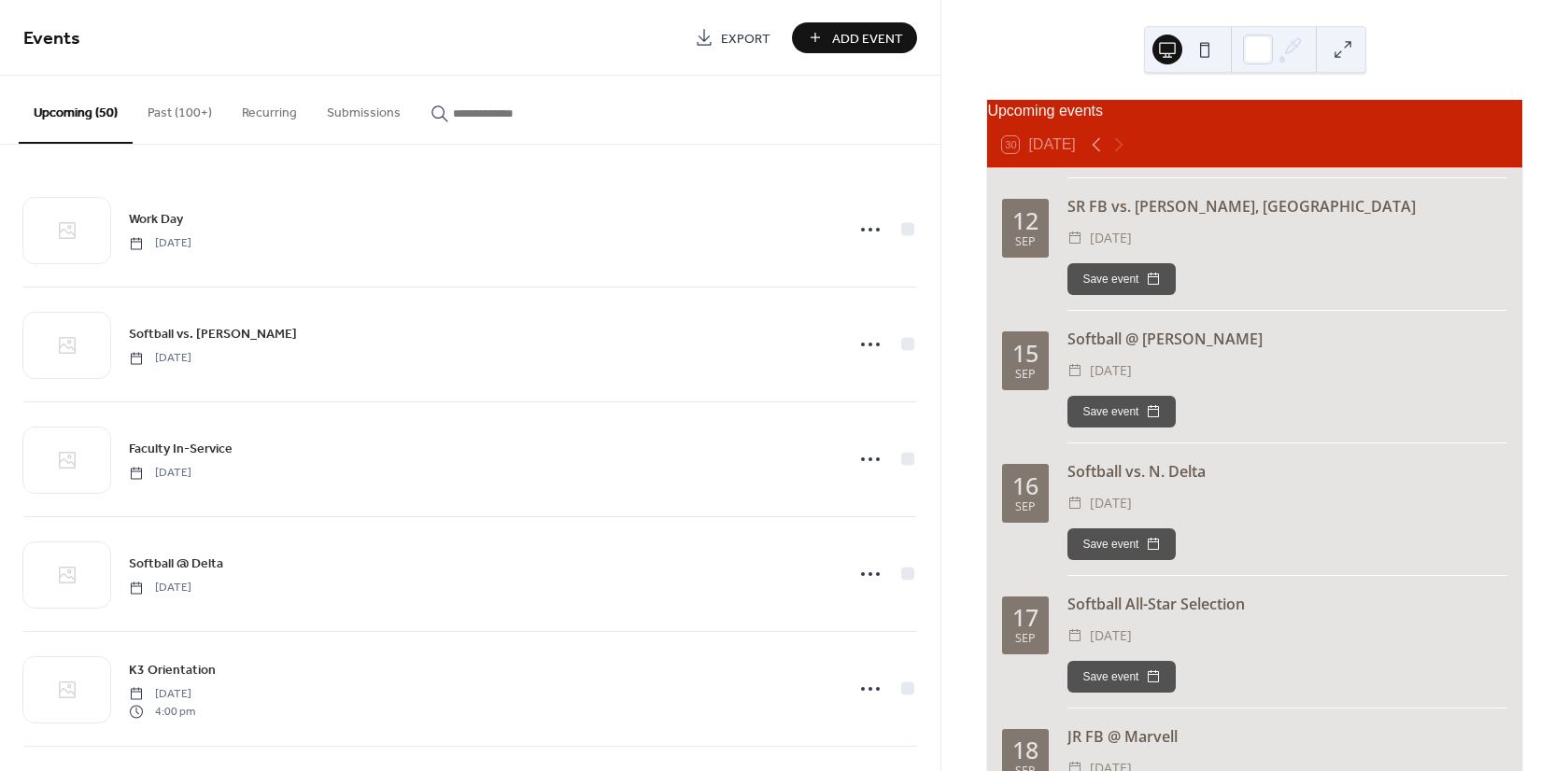 click on "Add Event" at bounding box center (868, 38) 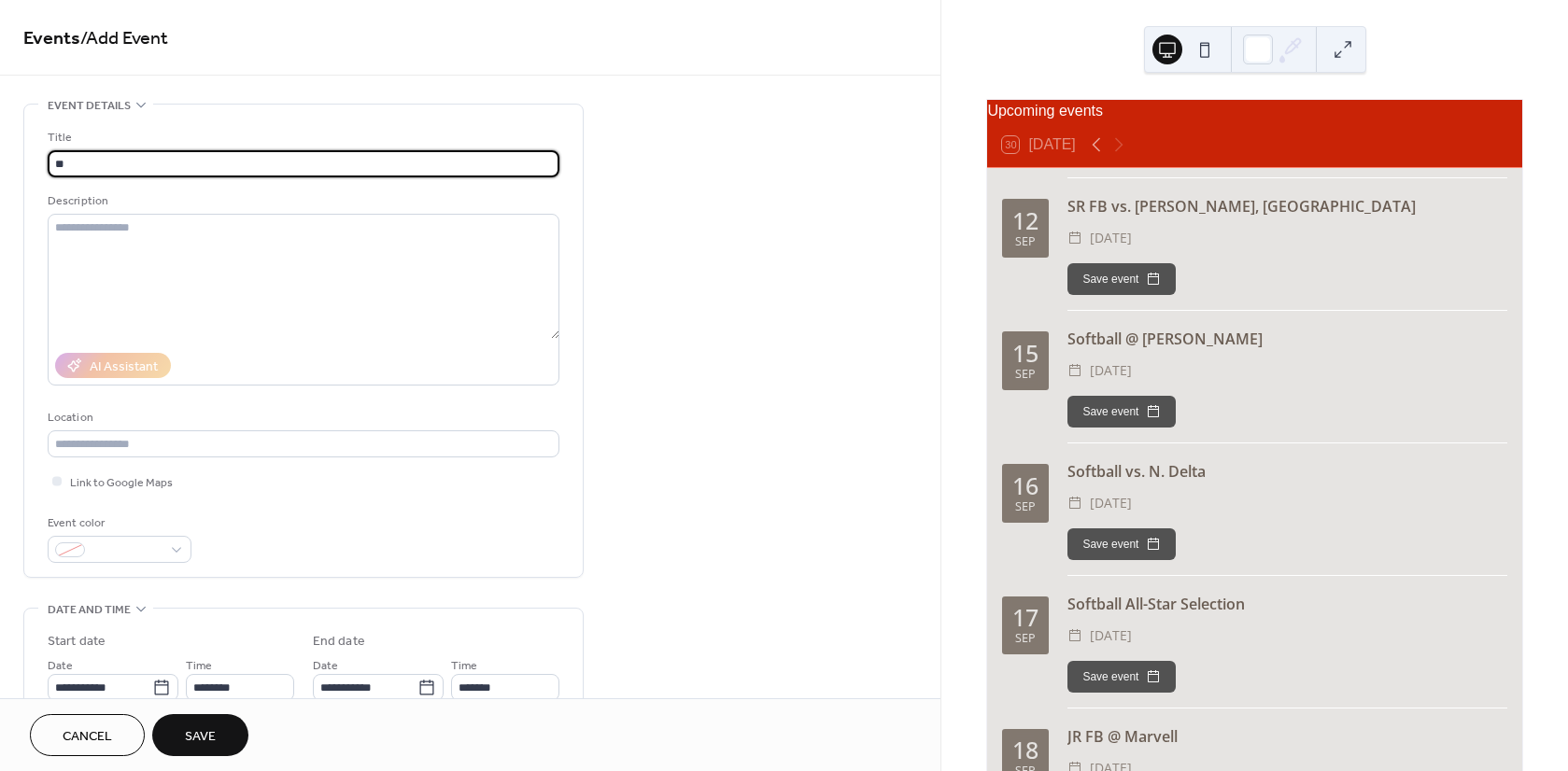 type on "*" 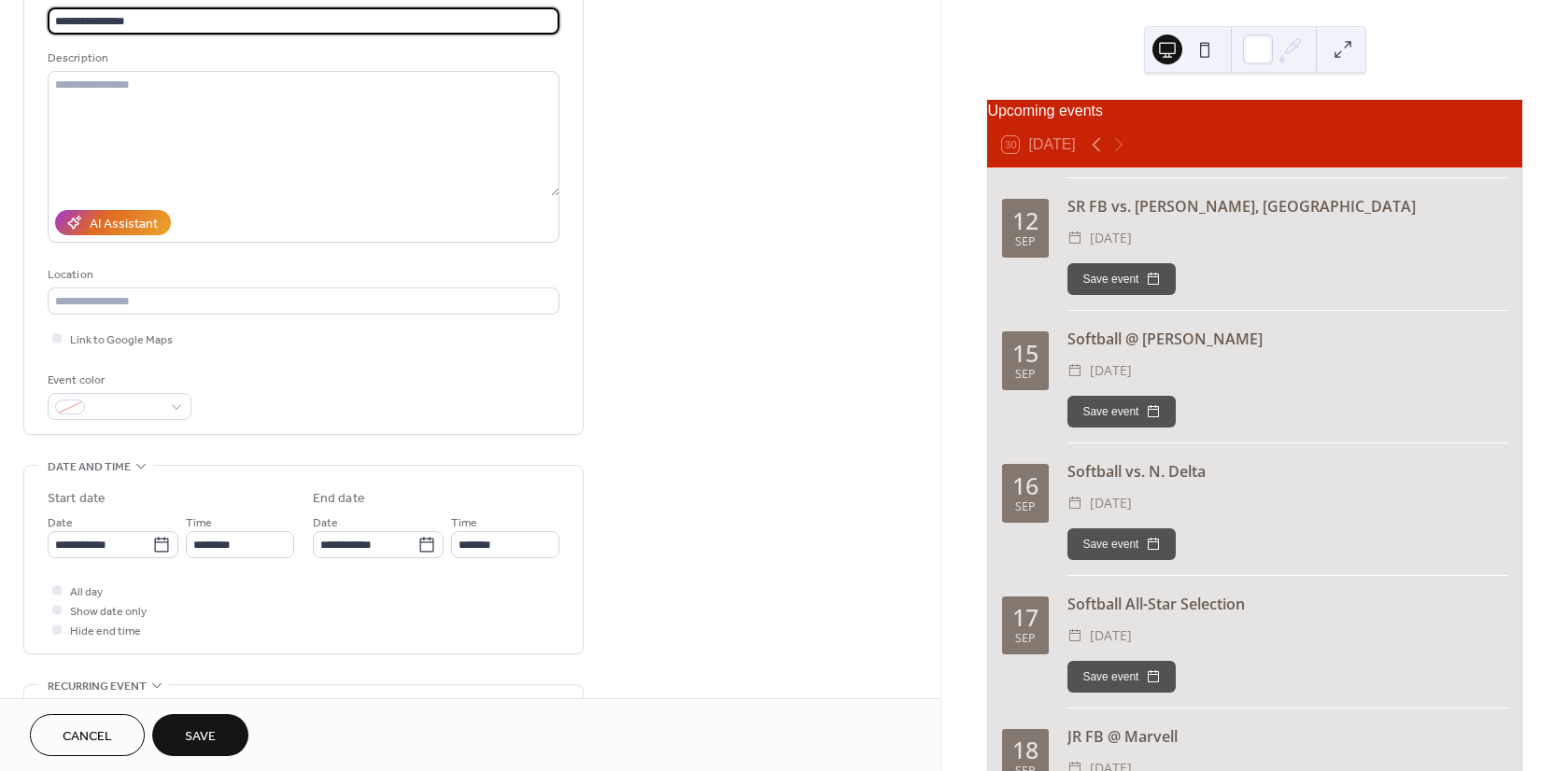 scroll, scrollTop: 187, scrollLeft: 0, axis: vertical 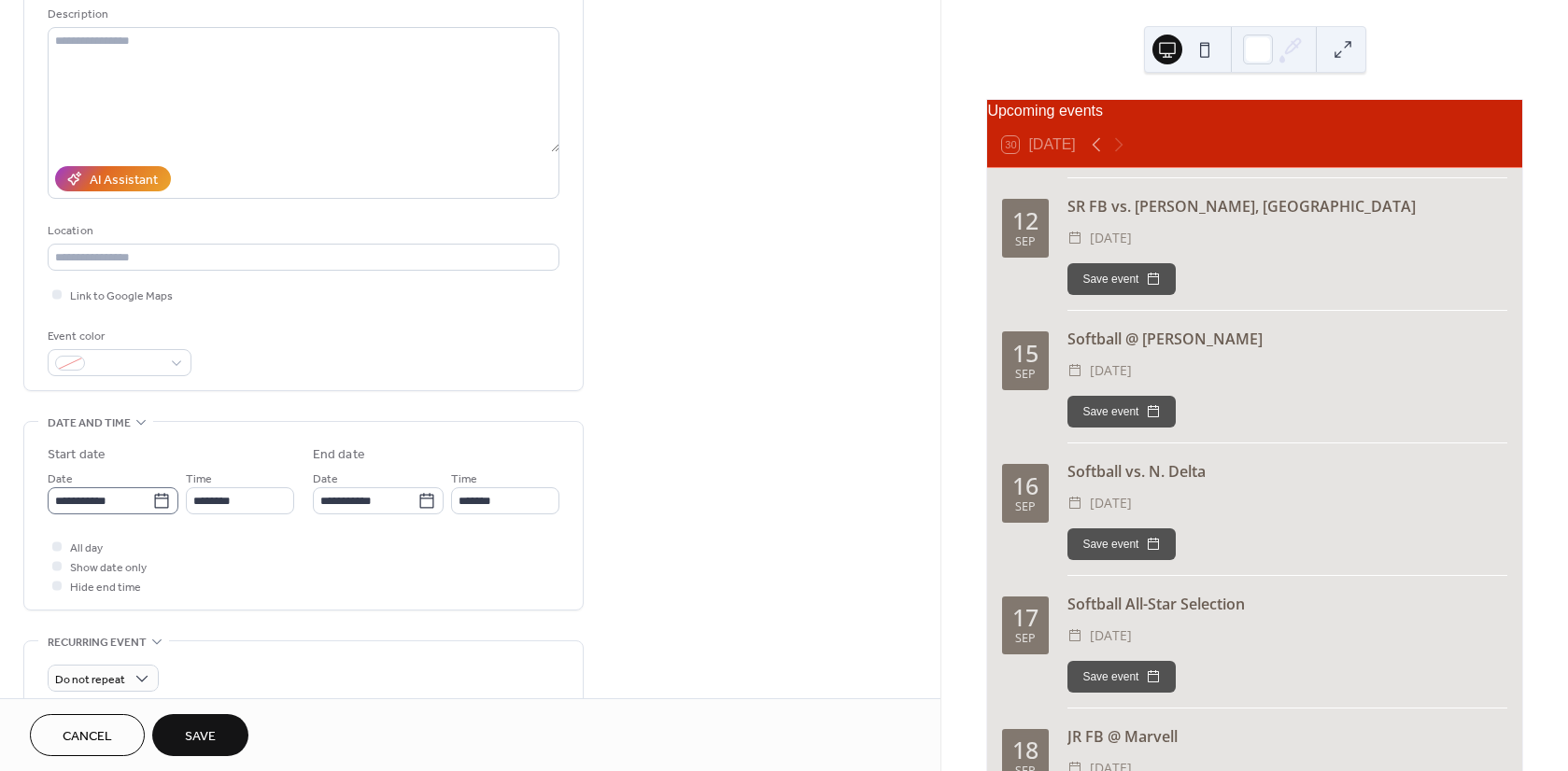 type on "**********" 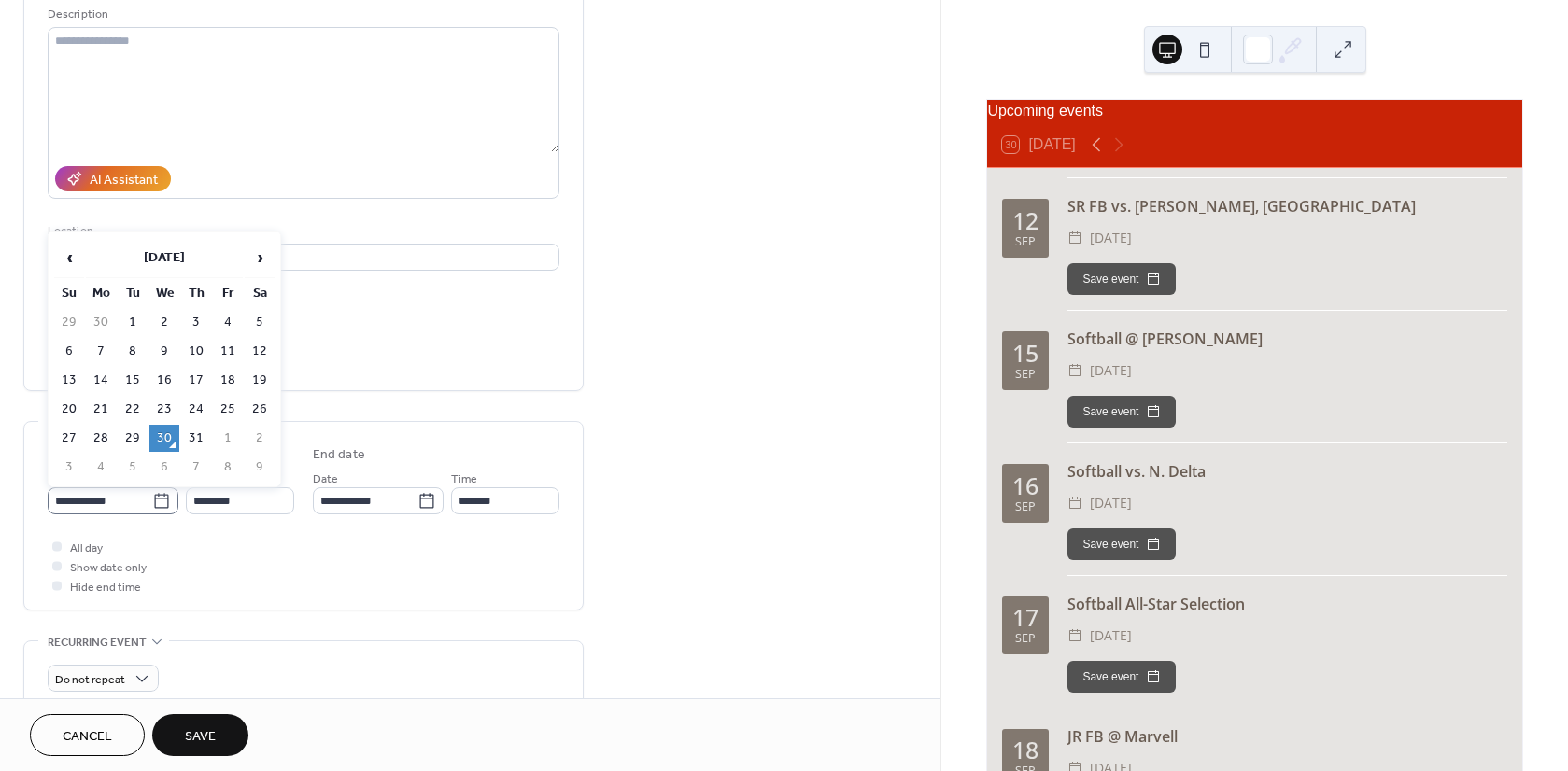 click 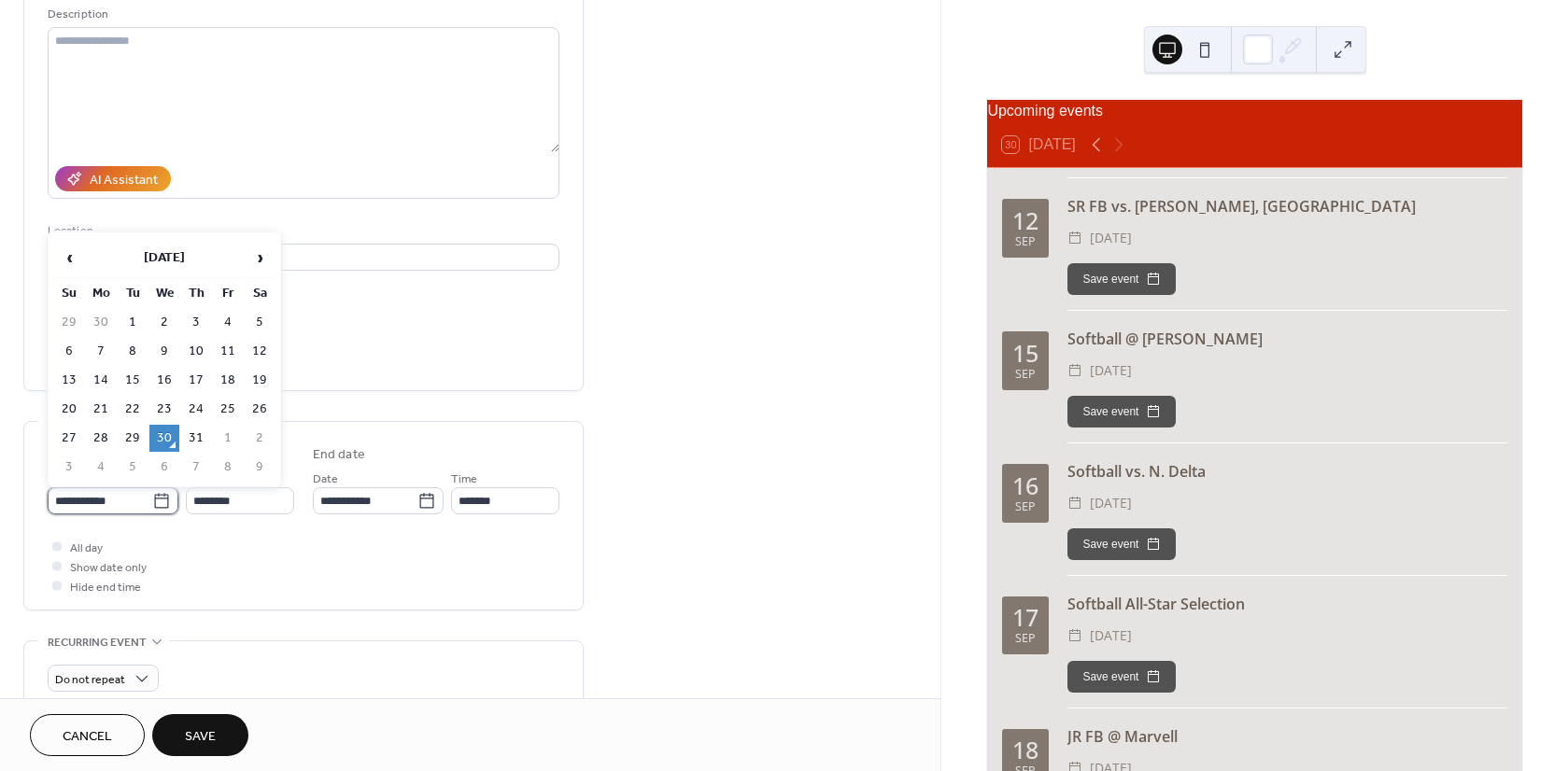 click on "**********" at bounding box center [100, 500] 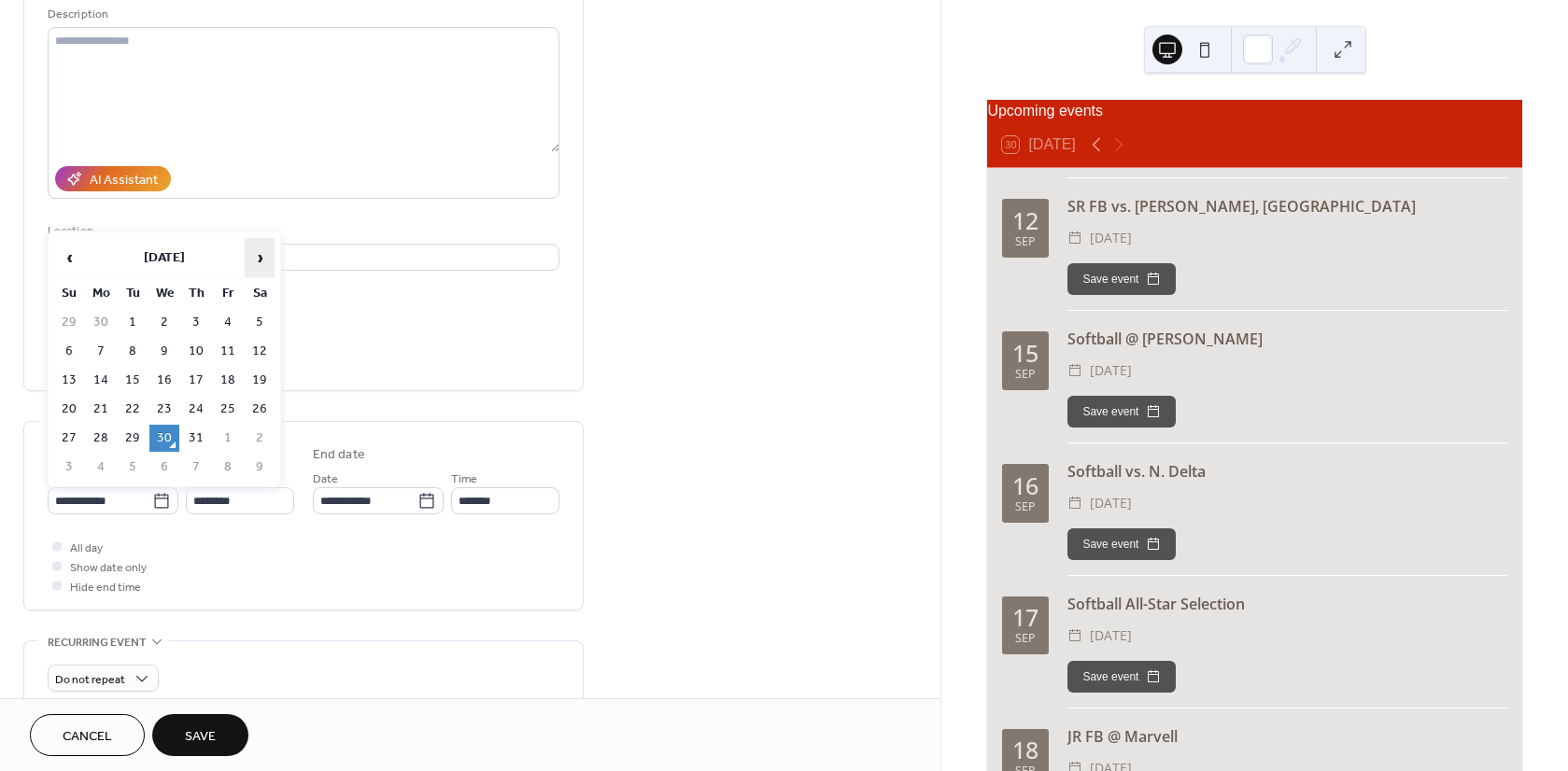click on "›" at bounding box center [260, 258] 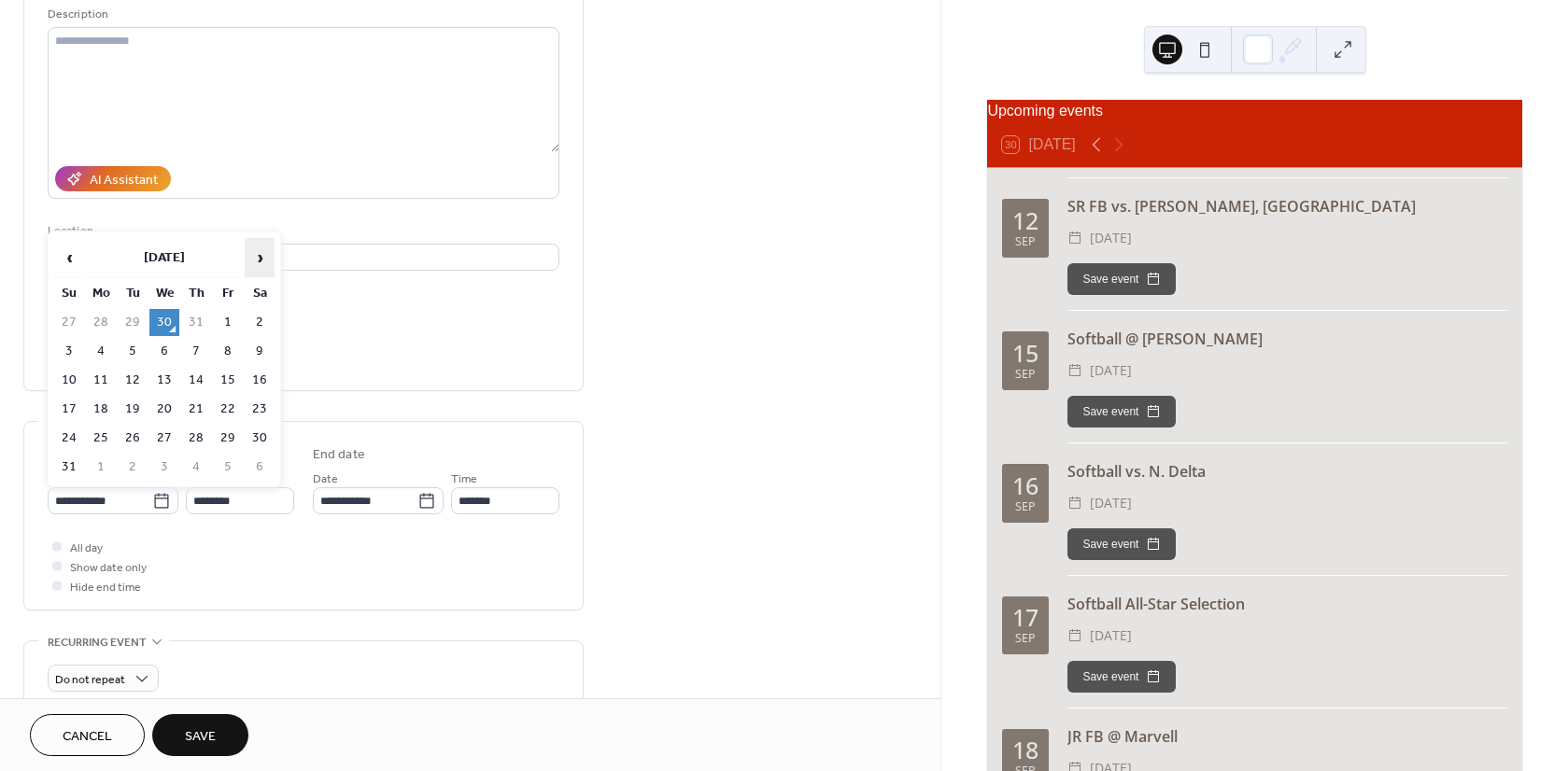click on "›" at bounding box center (260, 258) 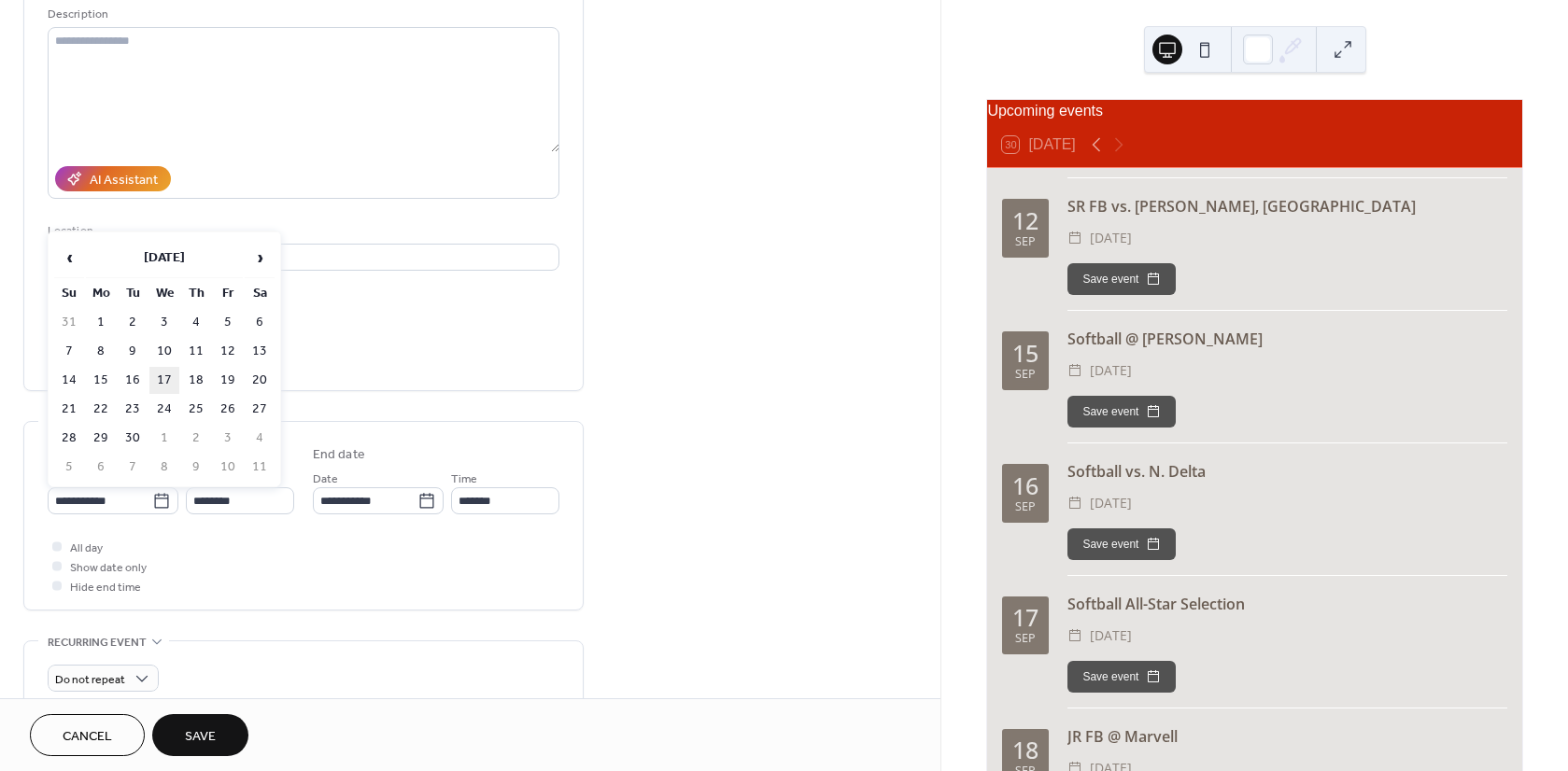 click on "17" at bounding box center (164, 380) 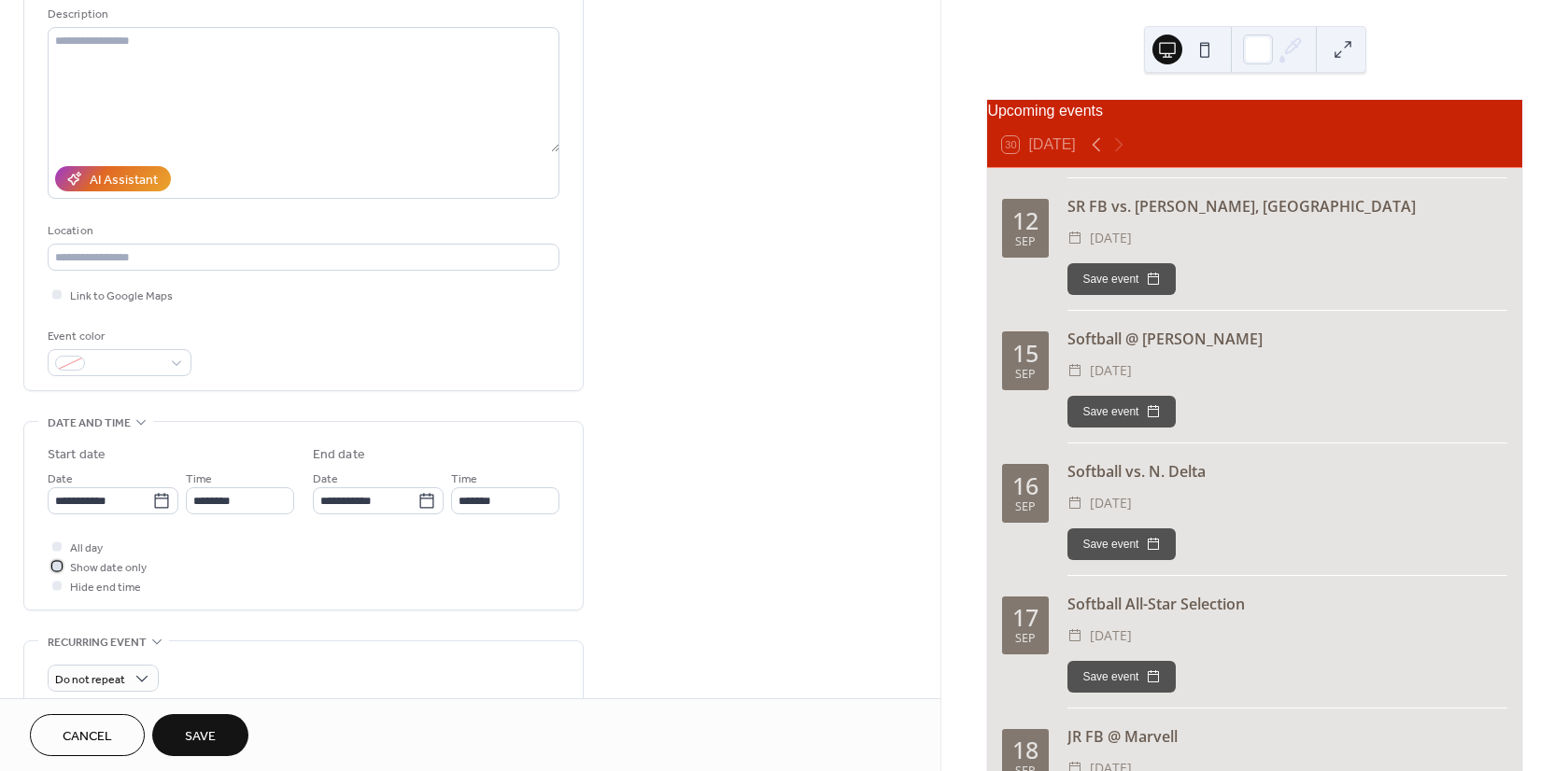 click at bounding box center [57, 566] 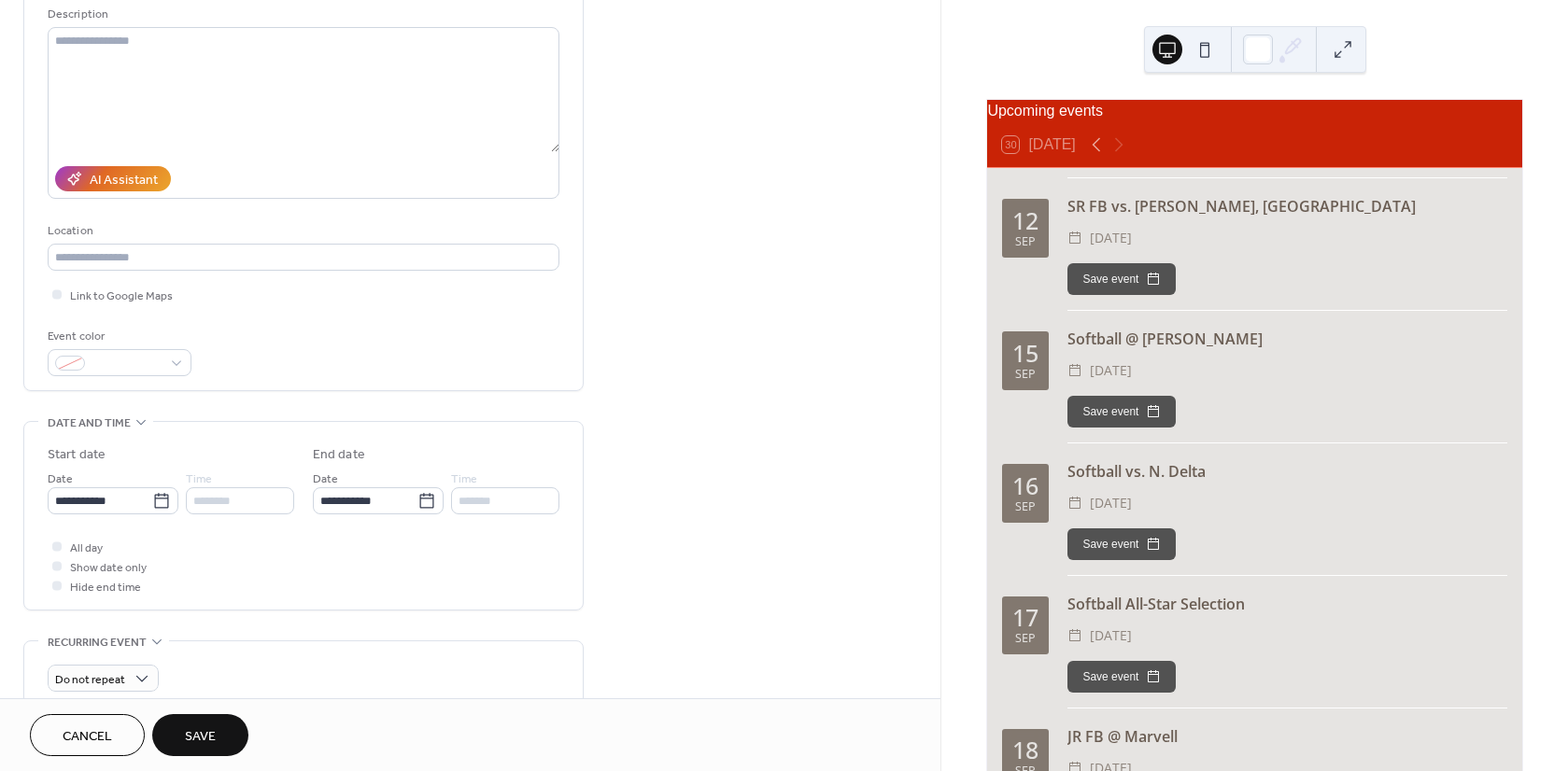 click on "Save" at bounding box center [200, 735] 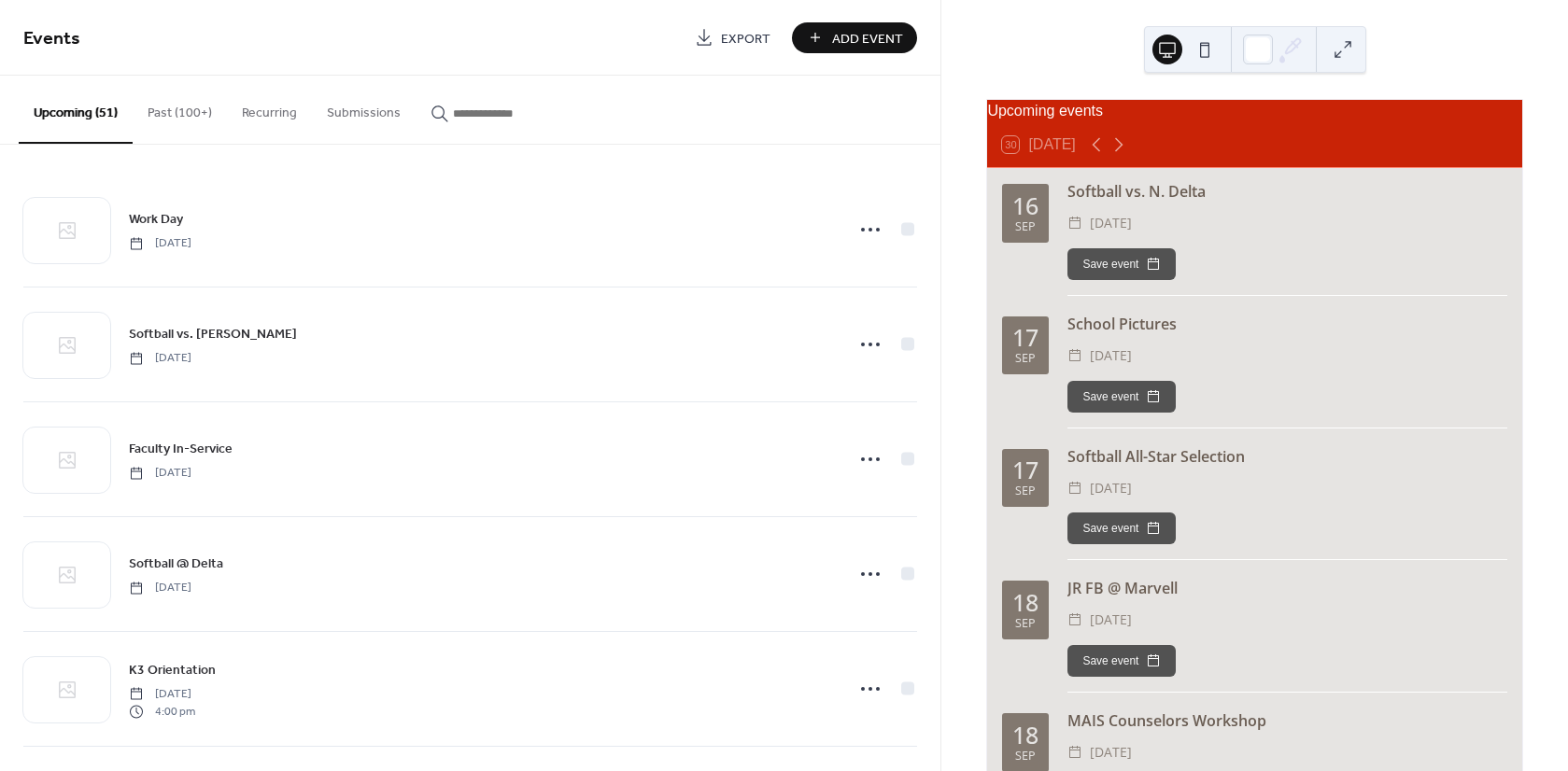 scroll, scrollTop: 6157, scrollLeft: 0, axis: vertical 